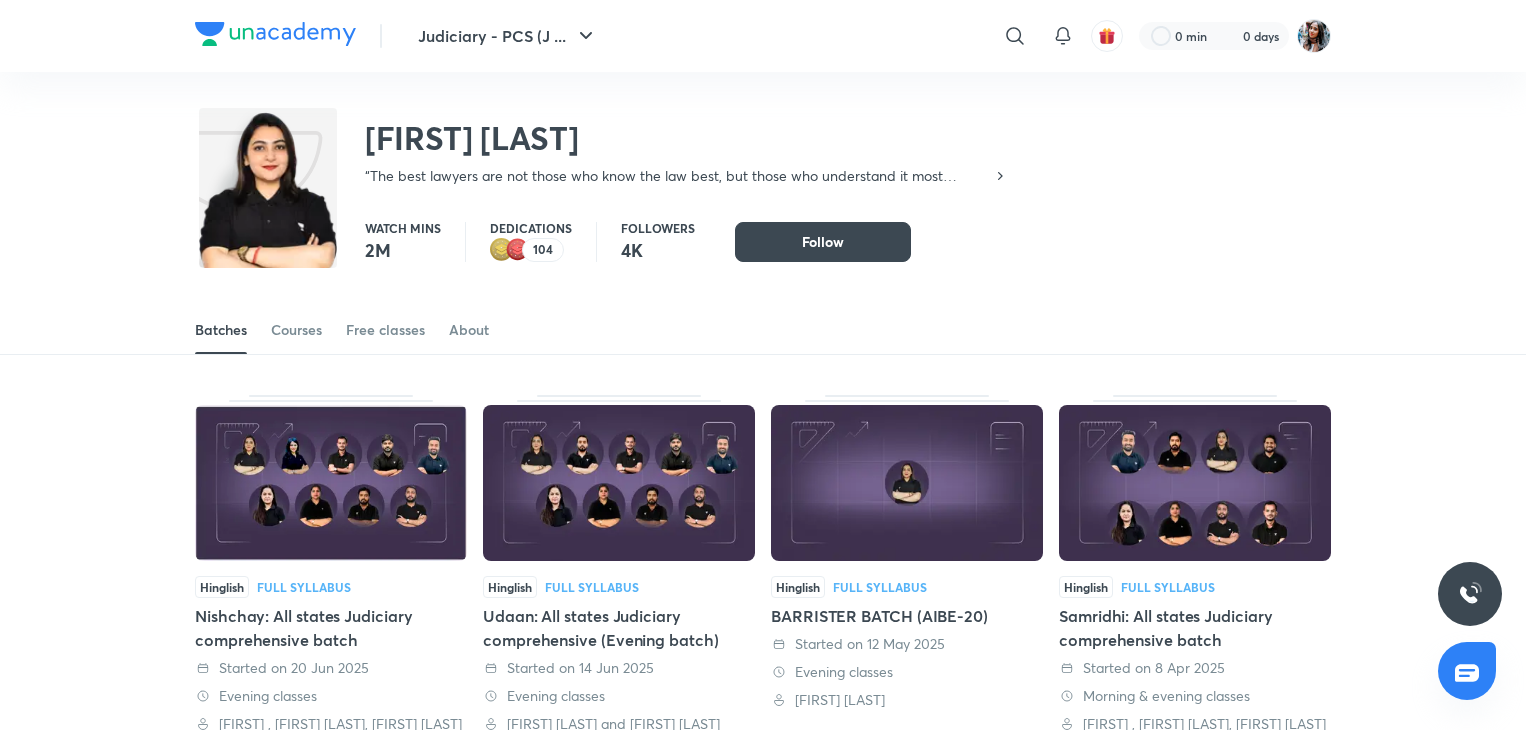 scroll, scrollTop: 0, scrollLeft: 0, axis: both 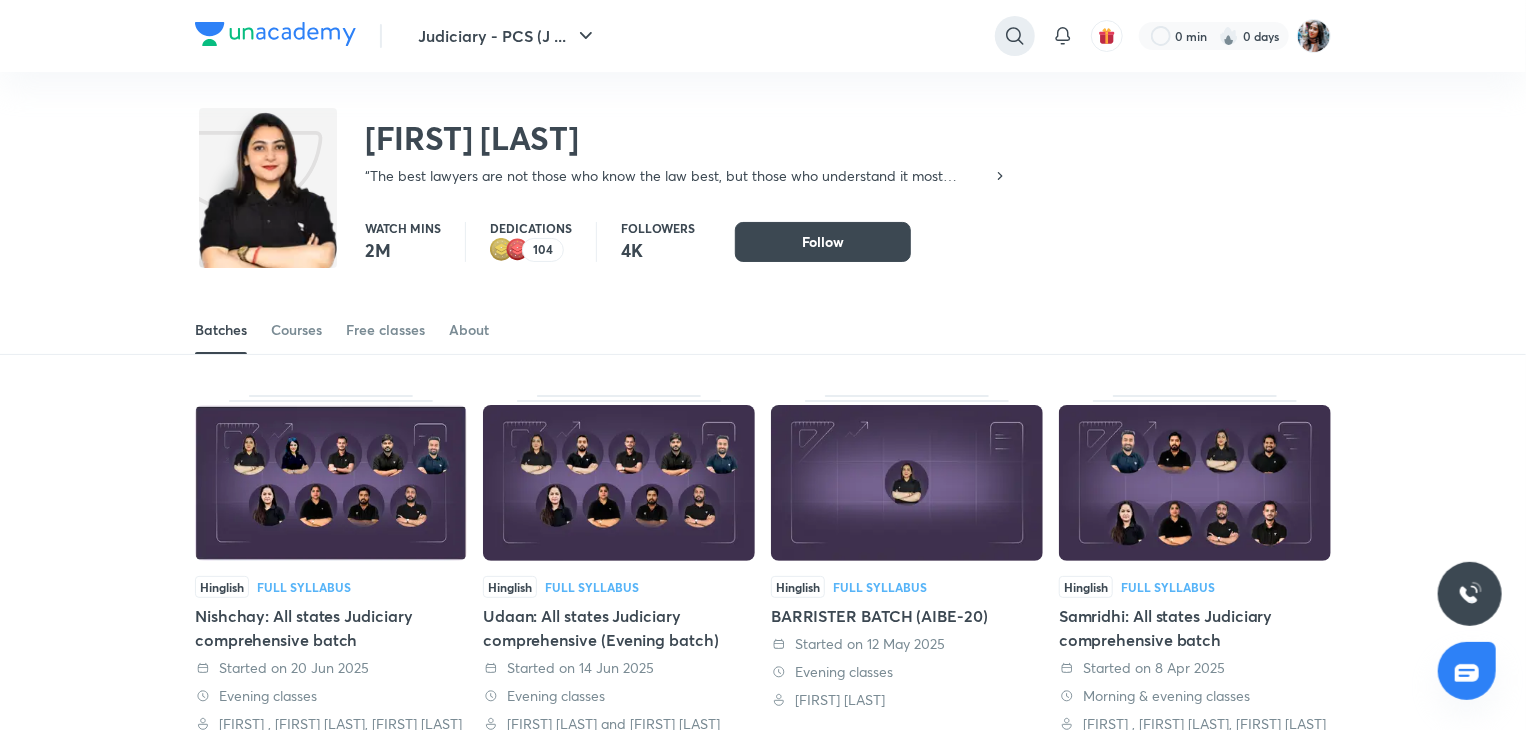 click 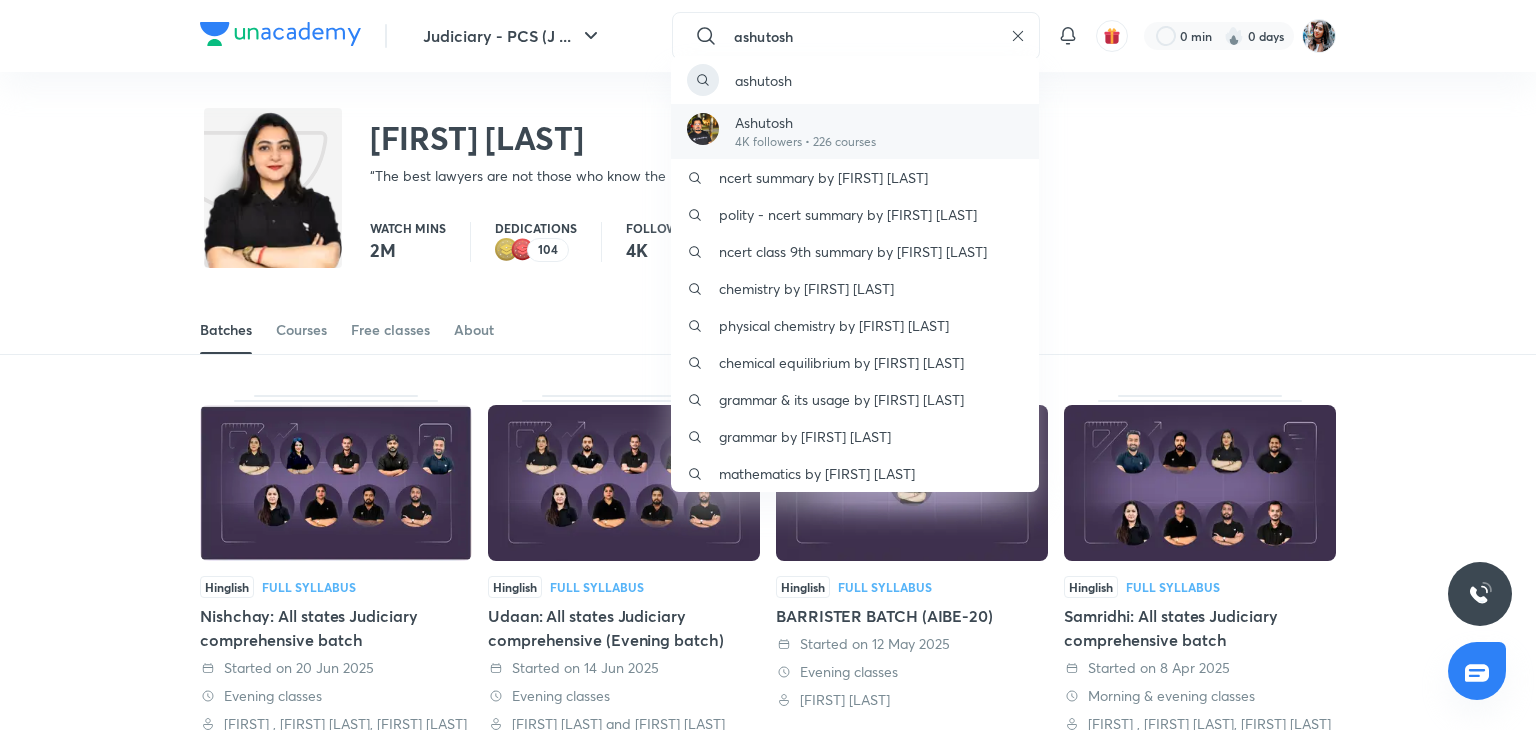 type on "ashutosh" 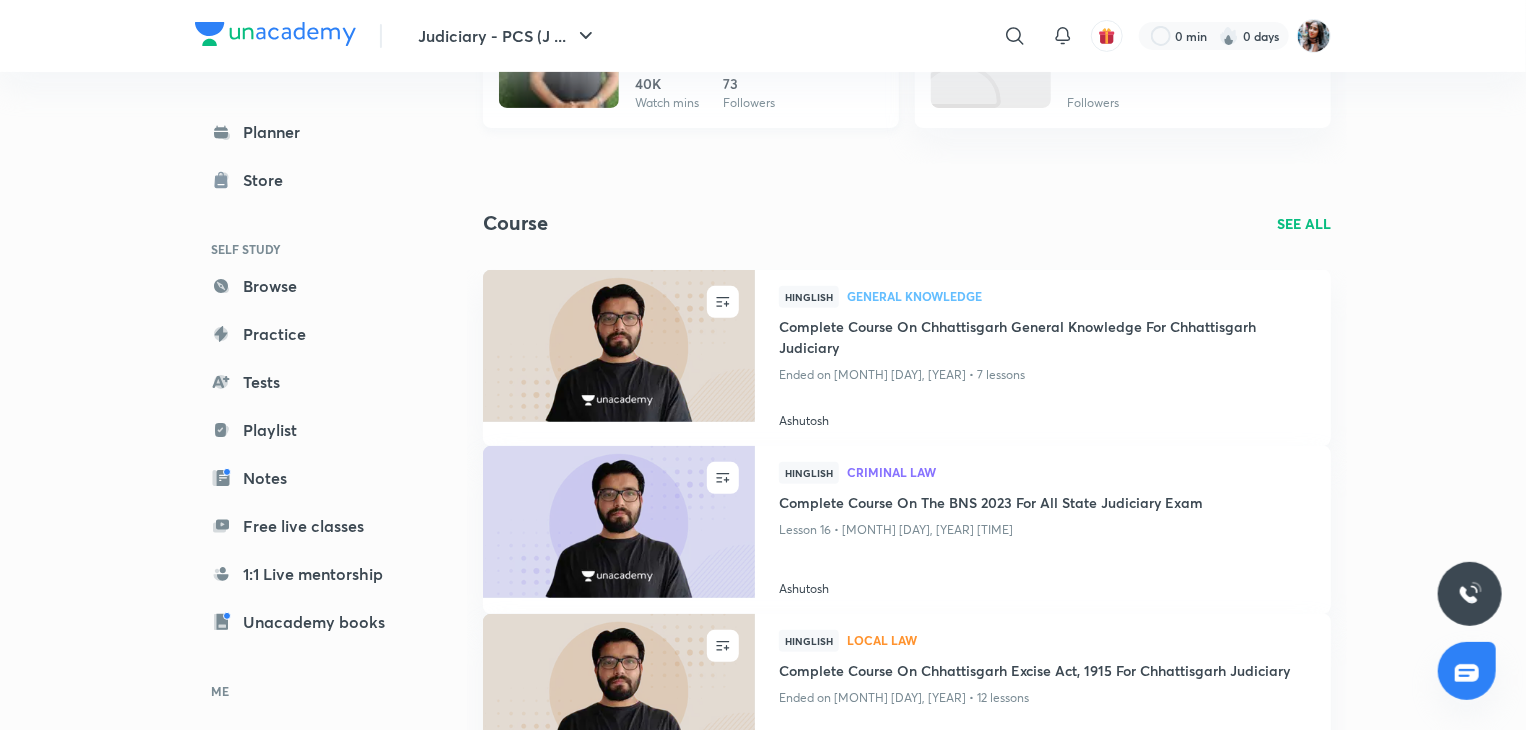 scroll, scrollTop: 316, scrollLeft: 0, axis: vertical 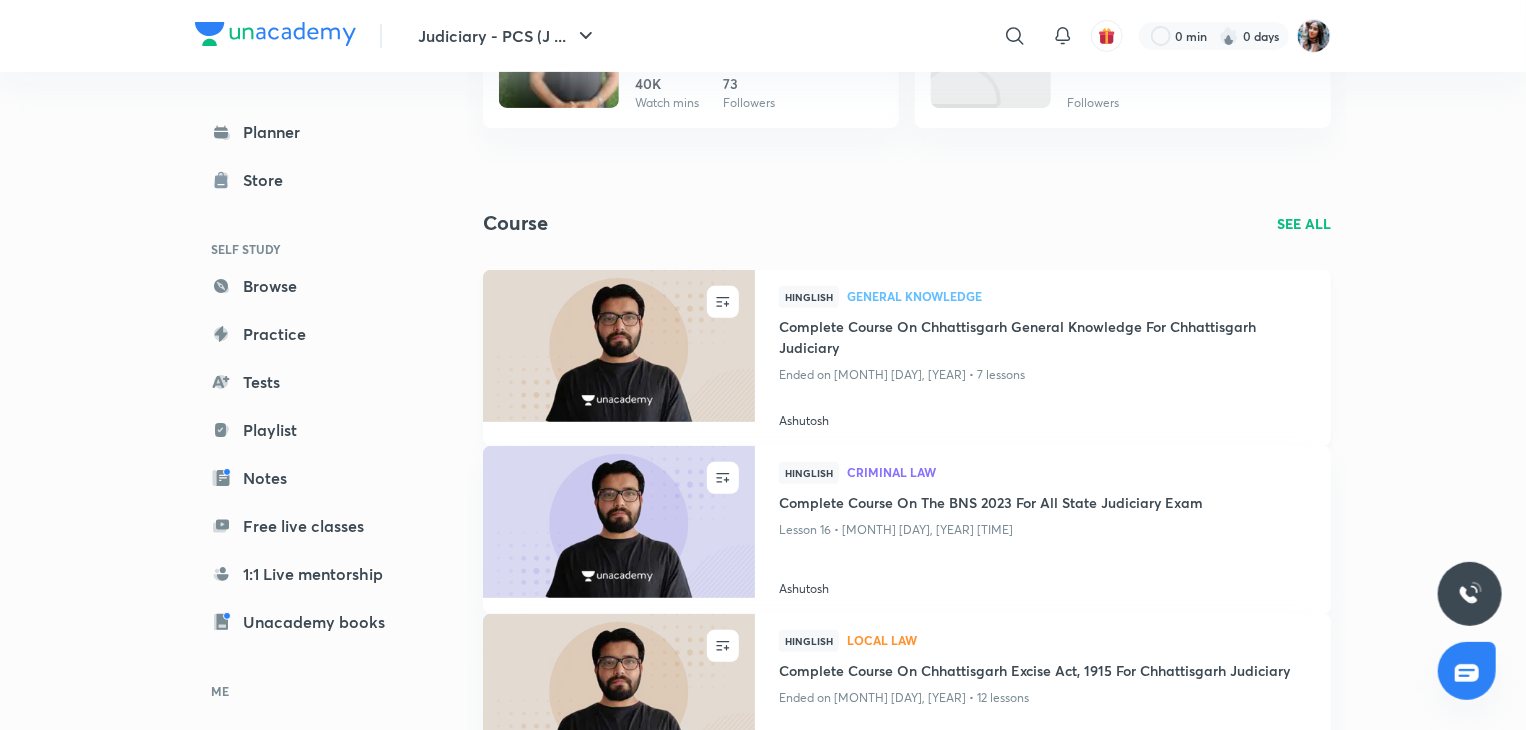 click on "Ashutosh" at bounding box center (1043, 417) 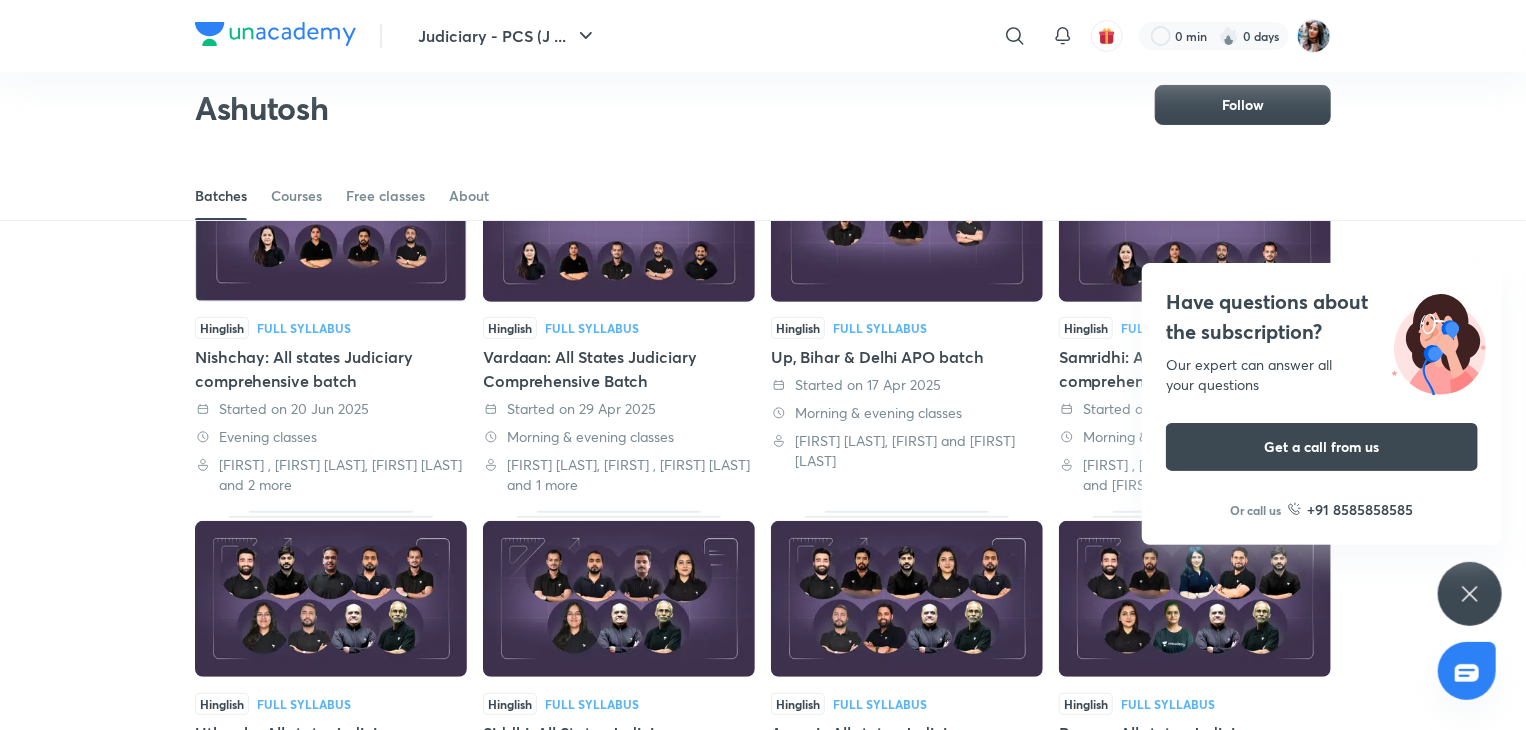 scroll, scrollTop: 180, scrollLeft: 0, axis: vertical 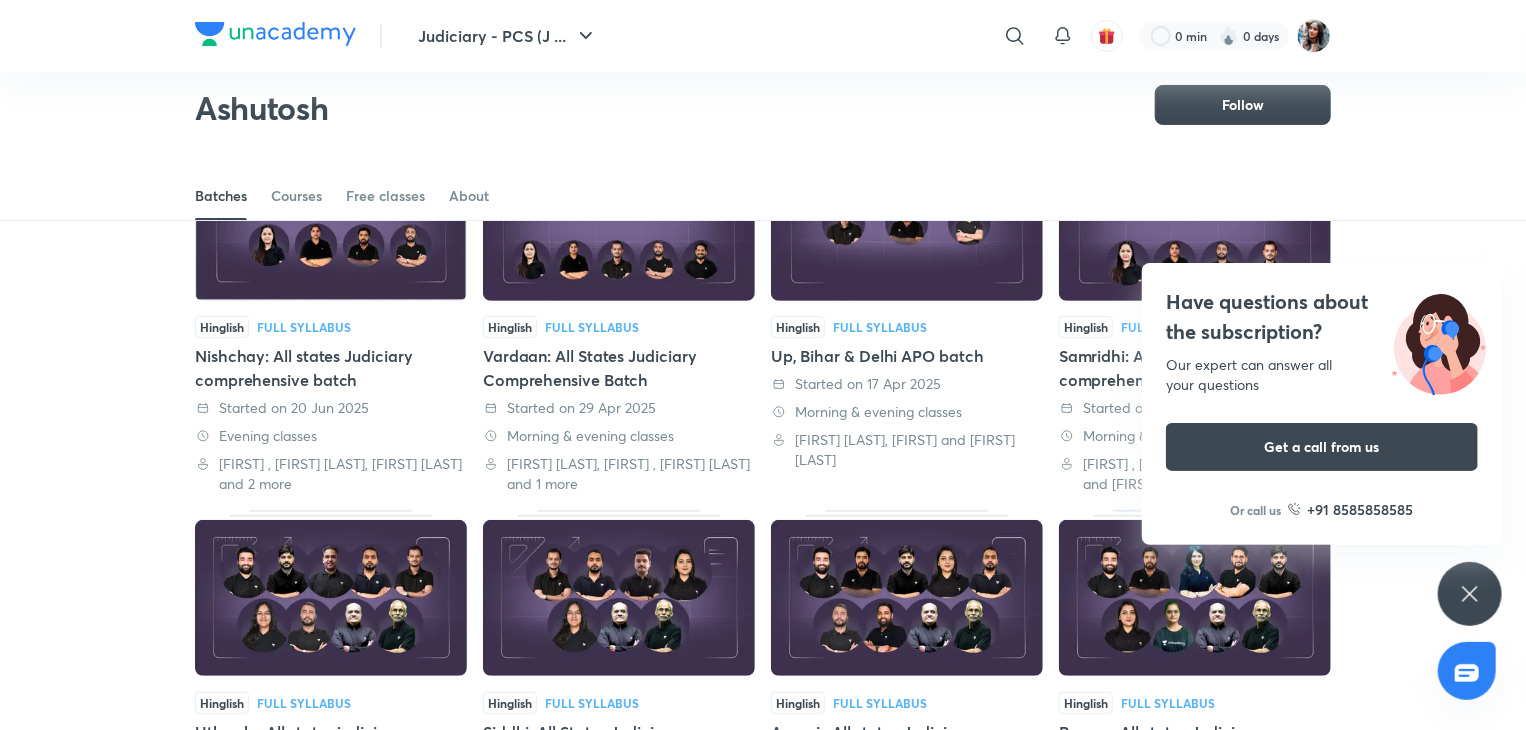 click on "Have questions about the subscription?" at bounding box center (1322, 317) 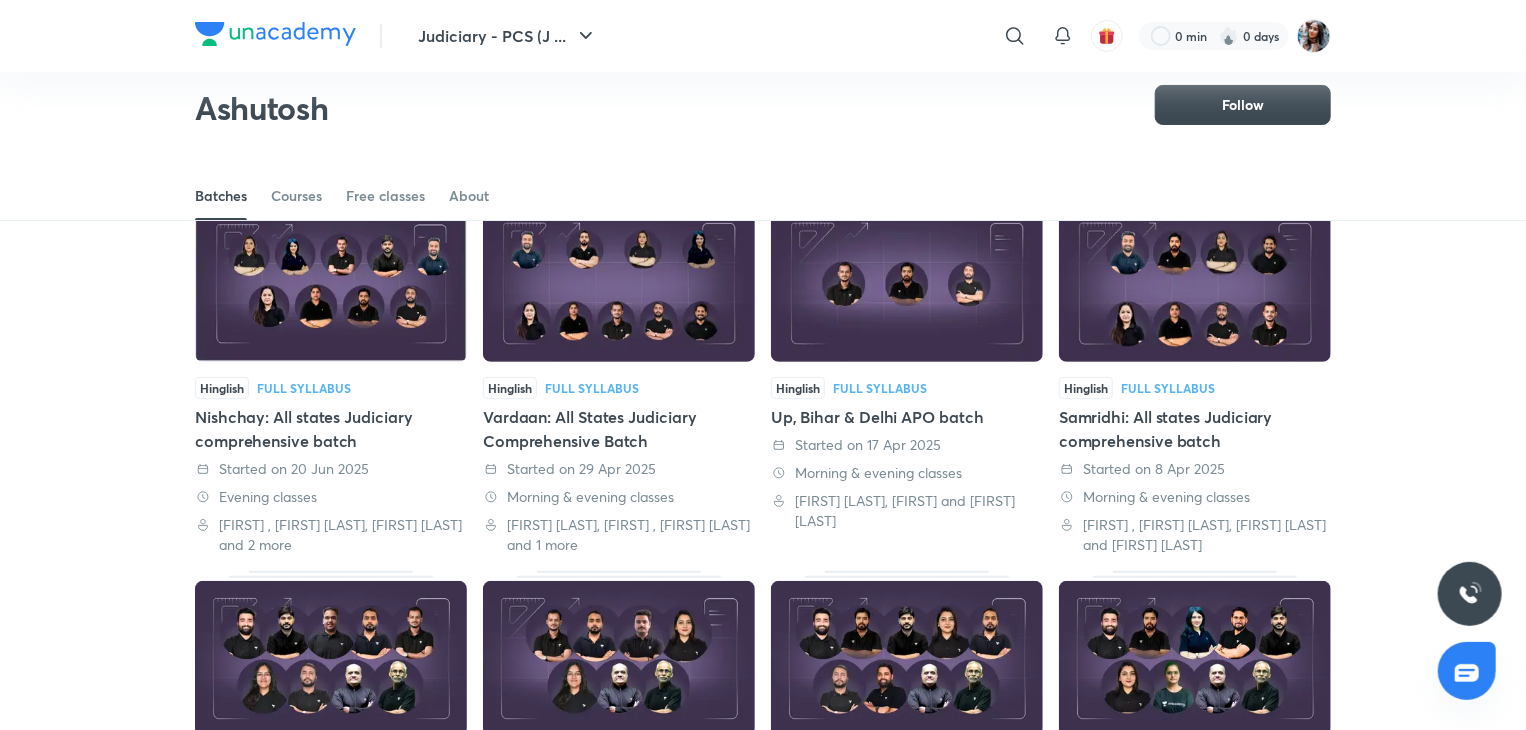 scroll, scrollTop: 0, scrollLeft: 0, axis: both 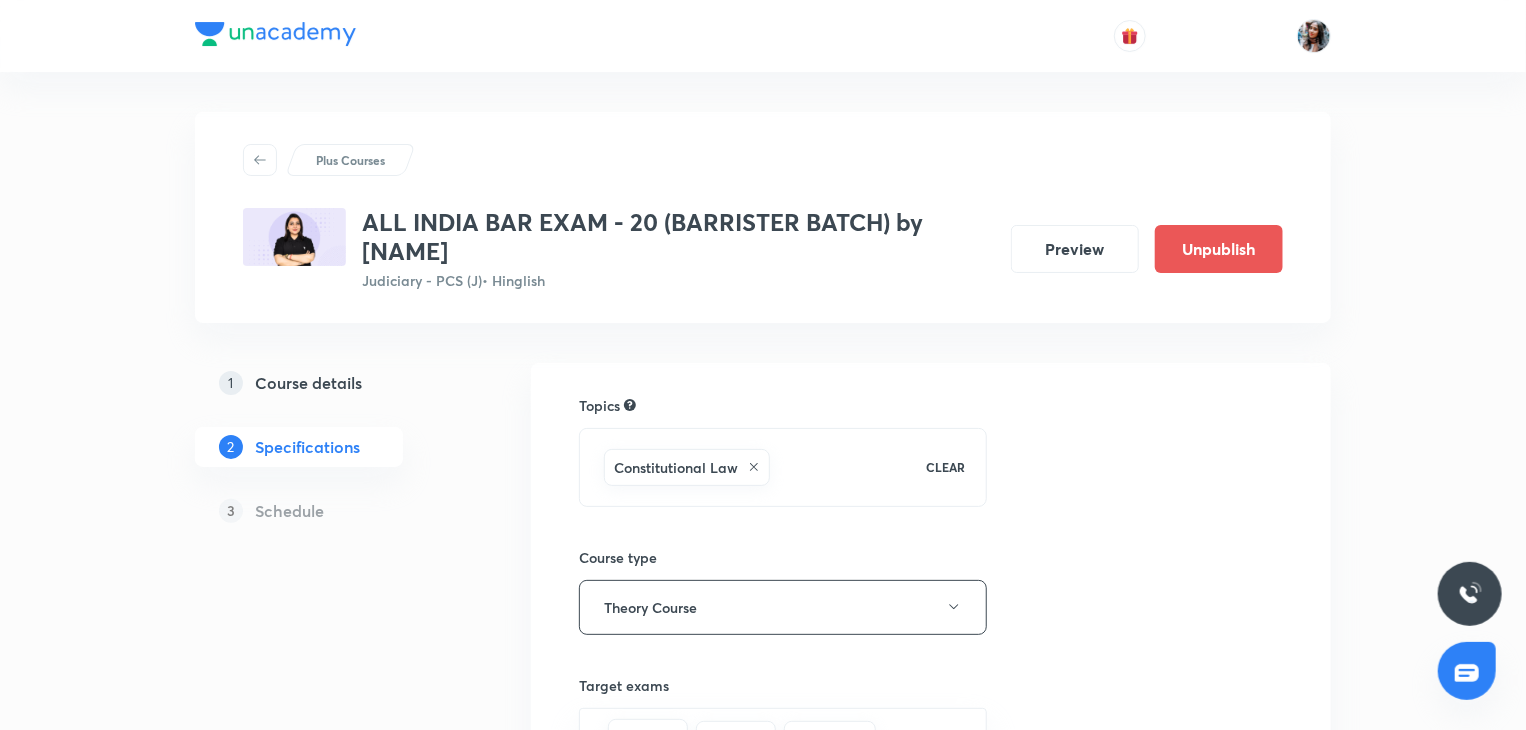 click on "Course details" at bounding box center [308, 383] 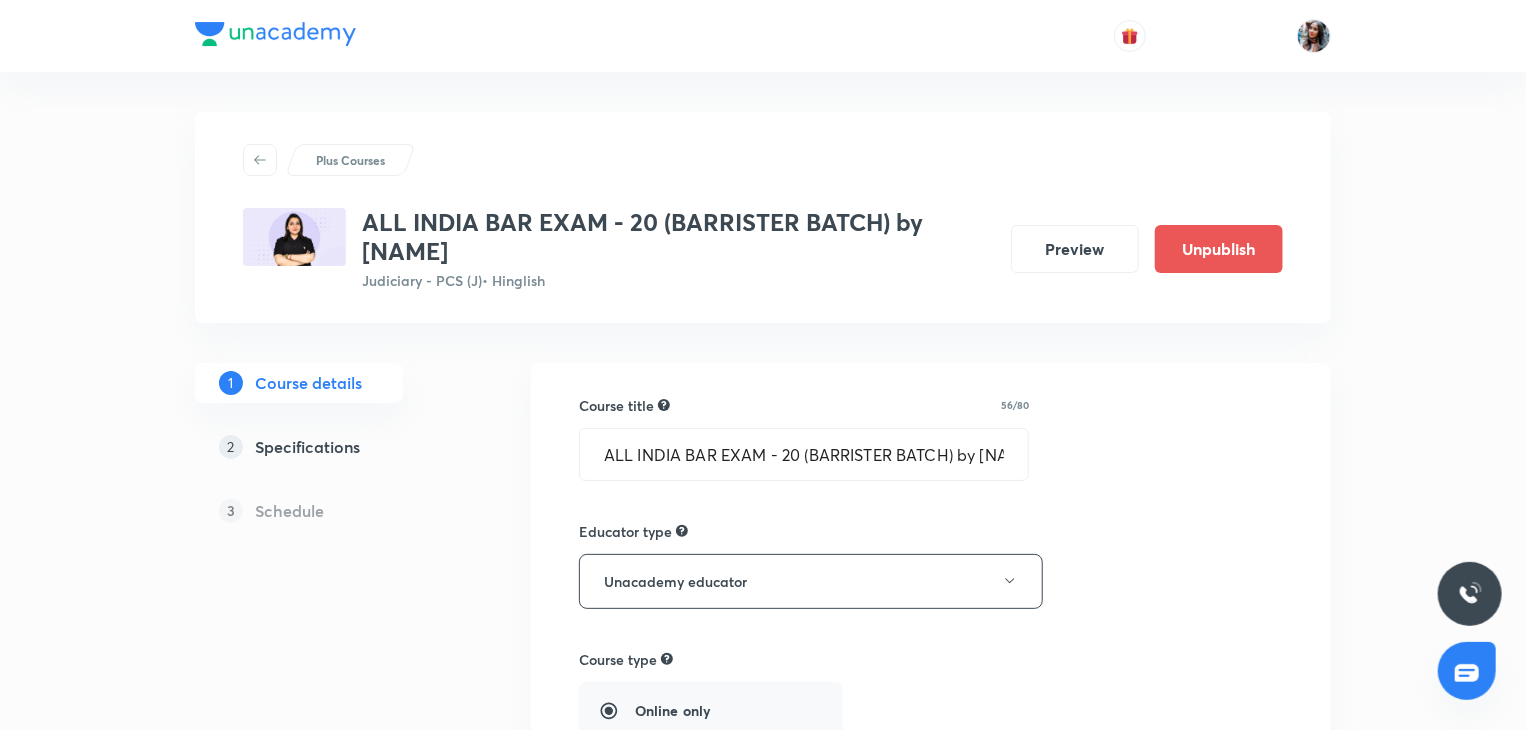 click on "2 Specifications" at bounding box center (331, 447) 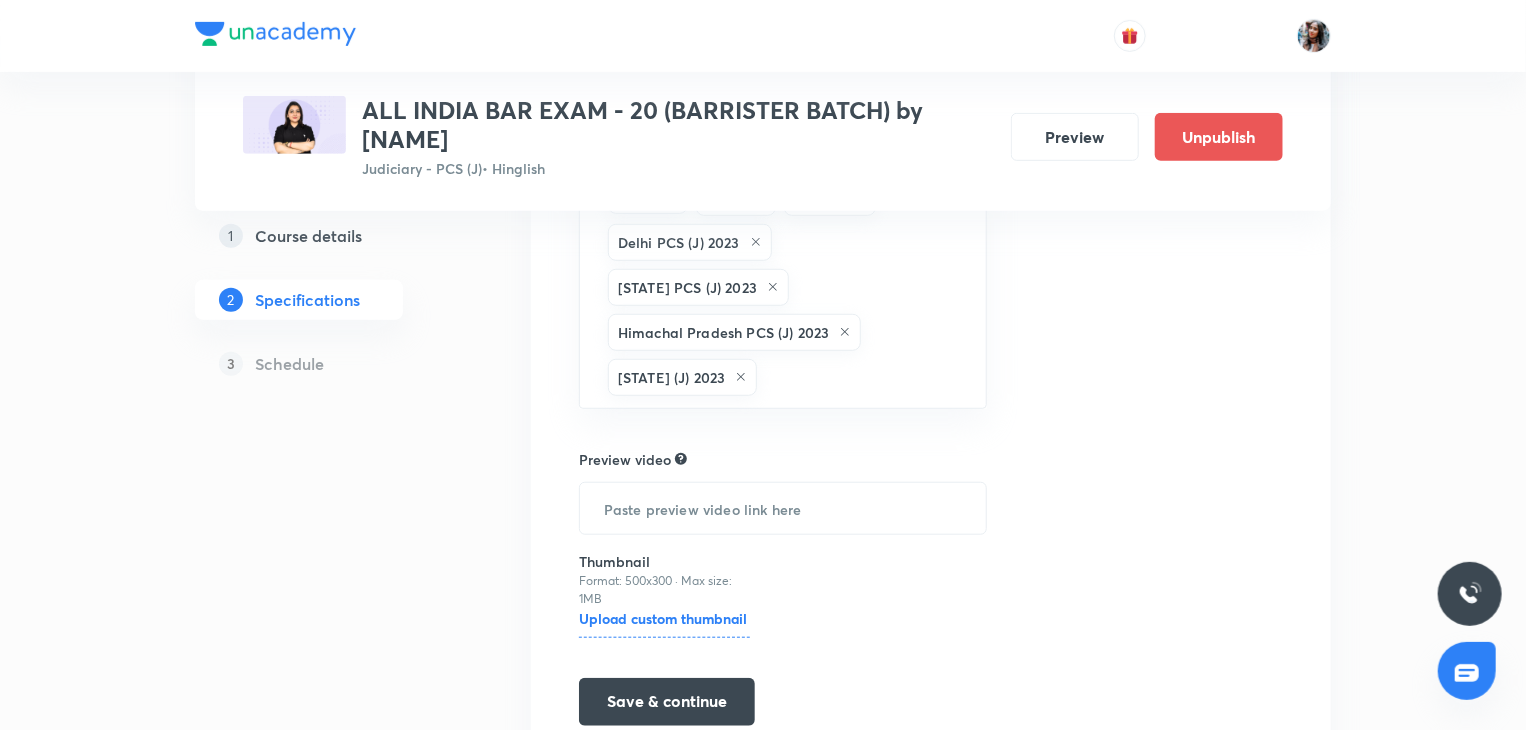 scroll, scrollTop: 629, scrollLeft: 0, axis: vertical 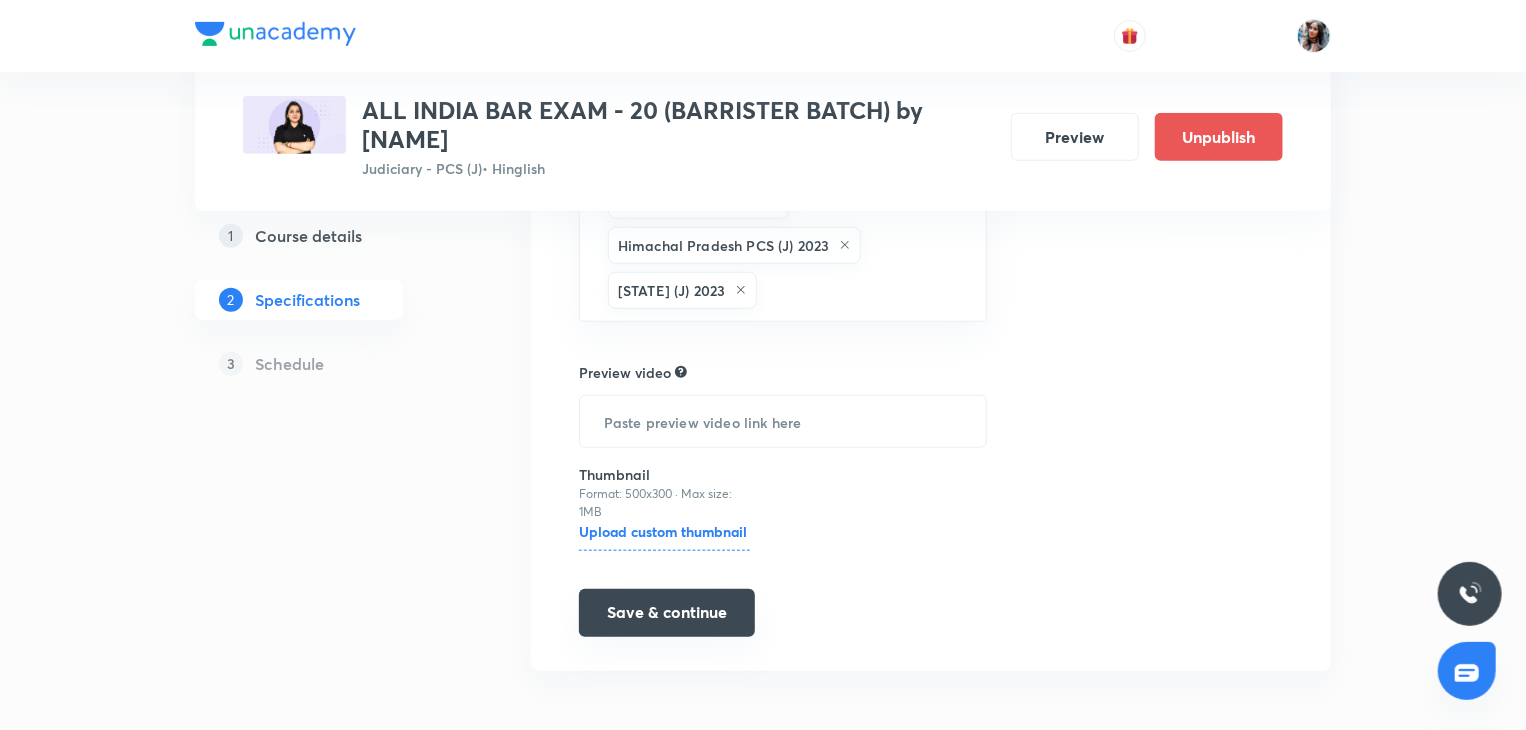 click on "Save & continue" at bounding box center (667, 613) 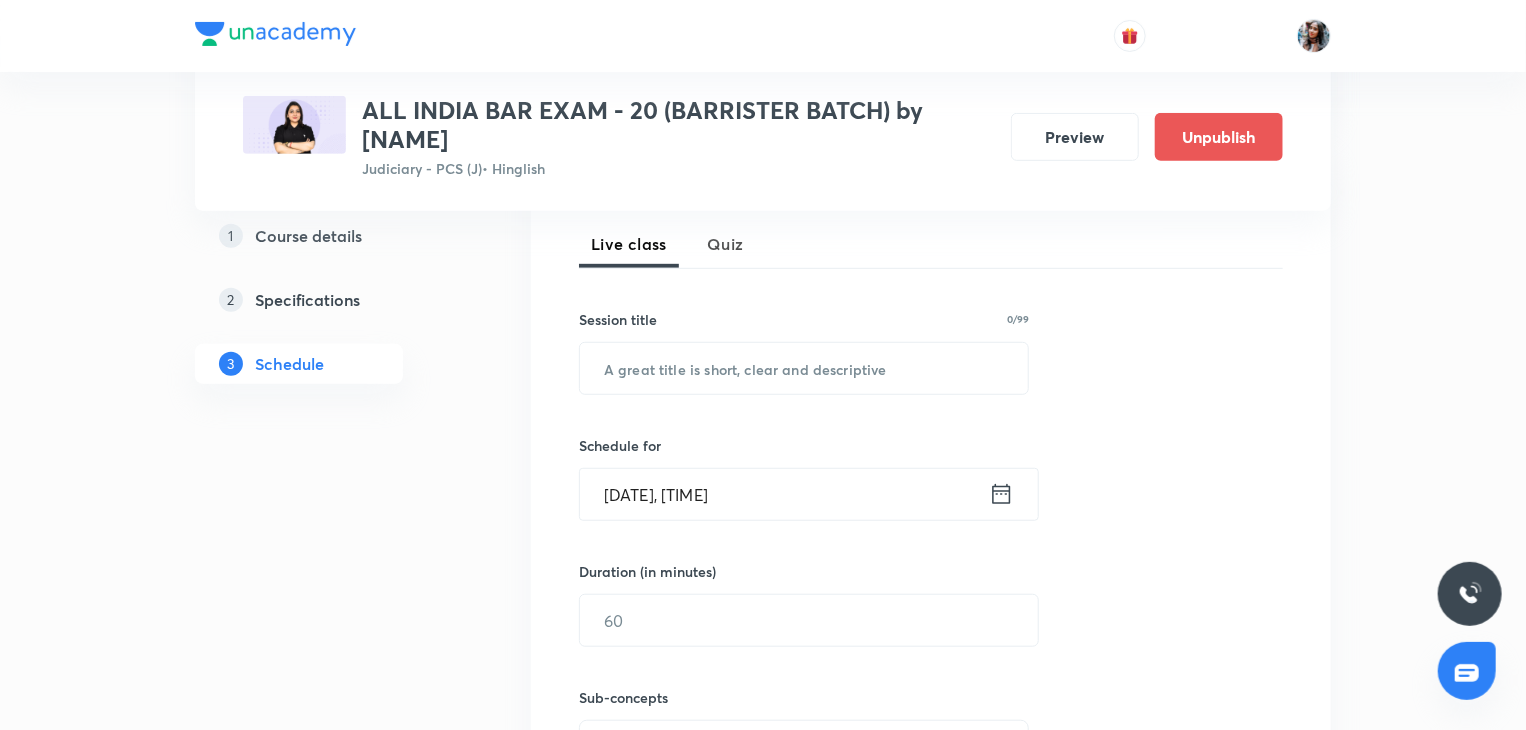 scroll, scrollTop: 442, scrollLeft: 0, axis: vertical 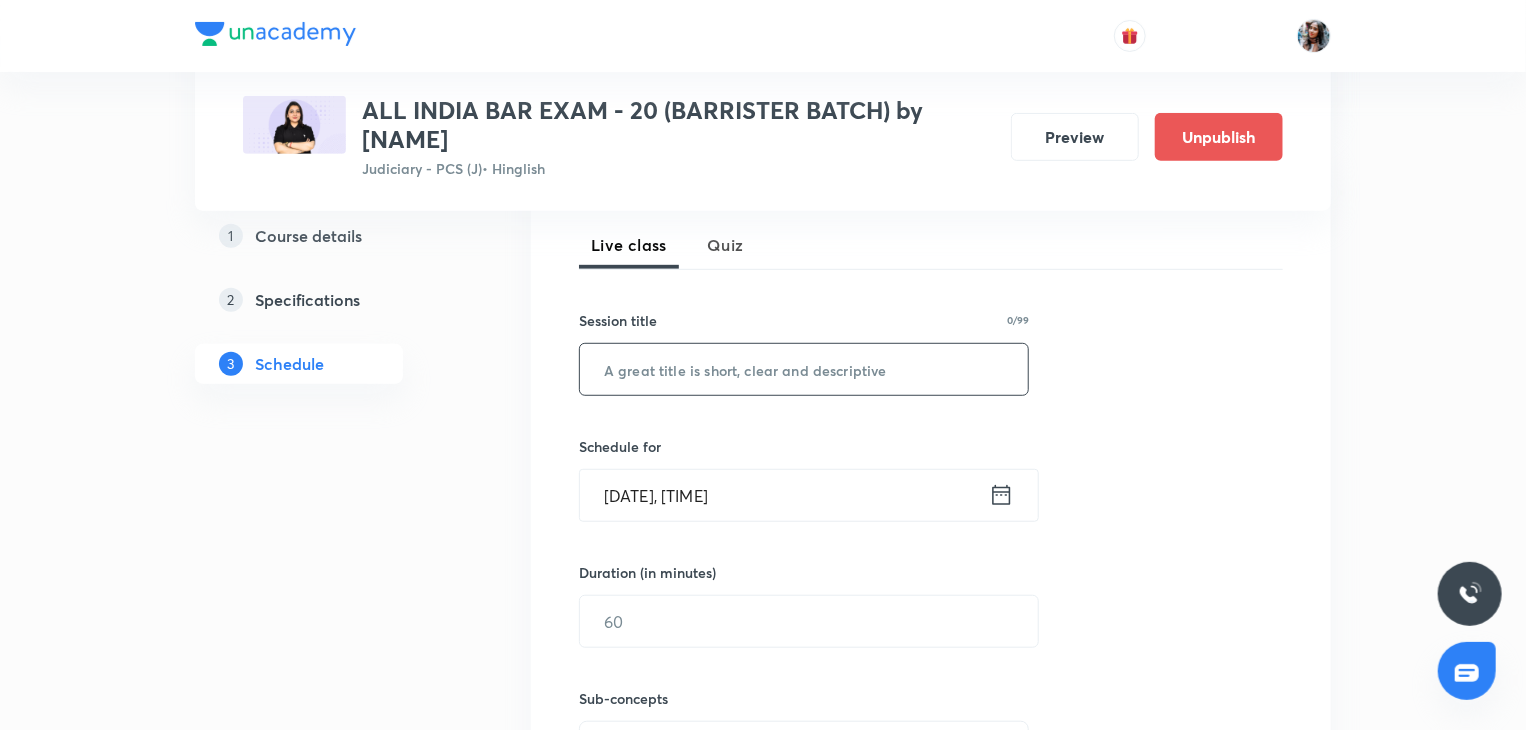 click at bounding box center (804, 369) 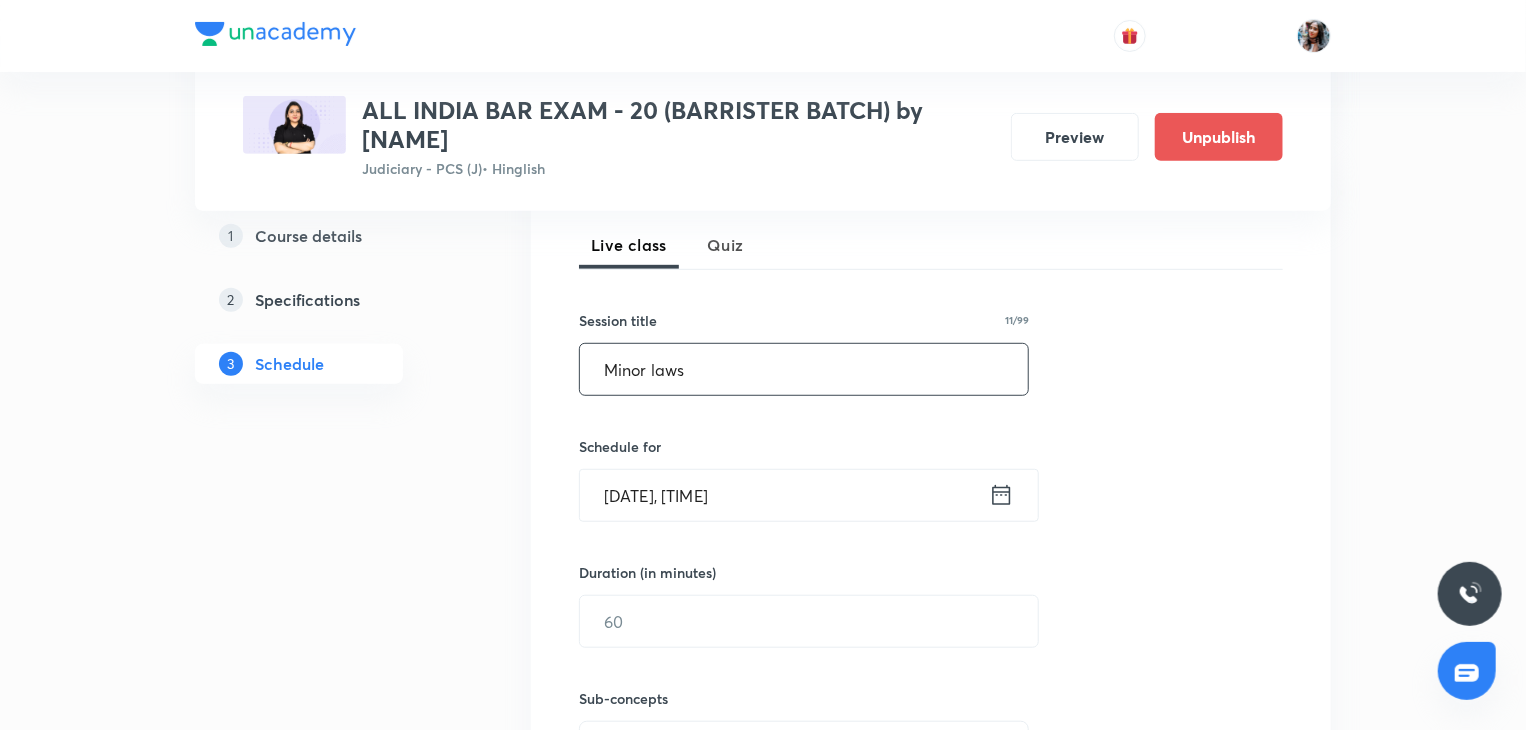click on "Minor laws" at bounding box center [804, 369] 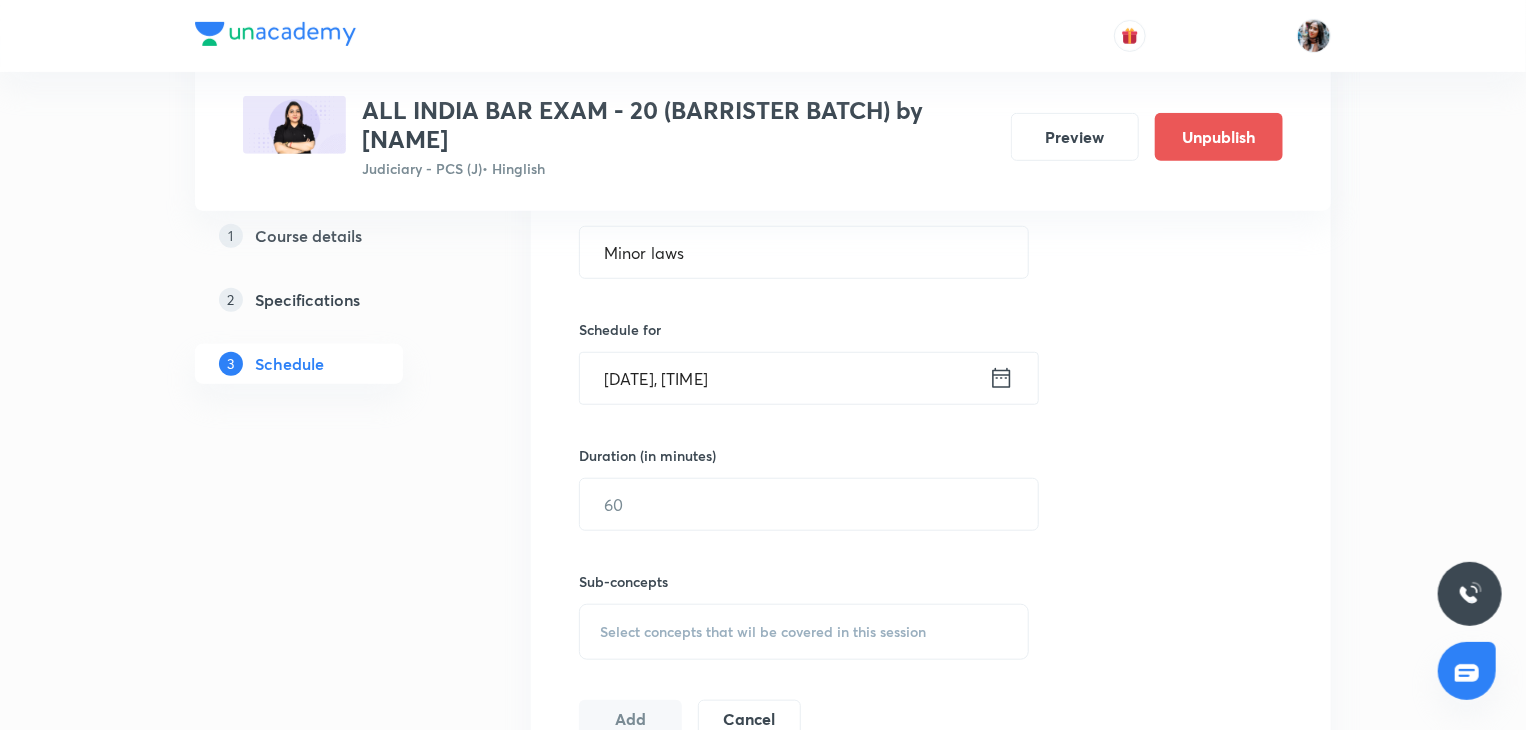 click on "Aug 5, 2025, 5:31 PM" at bounding box center [784, 378] 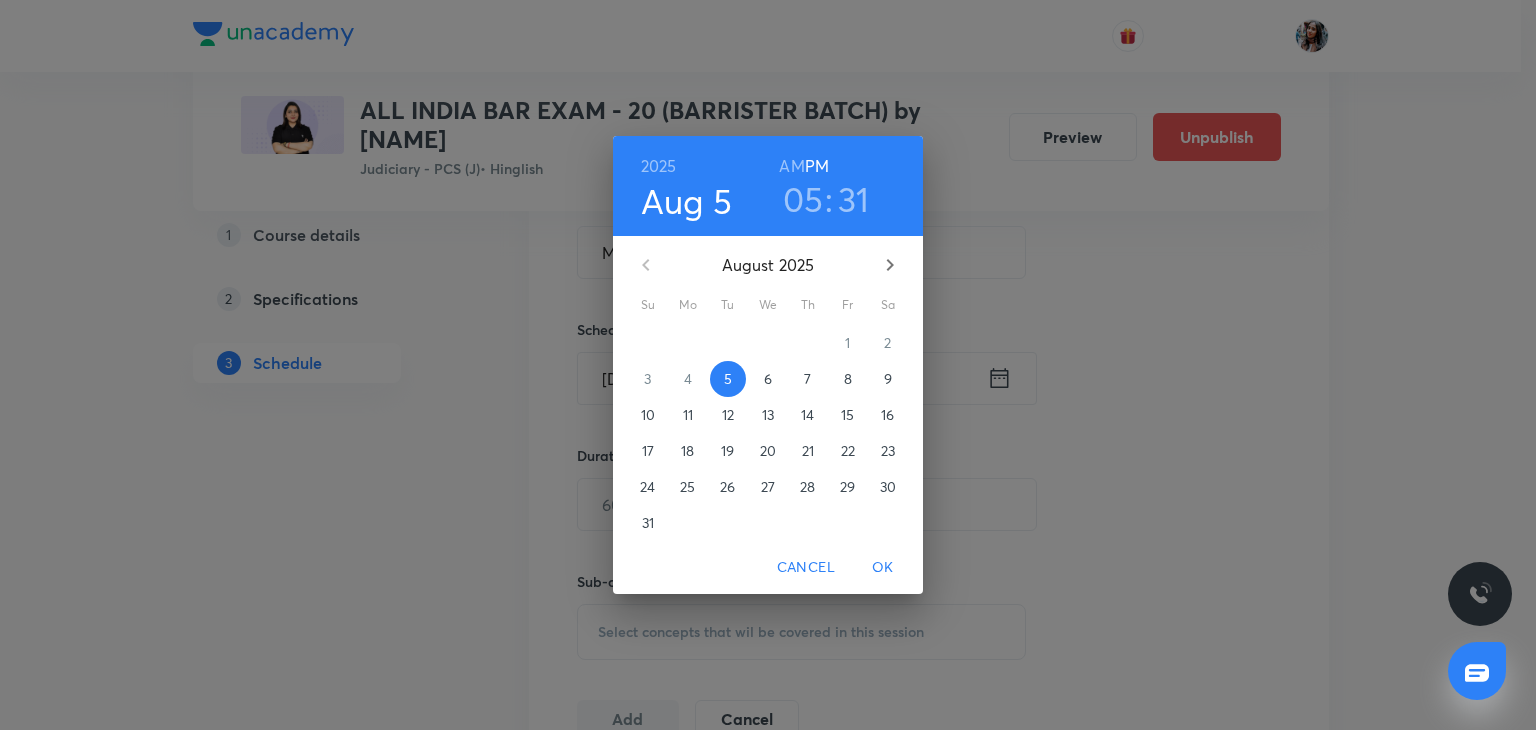 click on "6" at bounding box center (768, 379) 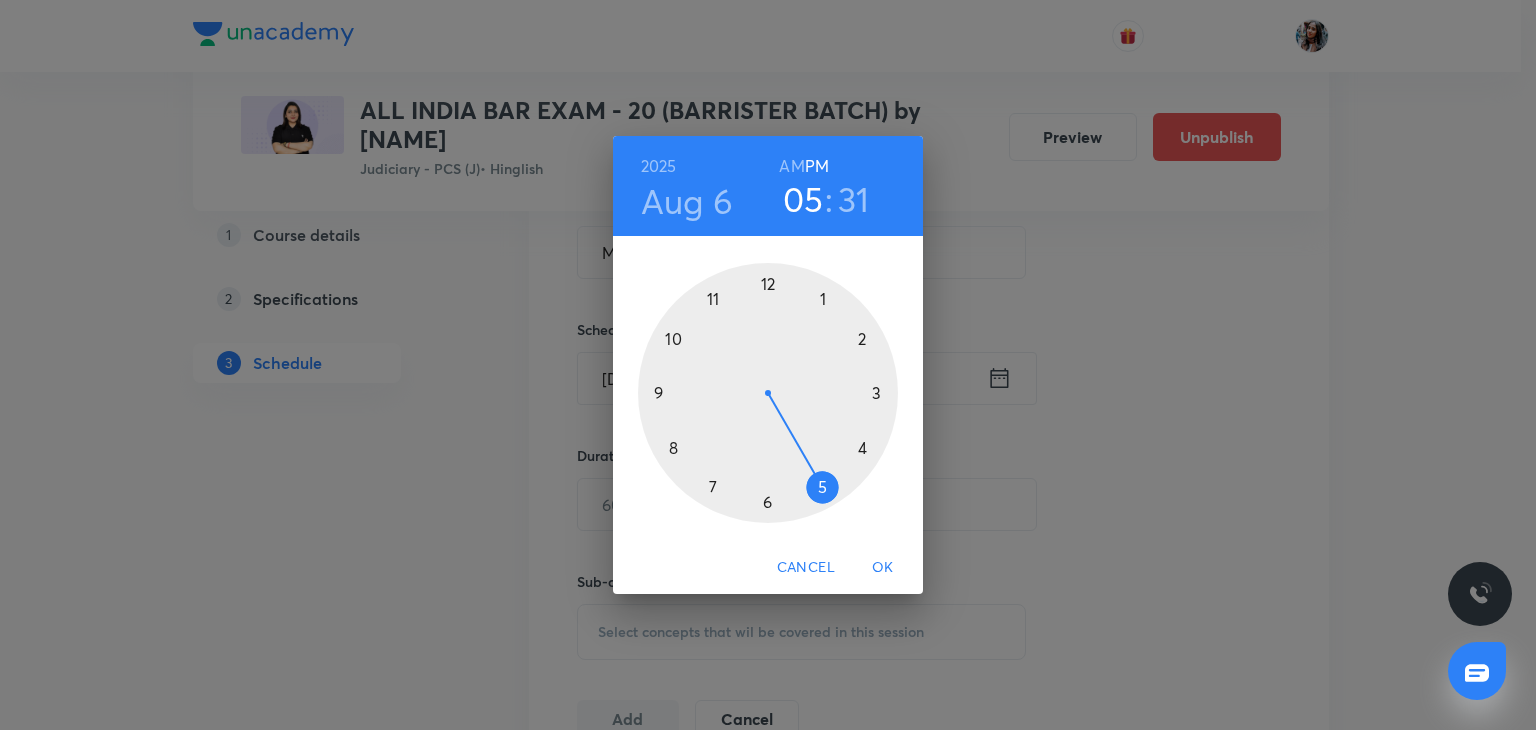 click on "31" at bounding box center (854, 199) 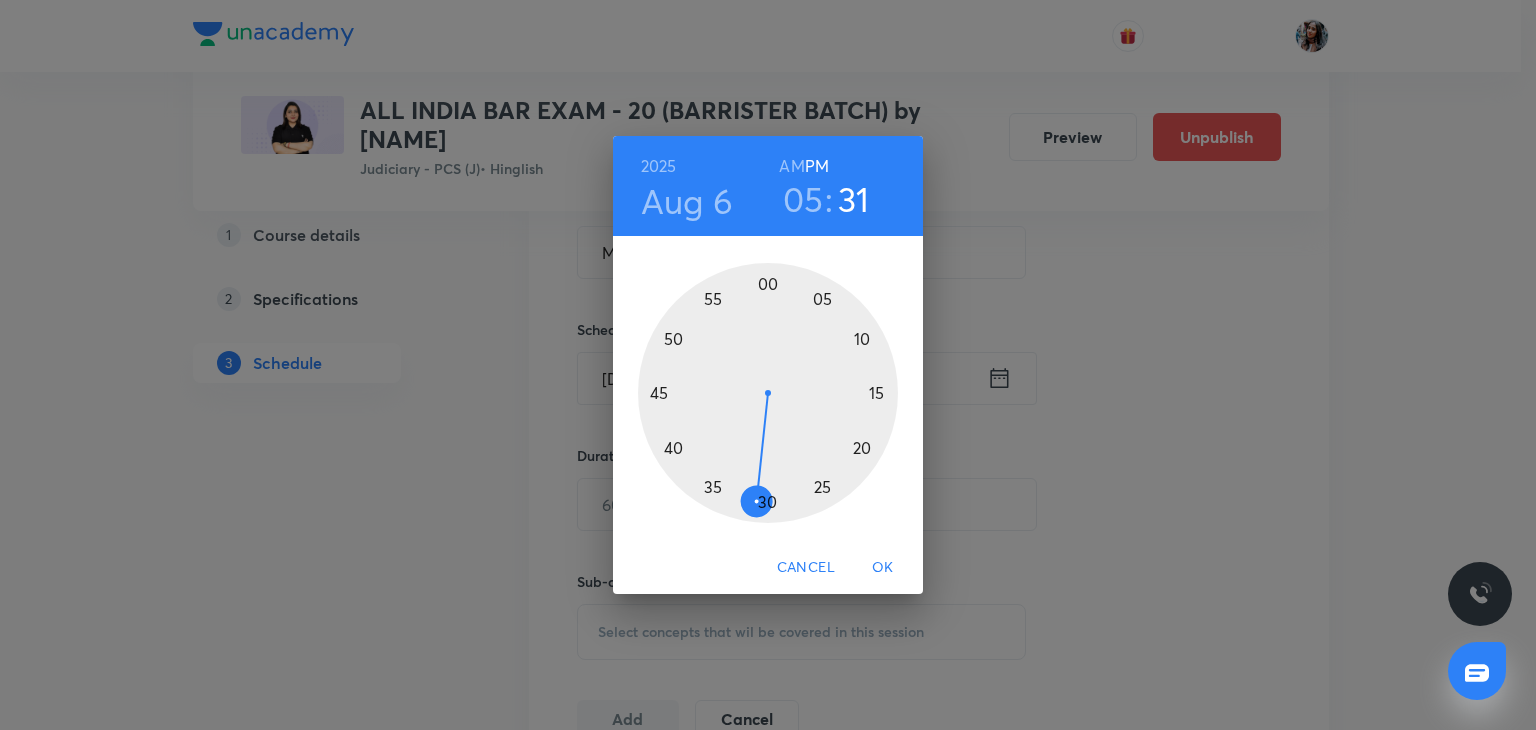 click at bounding box center (768, 393) 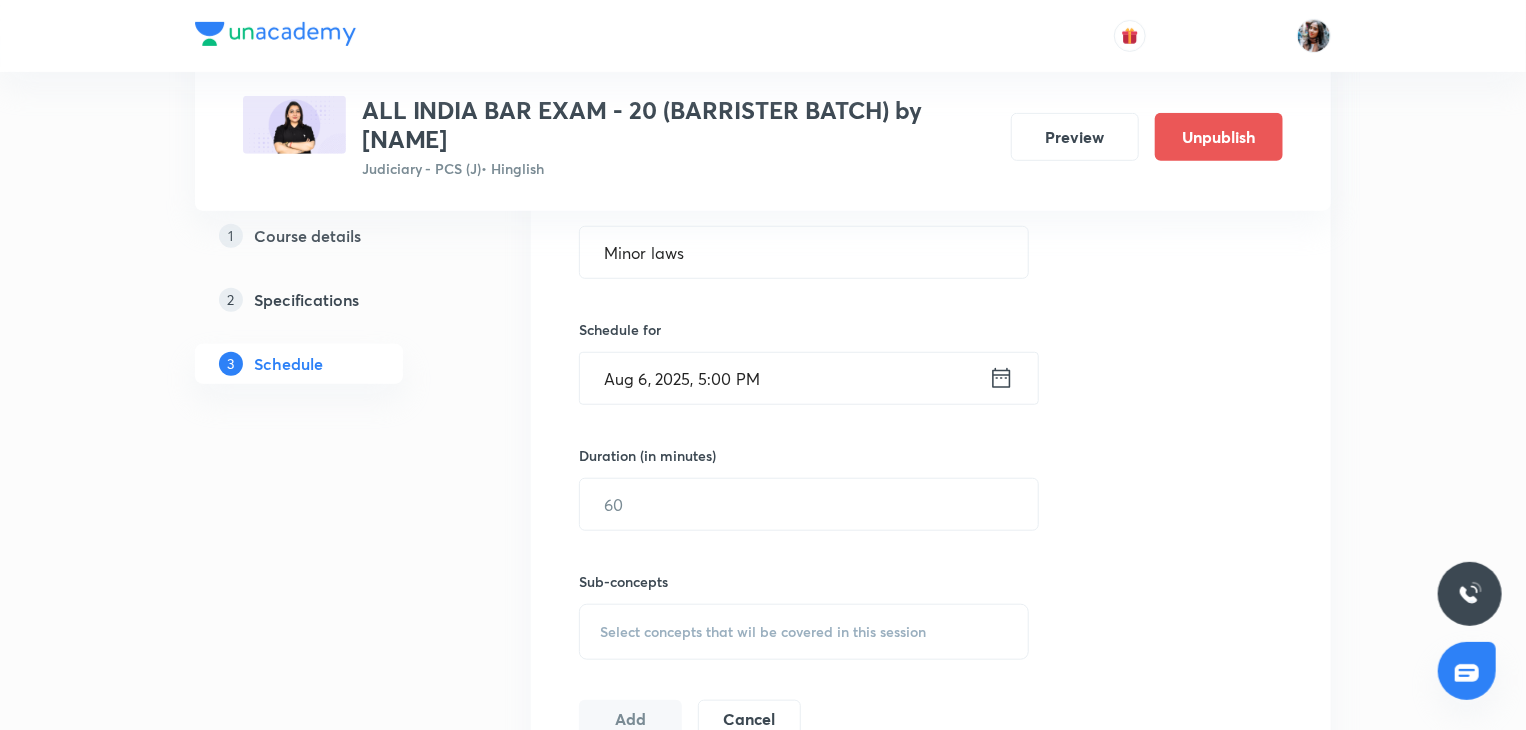 scroll, scrollTop: 754, scrollLeft: 0, axis: vertical 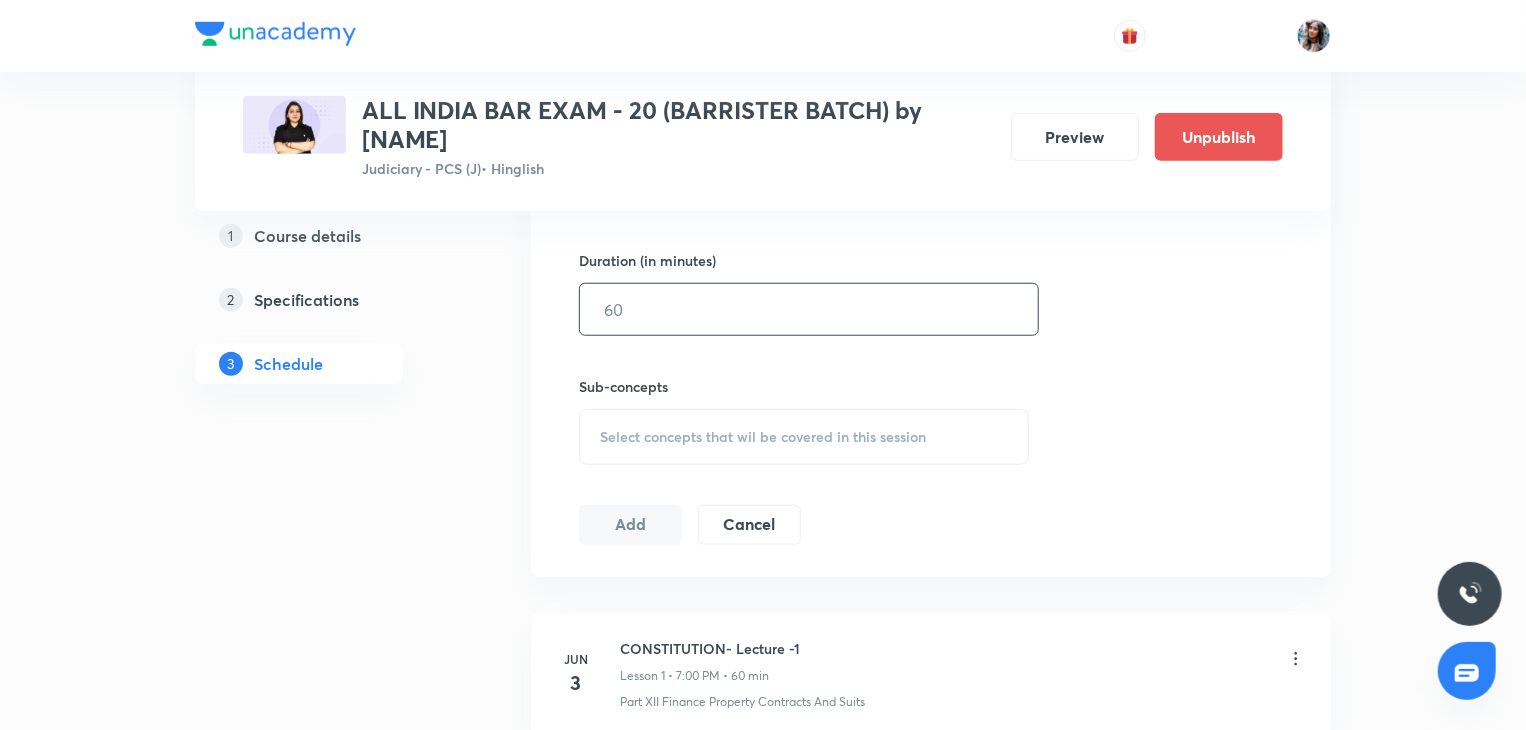 click at bounding box center [809, 309] 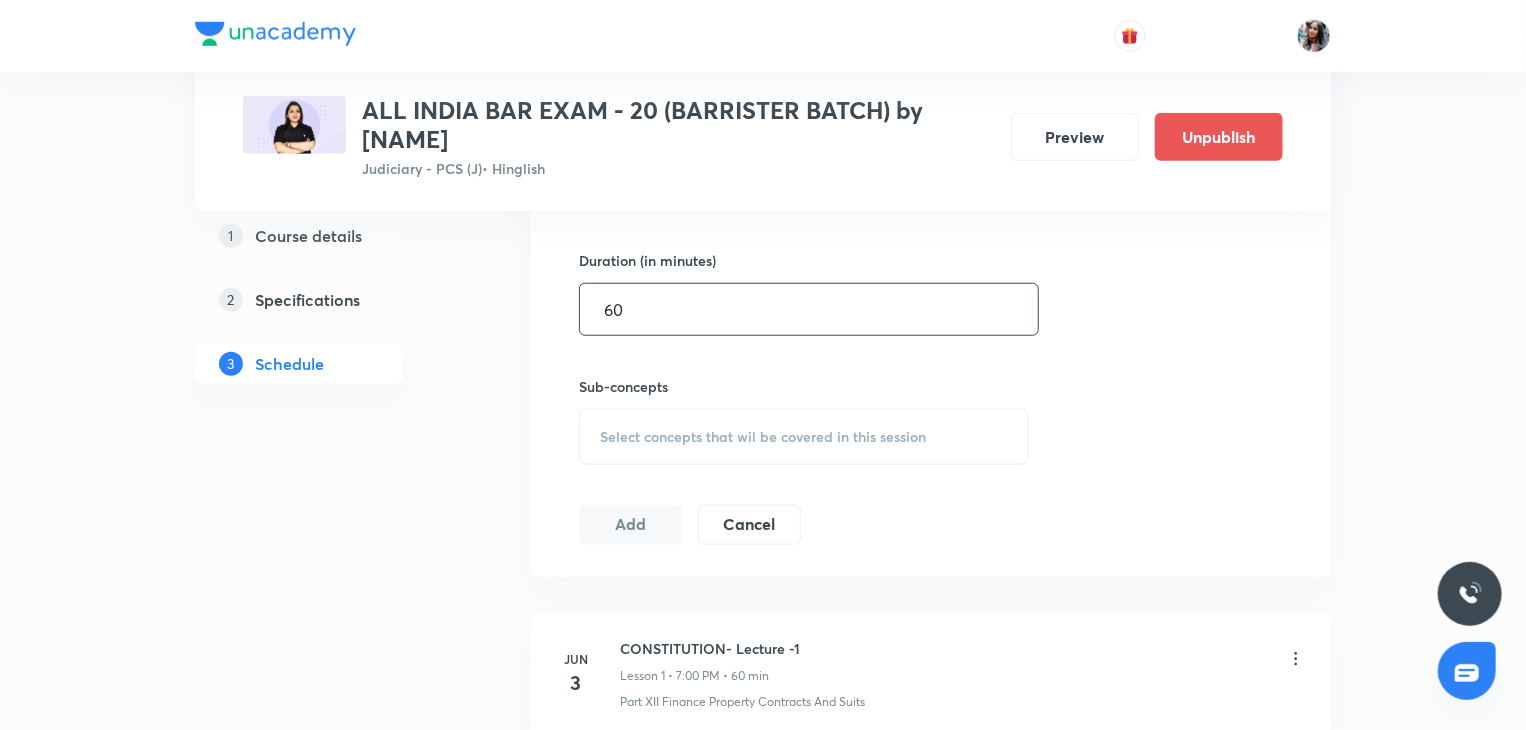 type on "60" 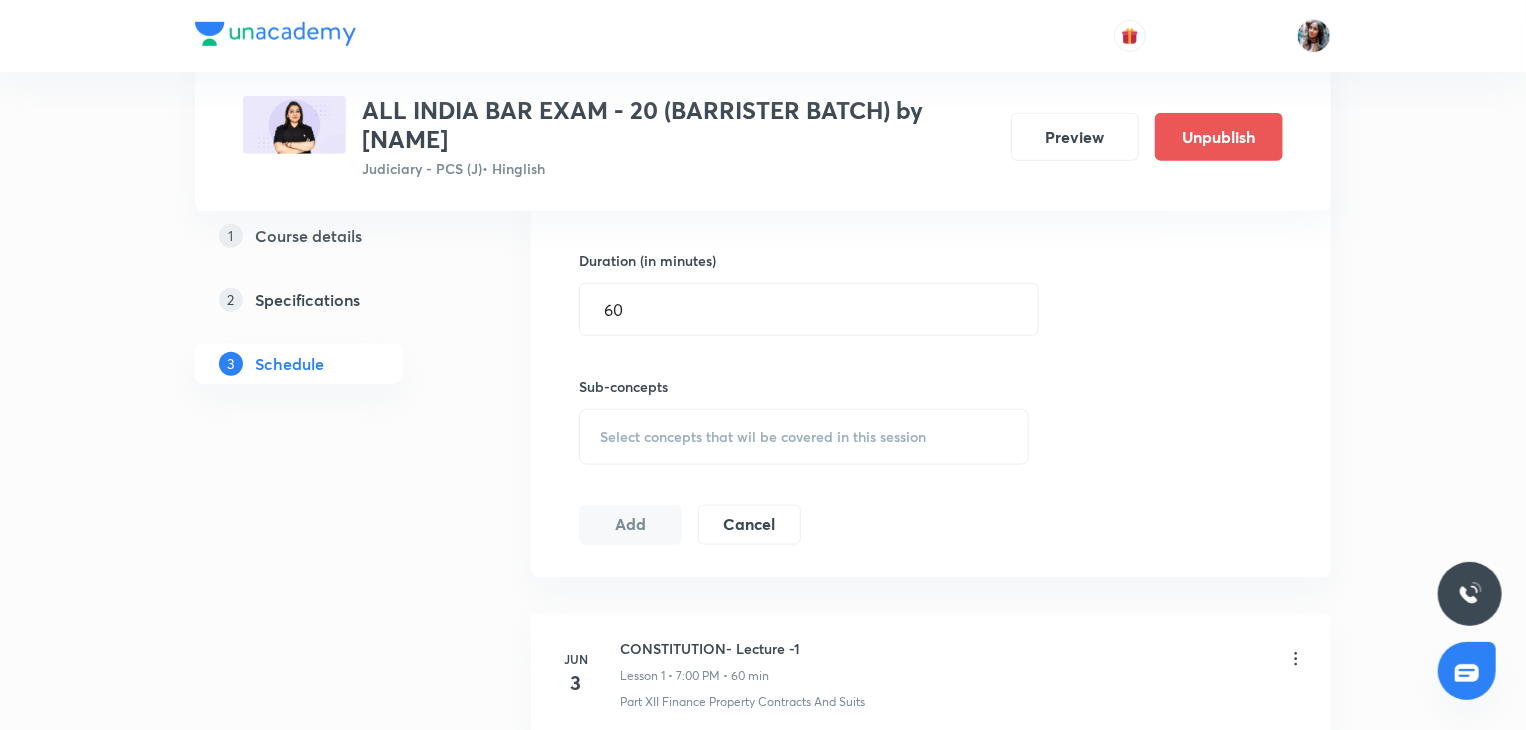 click on "Select concepts that wil be covered in this session" at bounding box center [763, 437] 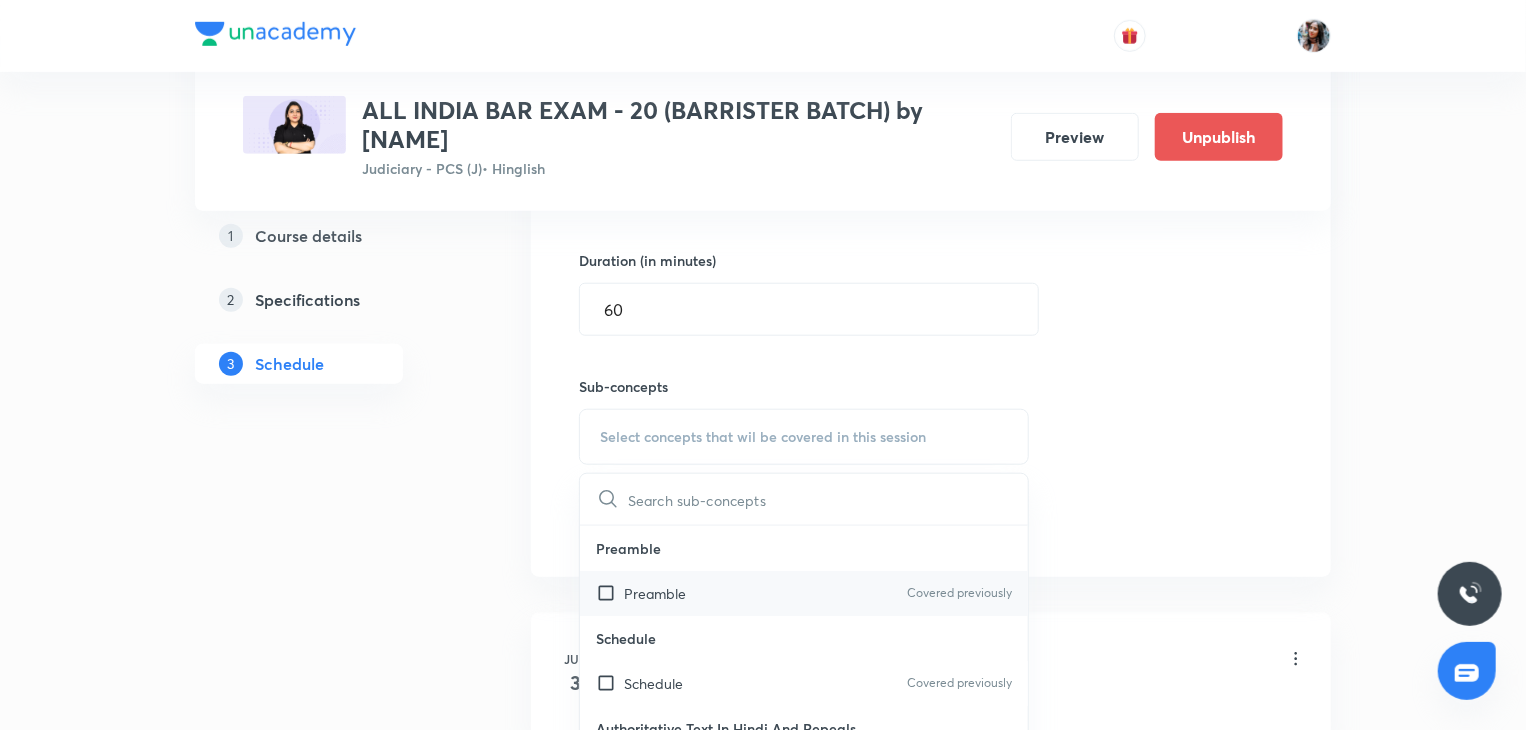 click on "Preamble" at bounding box center (655, 593) 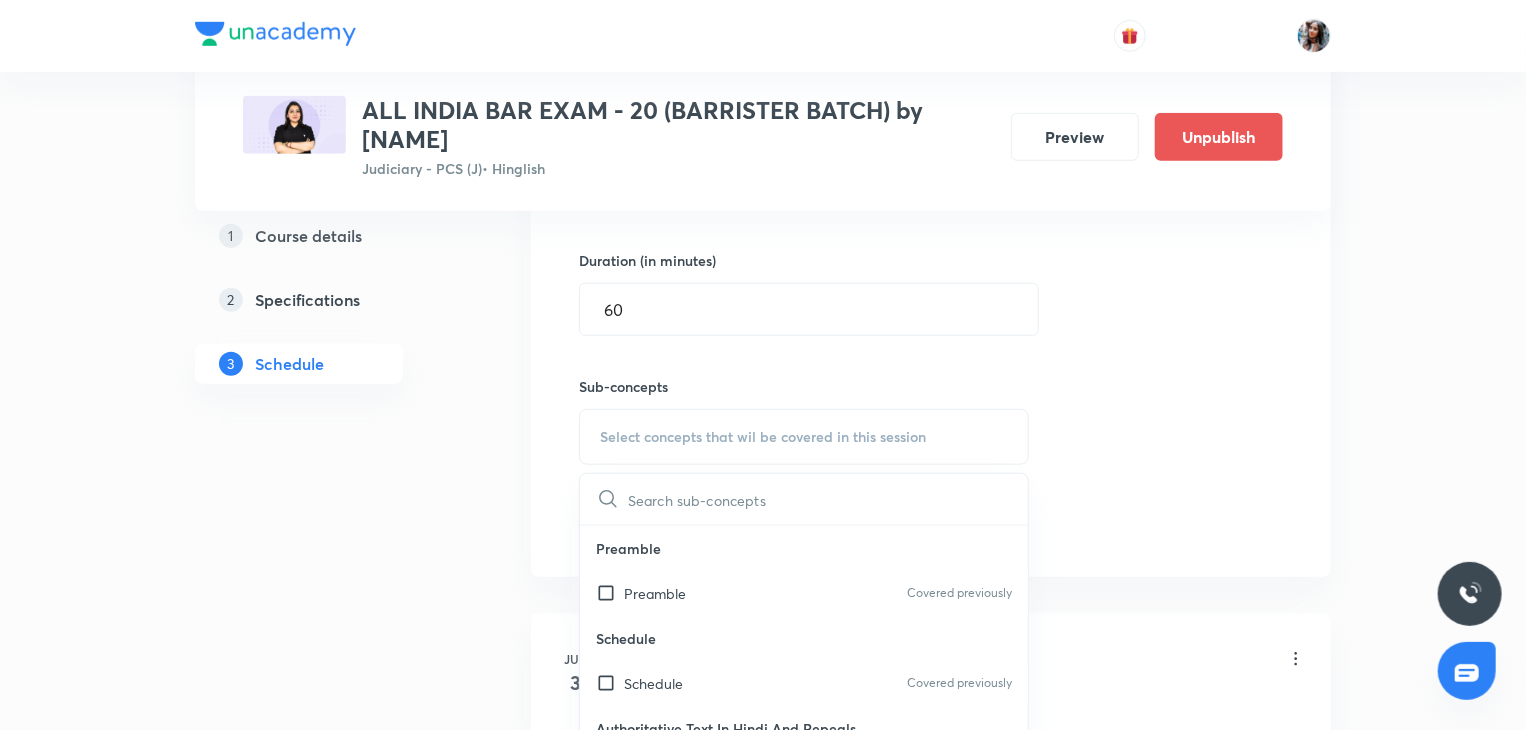 checkbox on "true" 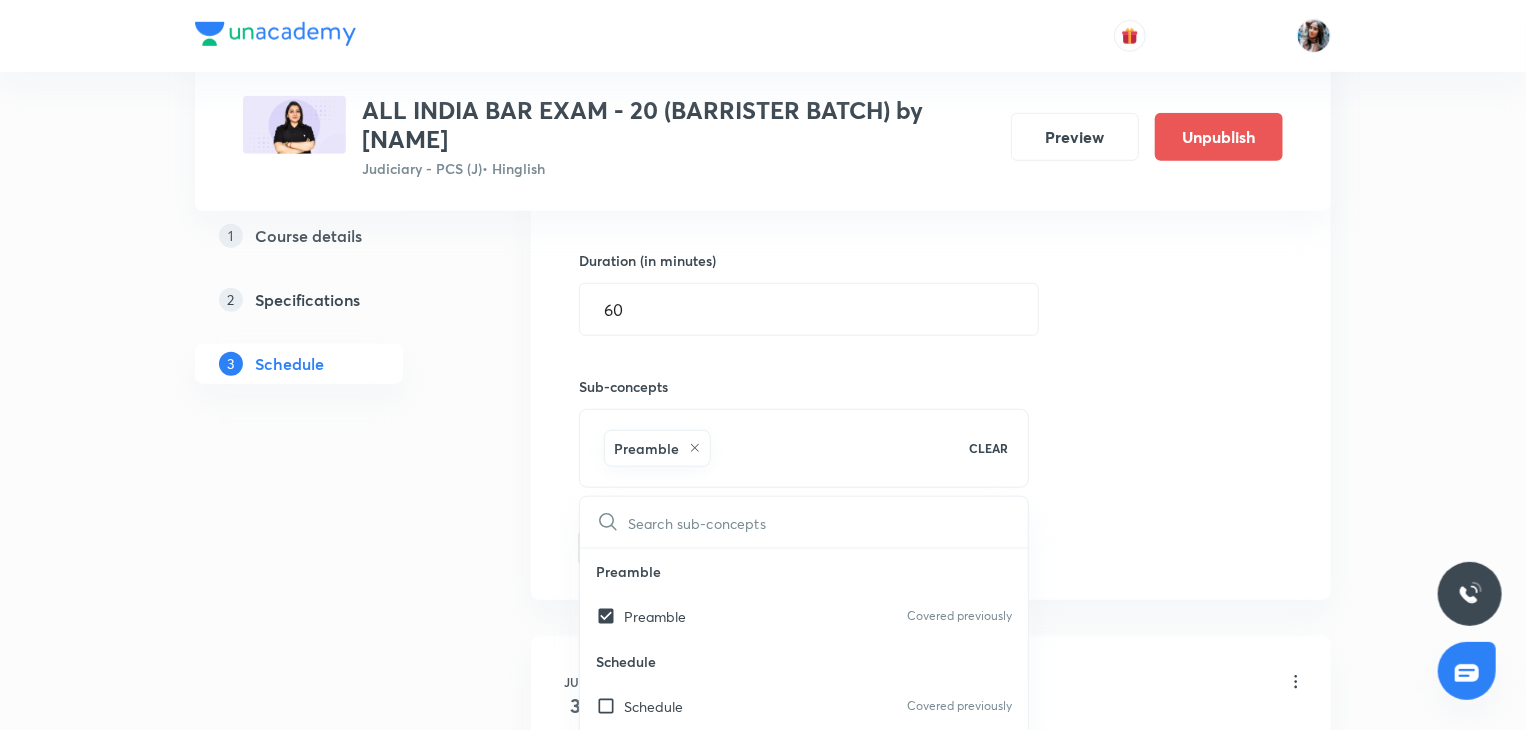 click on "Plus Courses ALL INDIA BAR EXAM - 20 (BARRISTER BATCH) by Apurva vats Judiciary - PCS (J)  • Hinglish Preview Unpublish 1 Course details 2 Specifications 3 Schedule Schedule 52  classes Topic coverage Constitutional Law Cover at least  60 % View details Session  53 Live class Quiz Session title 11/99 Minor laws ​ Schedule for Aug 6, 2025, 5:00 PM ​ Duration (in minutes) 60 ​ Sub-concepts Preamble CLEAR ​ Preamble Preamble Covered previously Schedule Schedule Covered previously Authoritative Text In Hindi And Repeals Authoritative Text In Hindi And Repeals Covered previously Part XXII Short Title Commencement Part XXII Short Title Commencement Covered previously Part XXI Temporary Transitional And Special Provisions Part XXI Temporary Transitional And Special Provisions Covered previously Part XX Amendment Of The Constitution Part XX Amendment Of The Constitution Covered previously Part XIX Miscellaneous Part XIX Miscellaneous Covered previously Part XVIII Emergency Provisions Covered previously Add" at bounding box center (763, 4111) 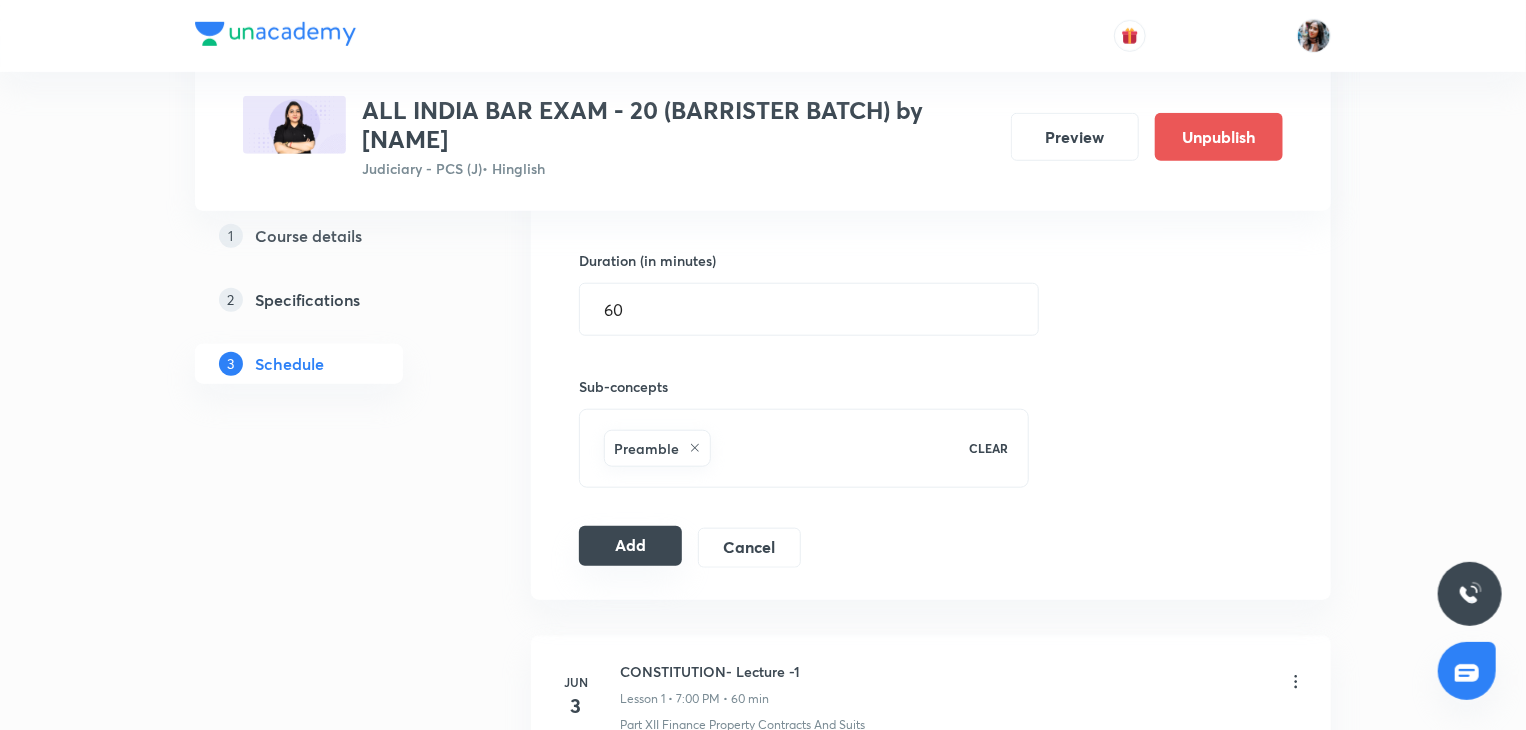 click on "Add" at bounding box center (630, 546) 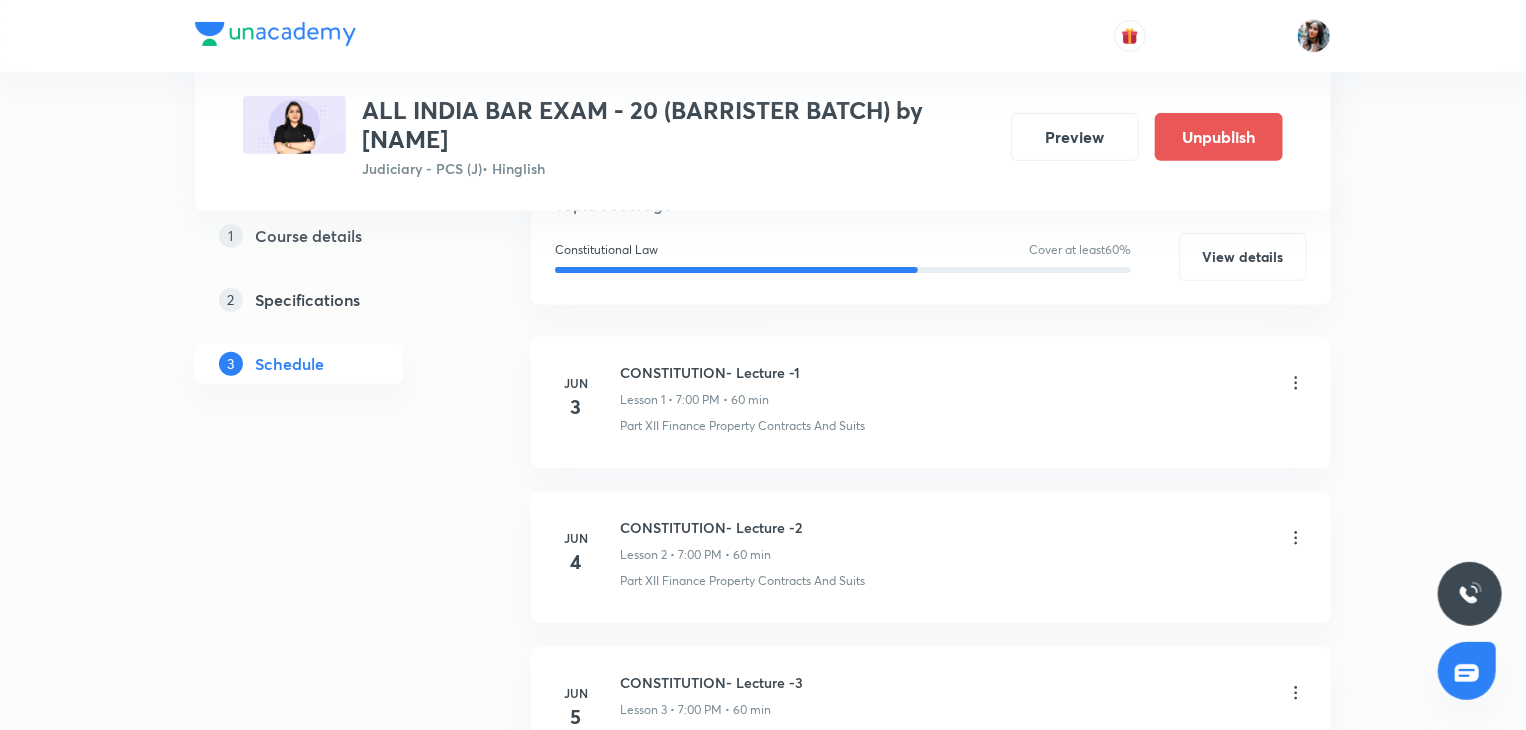 scroll, scrollTop: 188, scrollLeft: 0, axis: vertical 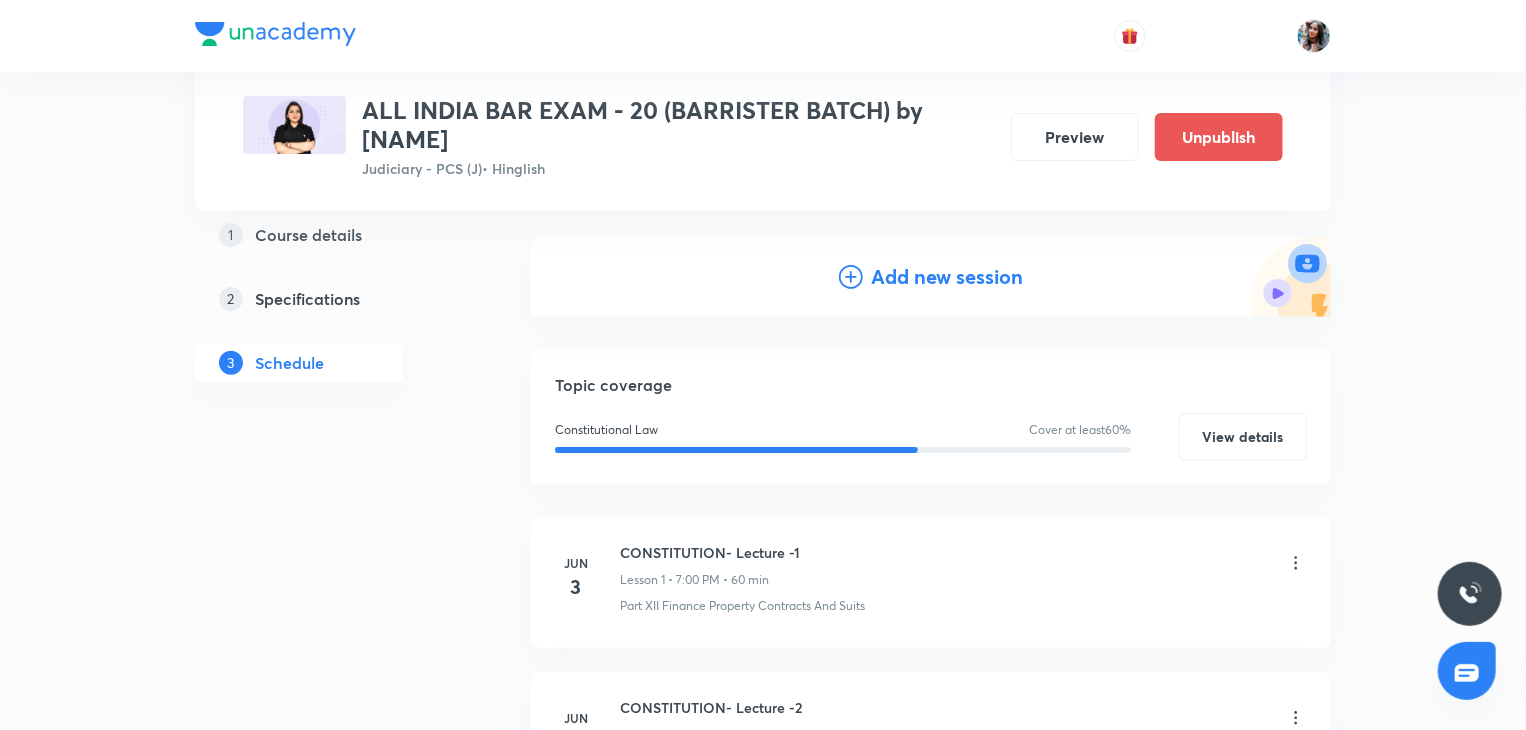 click on "Add new session" at bounding box center [947, 277] 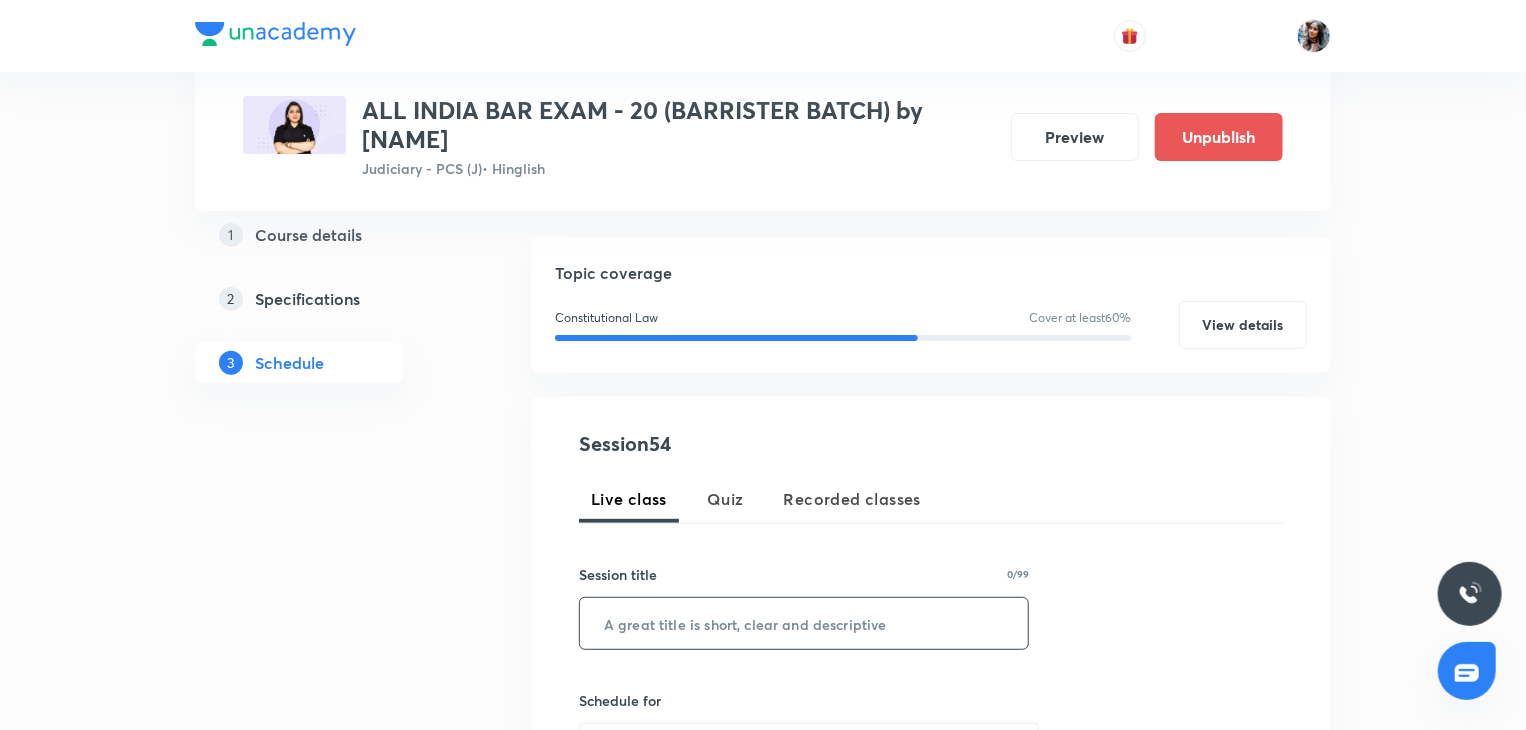 click at bounding box center (804, 623) 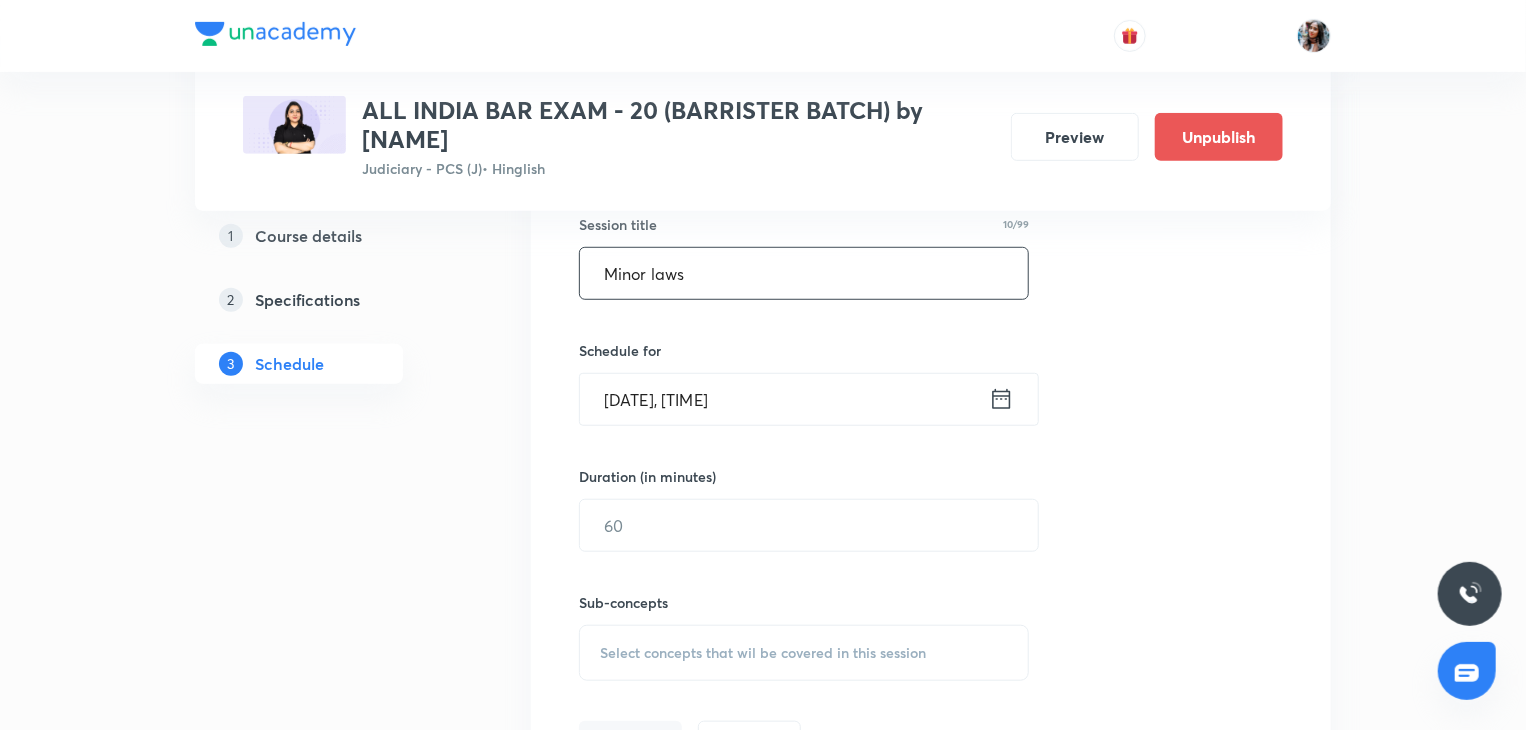 scroll, scrollTop: 716, scrollLeft: 0, axis: vertical 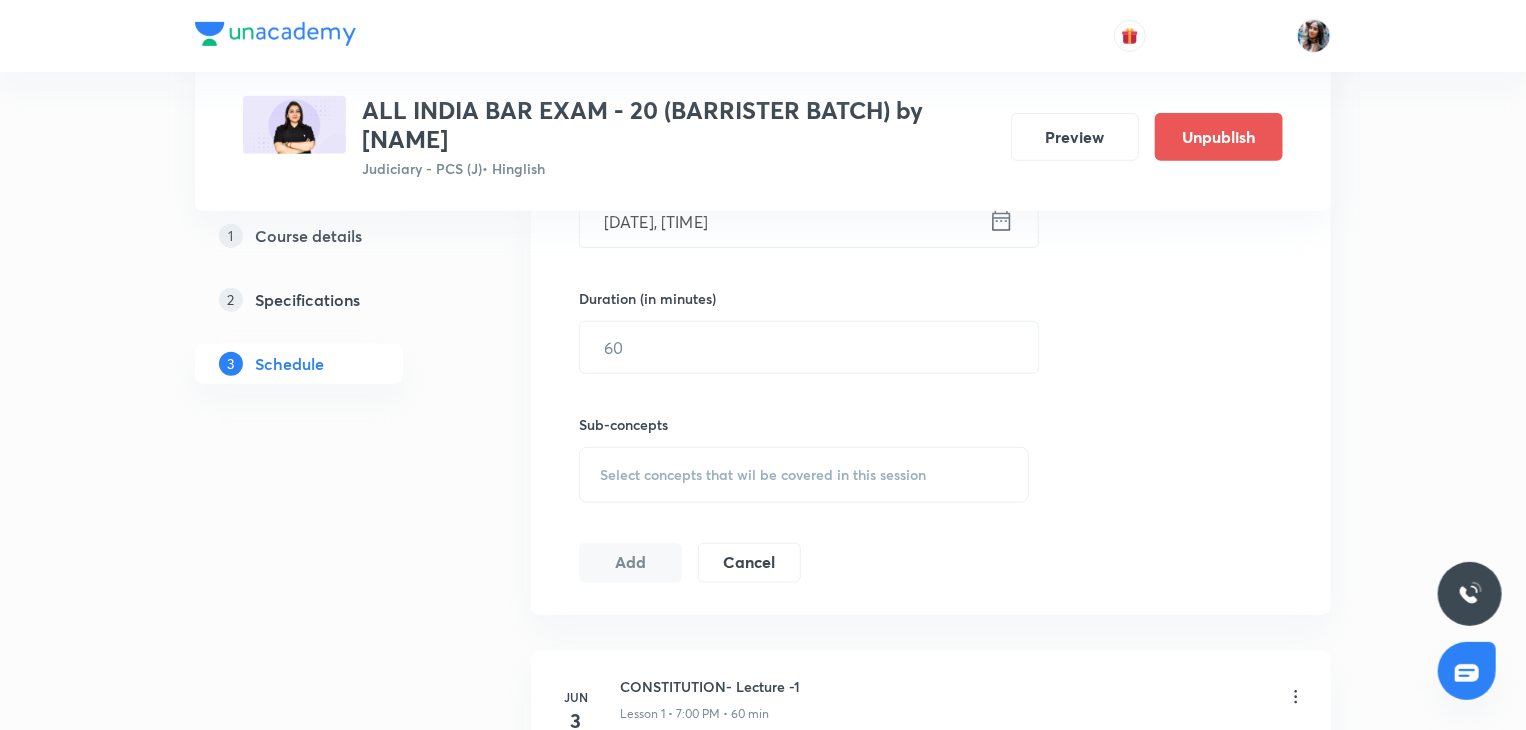 type on "Minor laws" 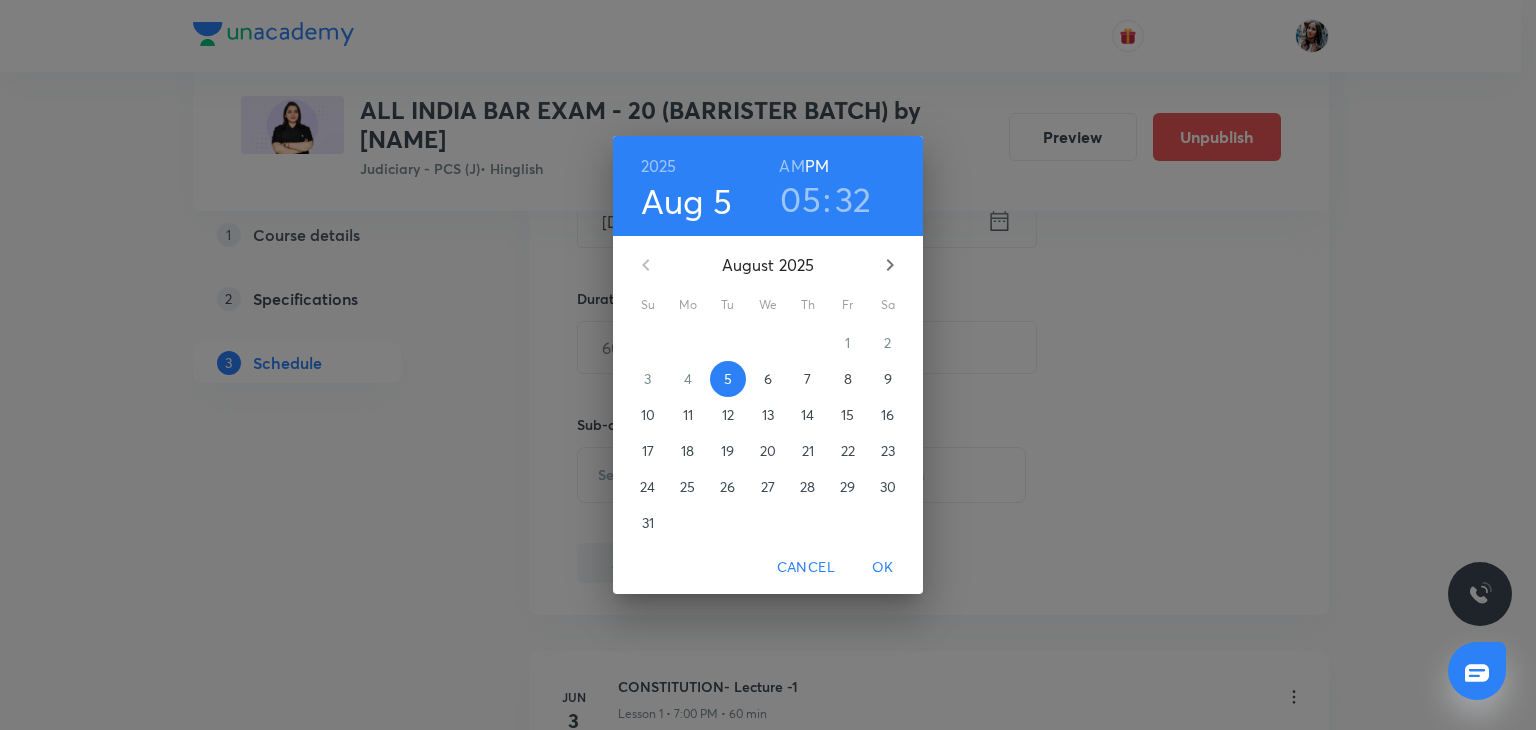 click on "7" at bounding box center [808, 379] 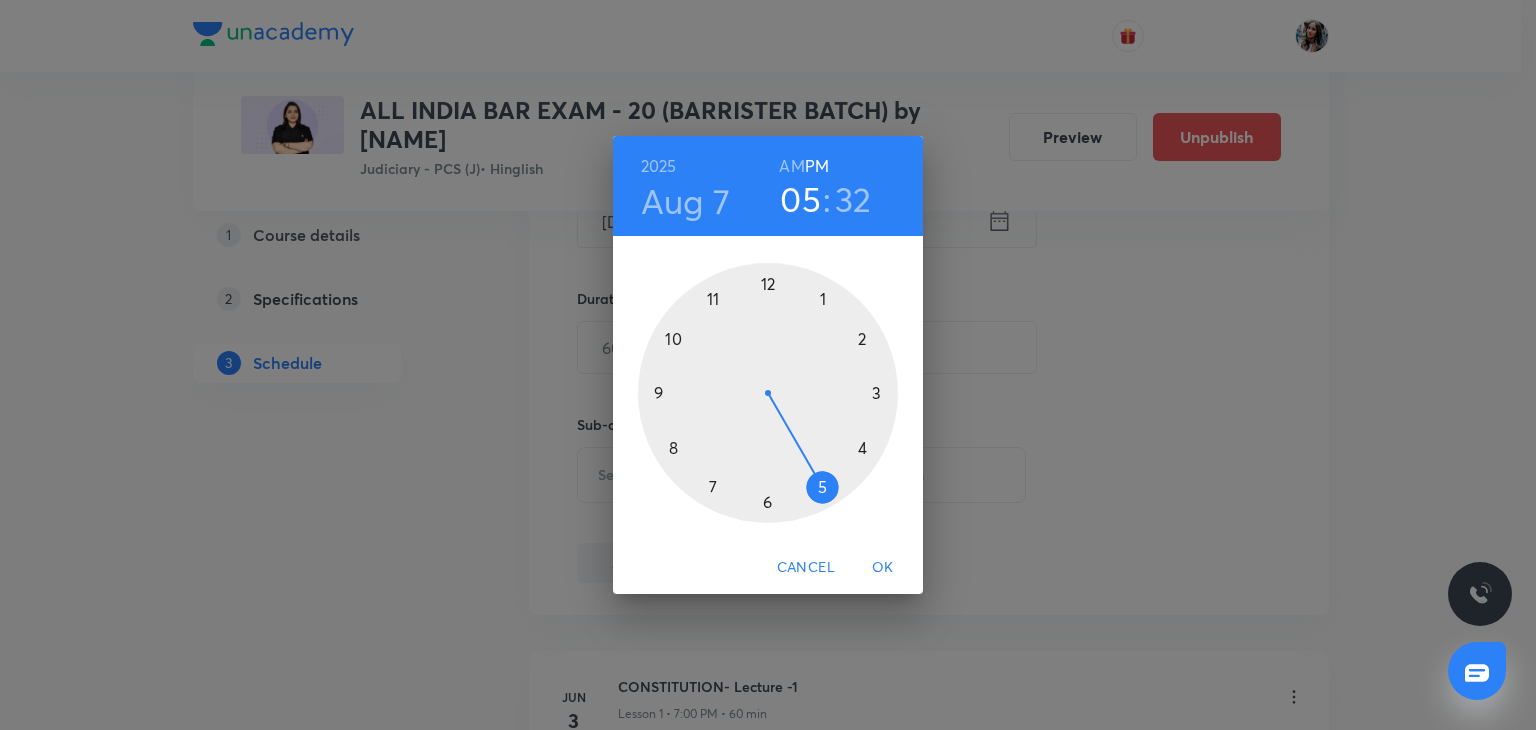 click on "32" at bounding box center [853, 199] 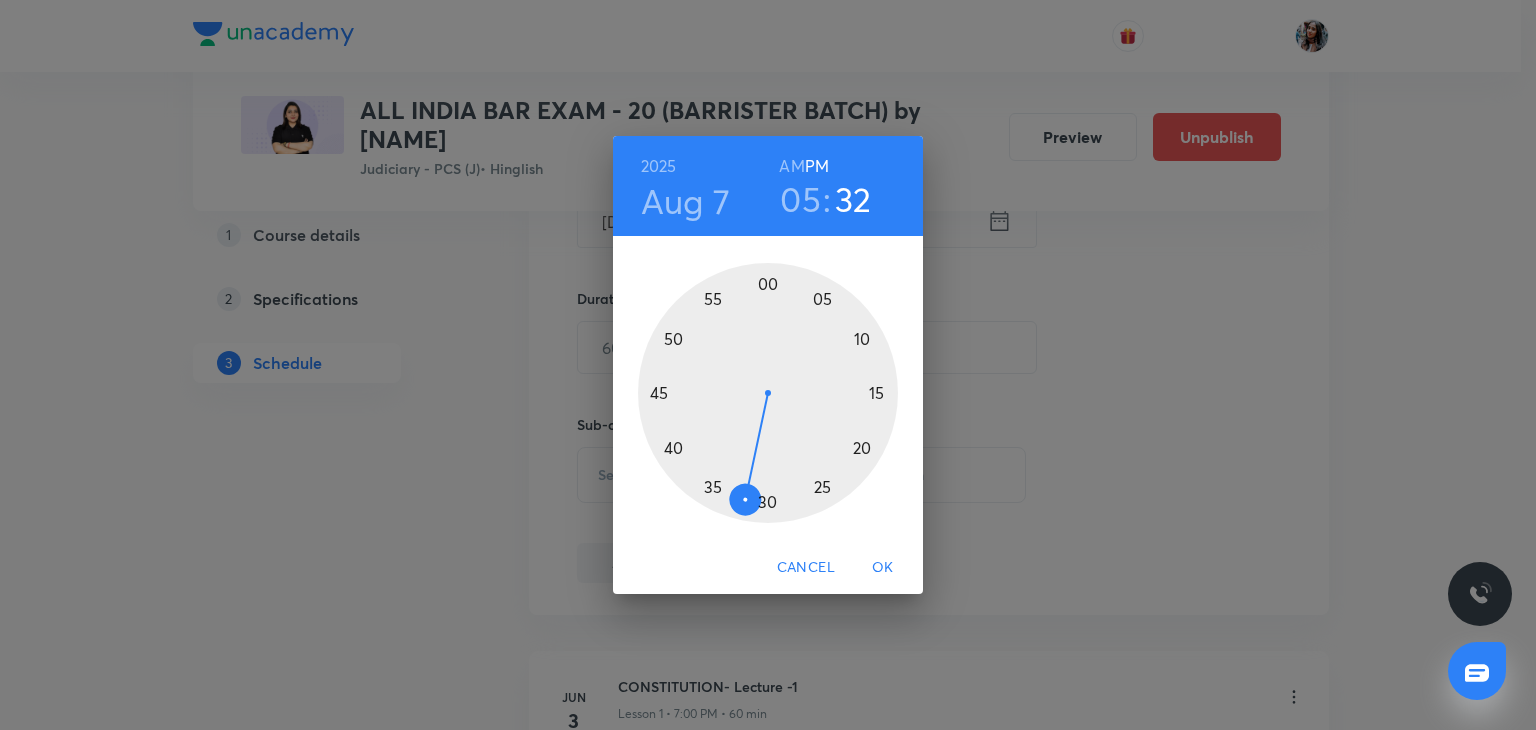 click at bounding box center (768, 393) 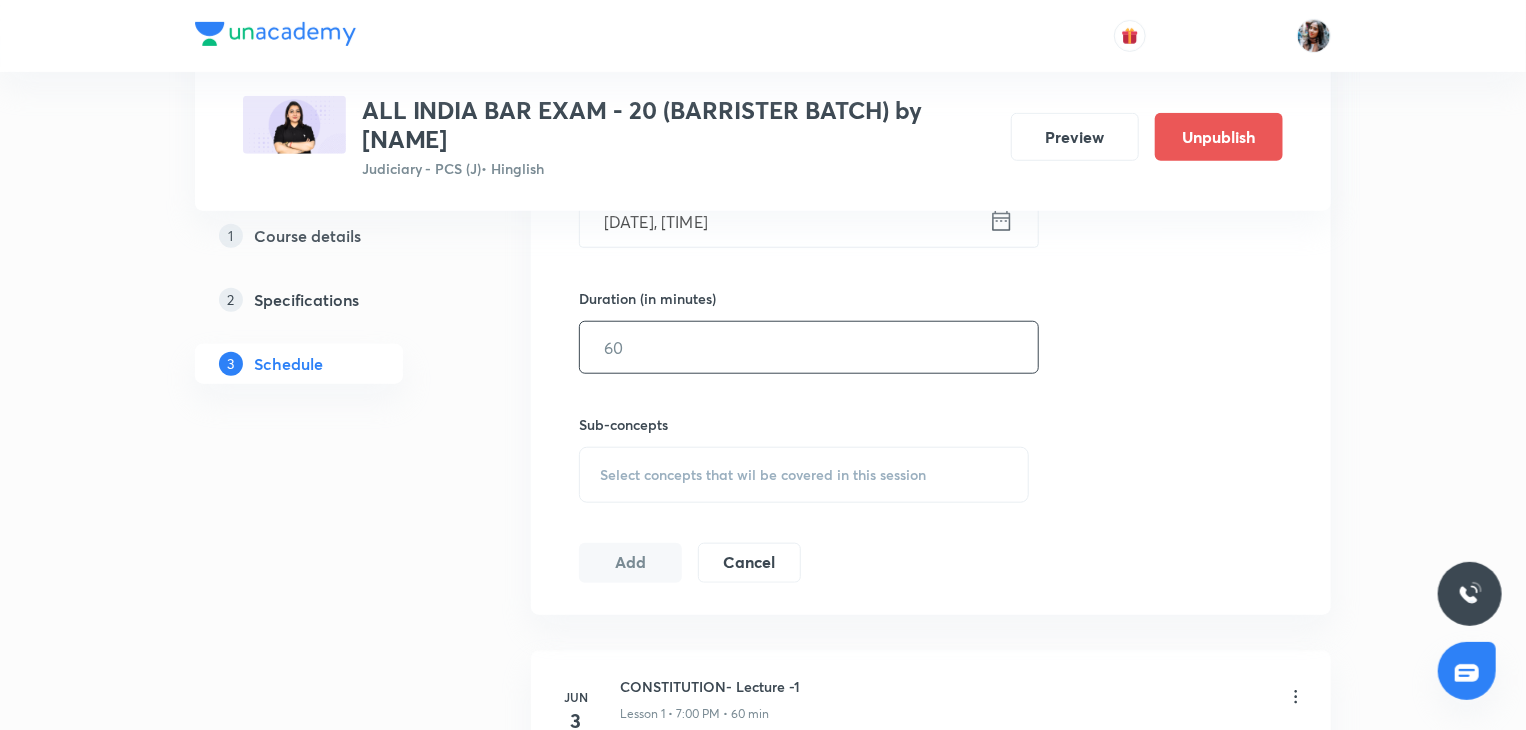 click at bounding box center (809, 347) 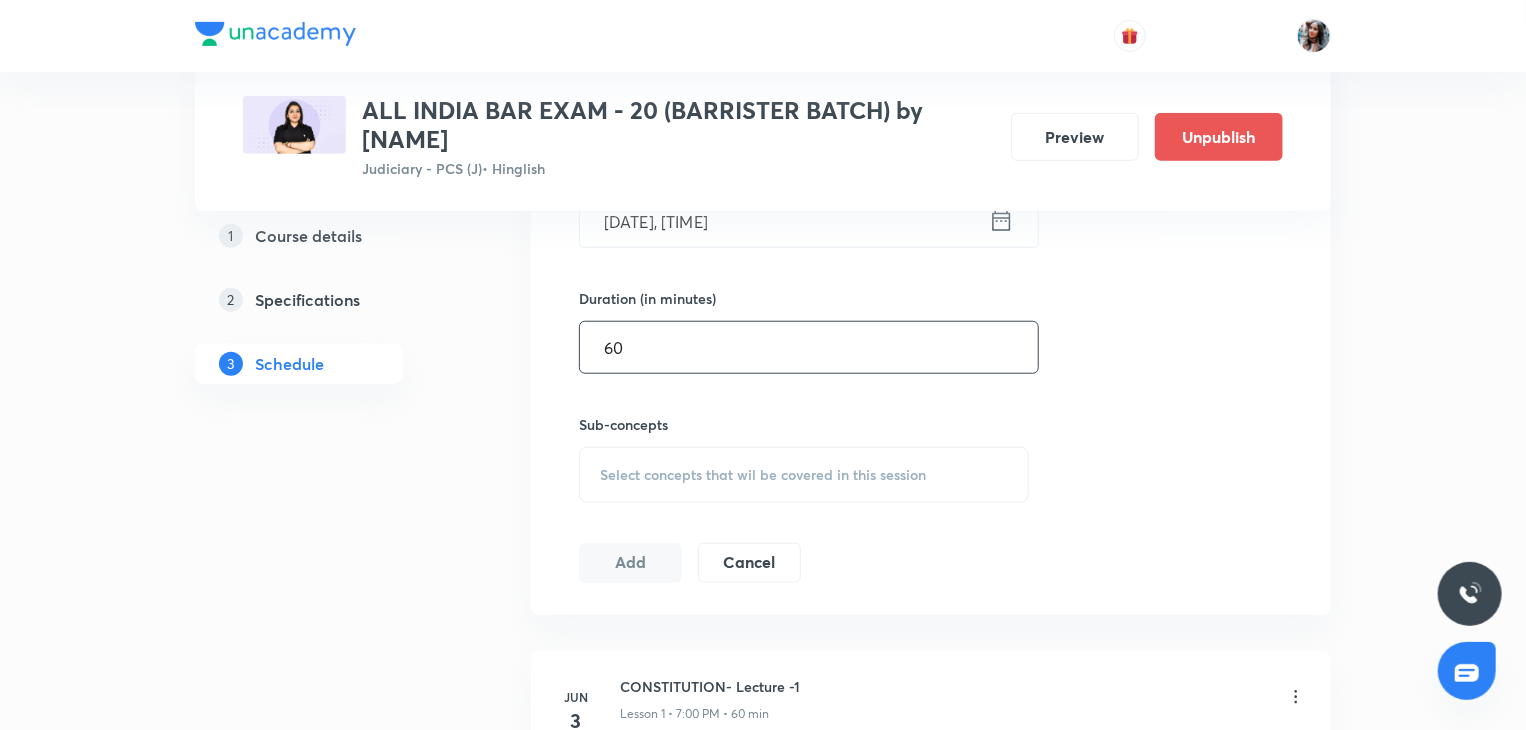 type on "60" 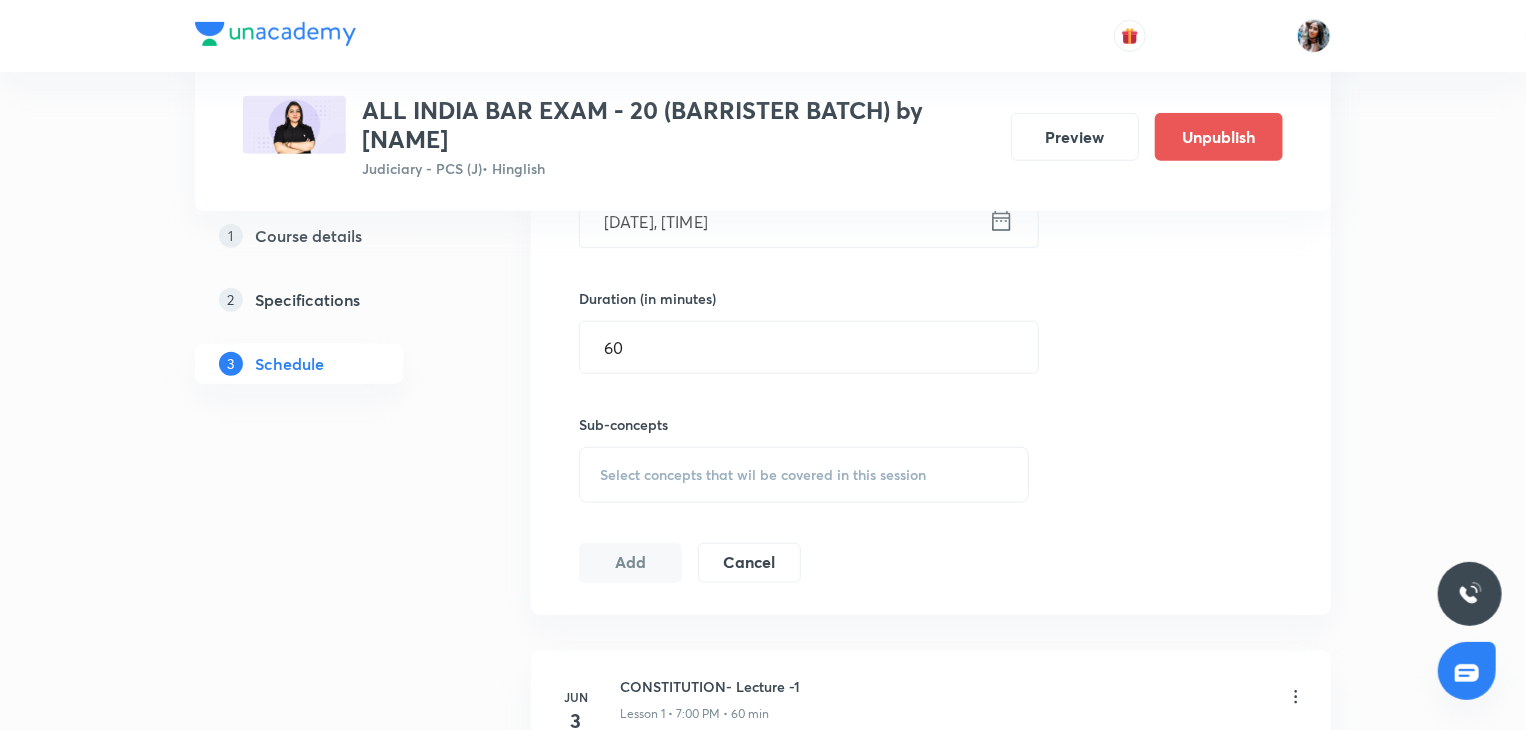 click on "Select concepts that wil be covered in this session" at bounding box center (804, 475) 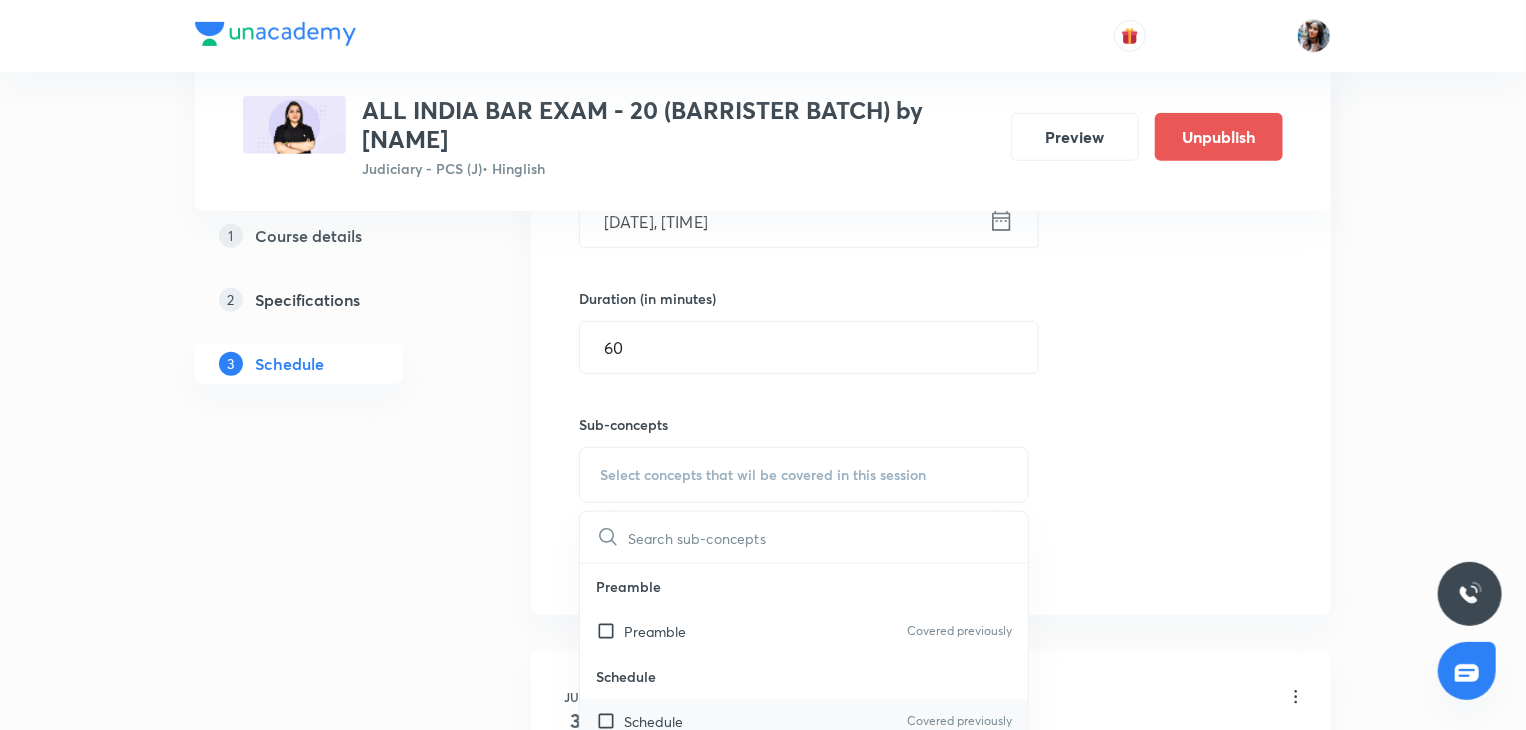 click on "Schedule Covered previously" at bounding box center [804, 721] 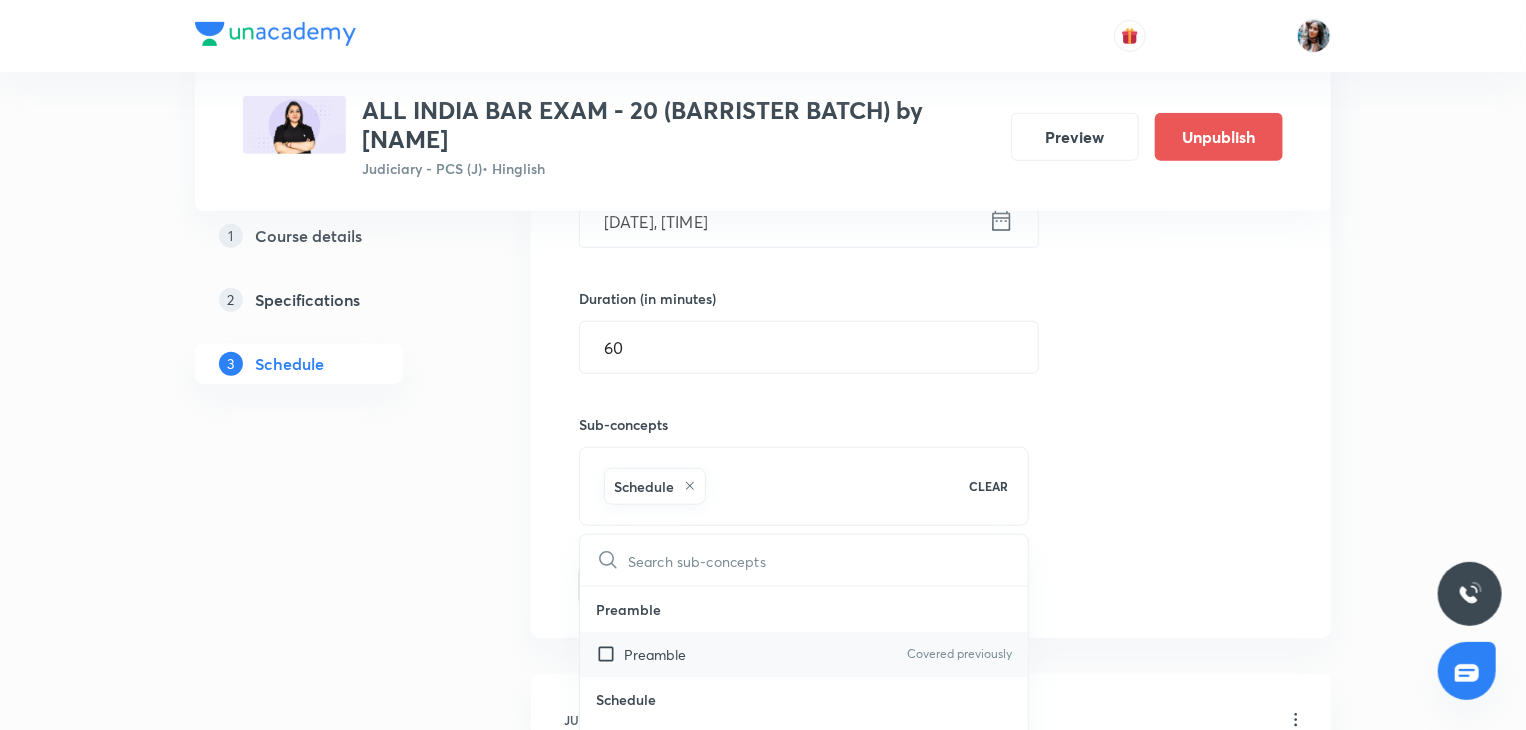 click on "Preamble" at bounding box center (655, 654) 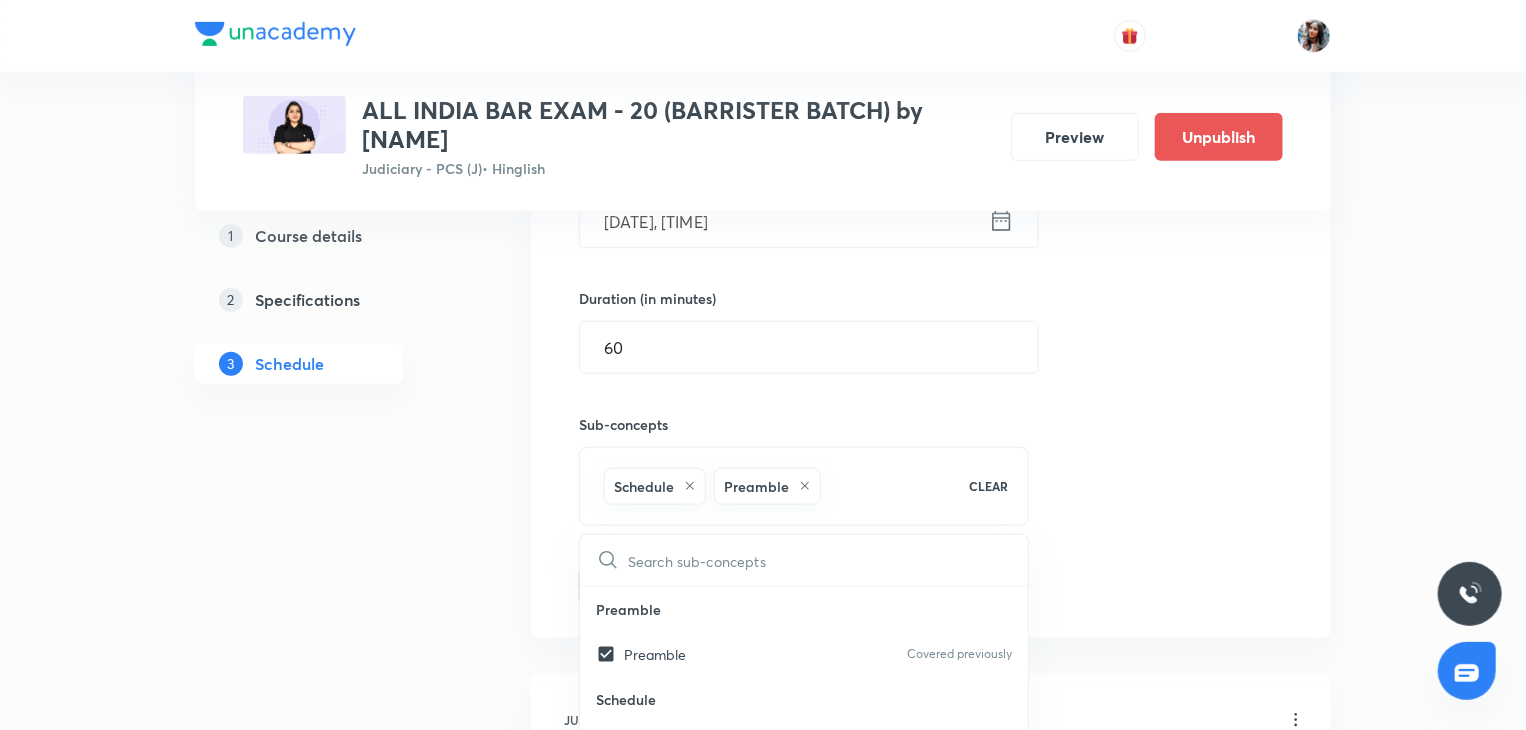 click on "Session  54 Live class Quiz Recorded classes Session title 10/99 Minor laws ​ Schedule for Aug 7, 2025, 5:00 PM ​ Duration (in minutes) 60 ​ Sub-concepts Schedule Preamble CLEAR ​ Preamble Preamble Covered previously Schedule Schedule Covered previously Authoritative Text In Hindi And Repeals Authoritative Text In Hindi And Repeals Covered previously Part XXII Short Title Commencement Part XXII Short Title Commencement Covered previously Part XXI Temporary Transitional And Special Provisions Part XXI Temporary Transitional And Special Provisions Covered previously Part XX Amendment Of The Constitution Part XX Amendment Of The Constitution Covered previously Part XIX Miscellaneous Part XIX Miscellaneous Covered previously Part XVIII Emergency Provisions Part XVIII Emergency Provisions Covered previously Part XVII Official Language Part XVII Official Language Covered previously Part XVI Special Provisions Relating To Certain Classes Part XVI Special Provisions Relating To Certain Classes Governor Add" at bounding box center (931, 253) 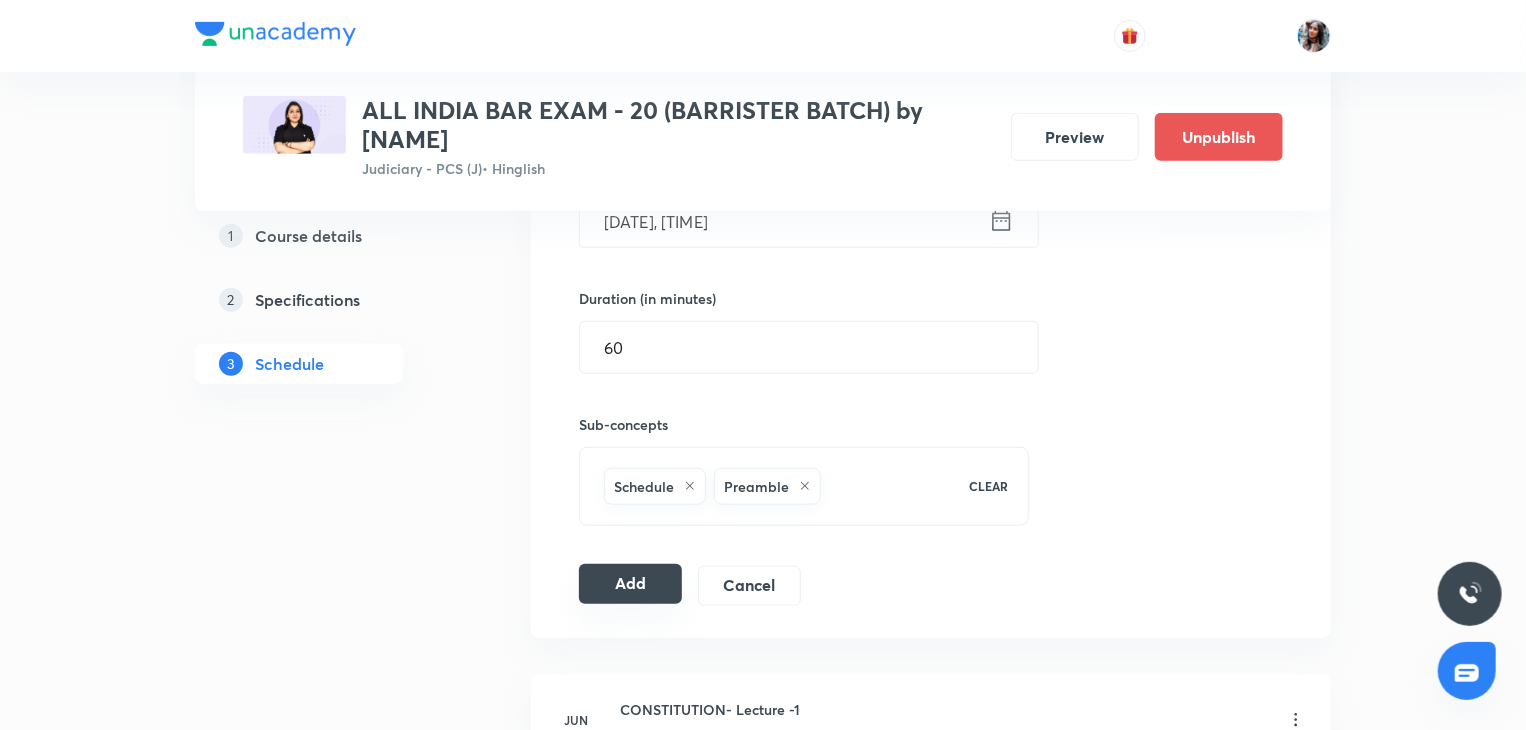 click on "Add" at bounding box center [630, 584] 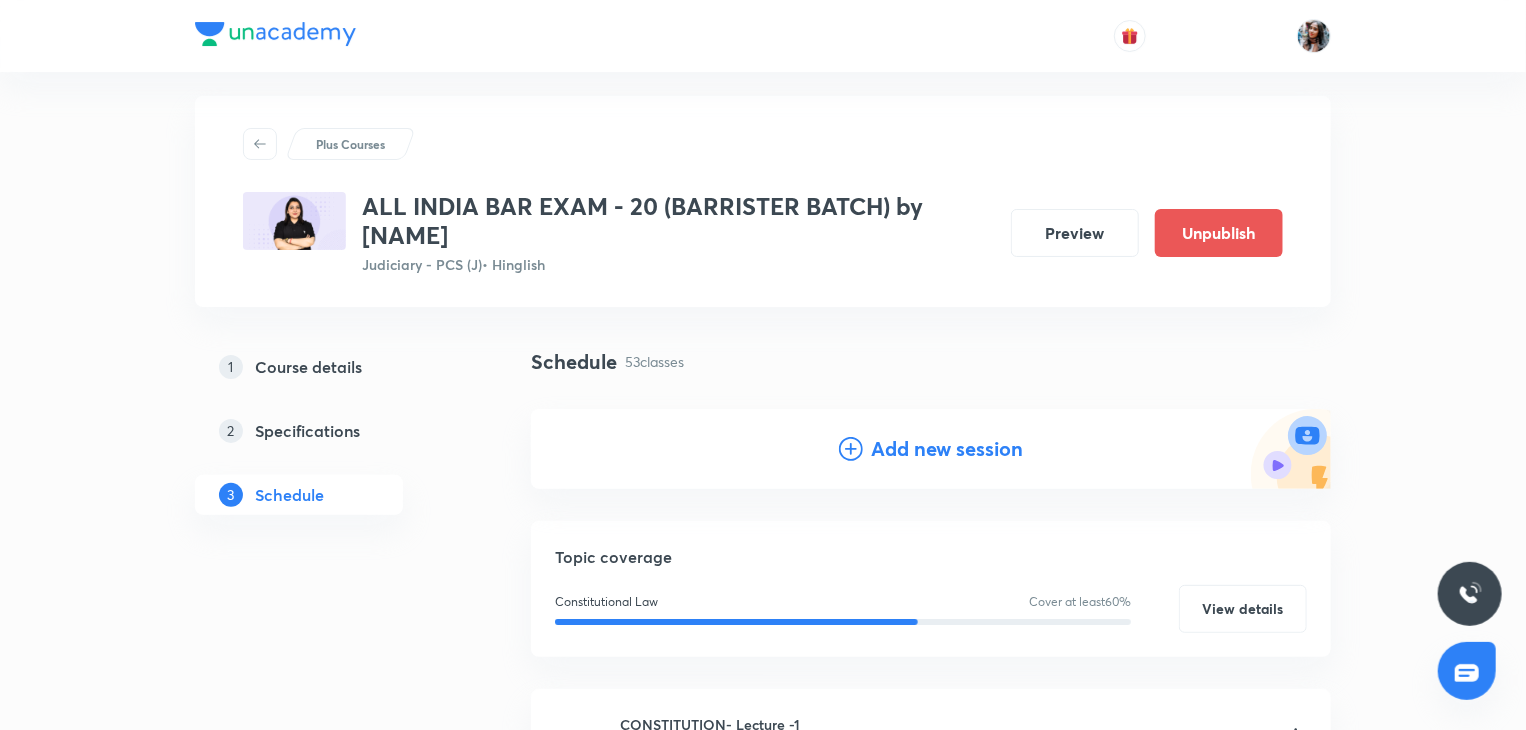 scroll, scrollTop: 0, scrollLeft: 0, axis: both 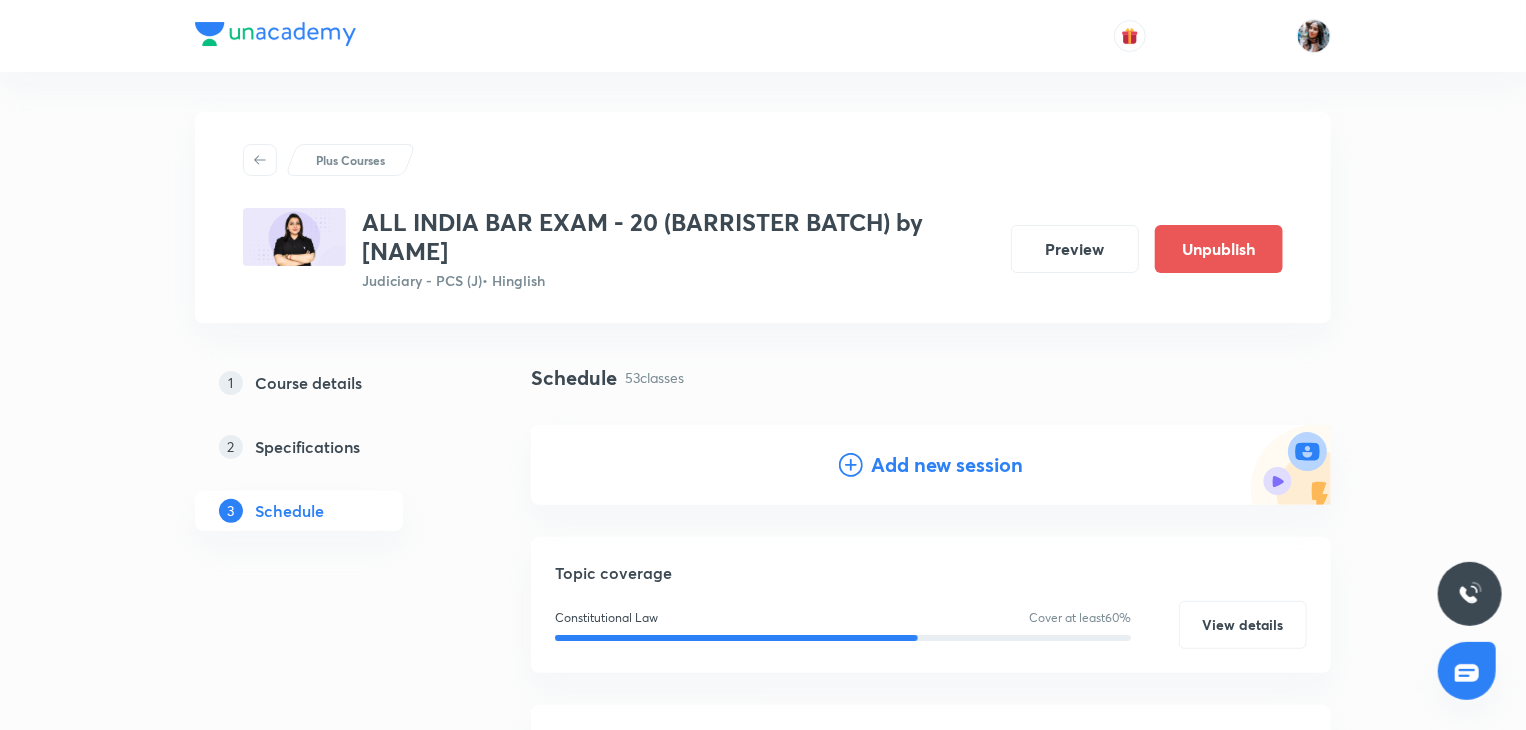 click on "Add new session" at bounding box center [947, 465] 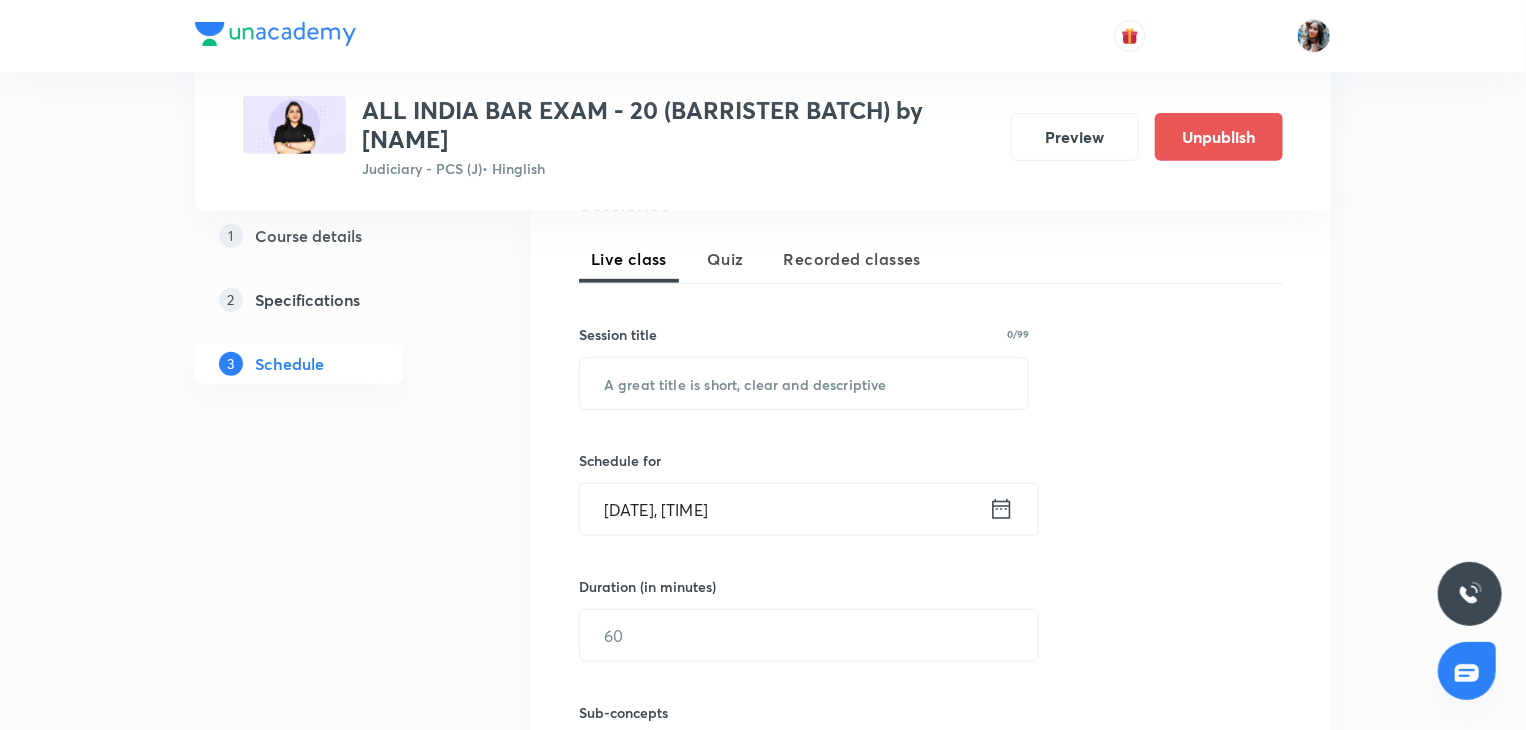 scroll, scrollTop: 428, scrollLeft: 0, axis: vertical 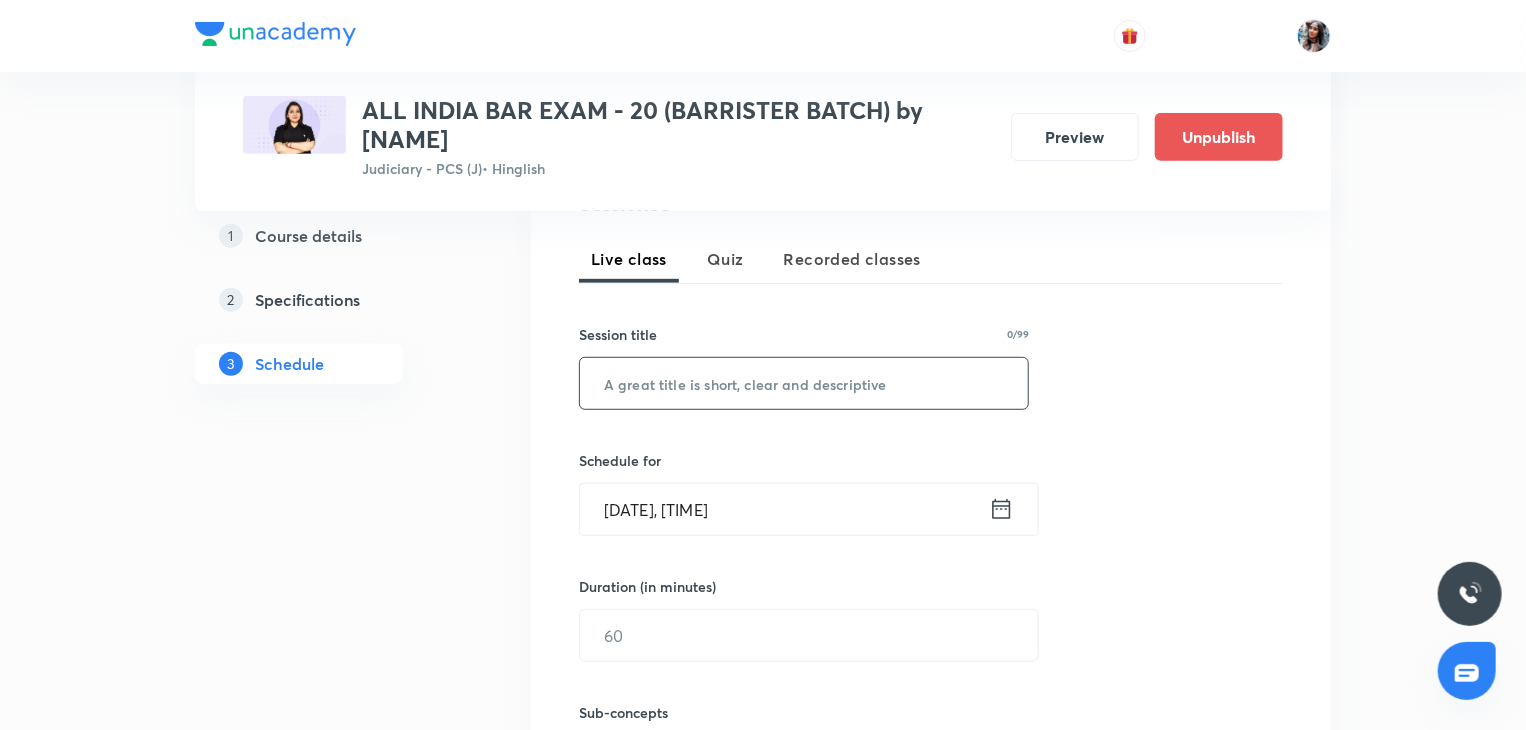 click at bounding box center [804, 383] 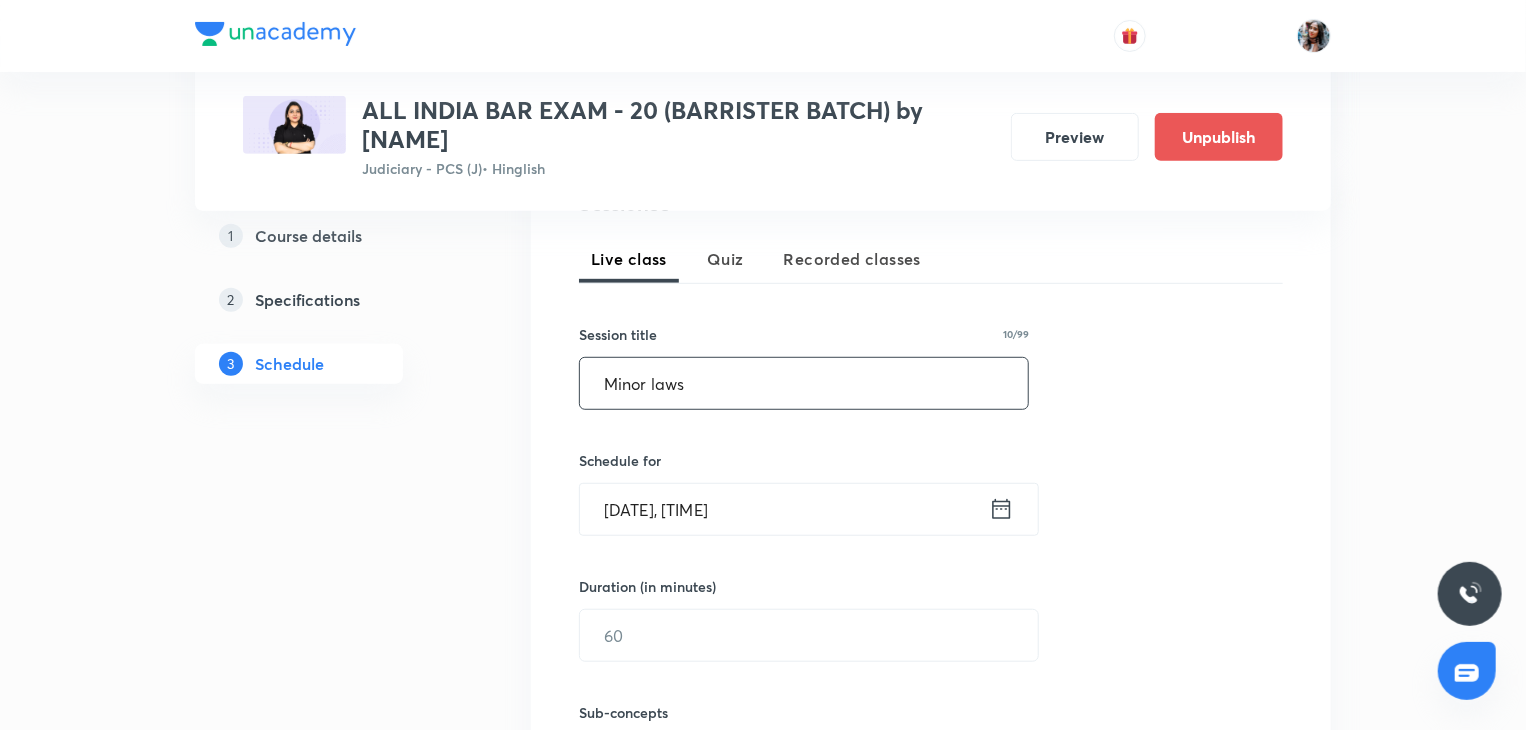 type on "Minor laws" 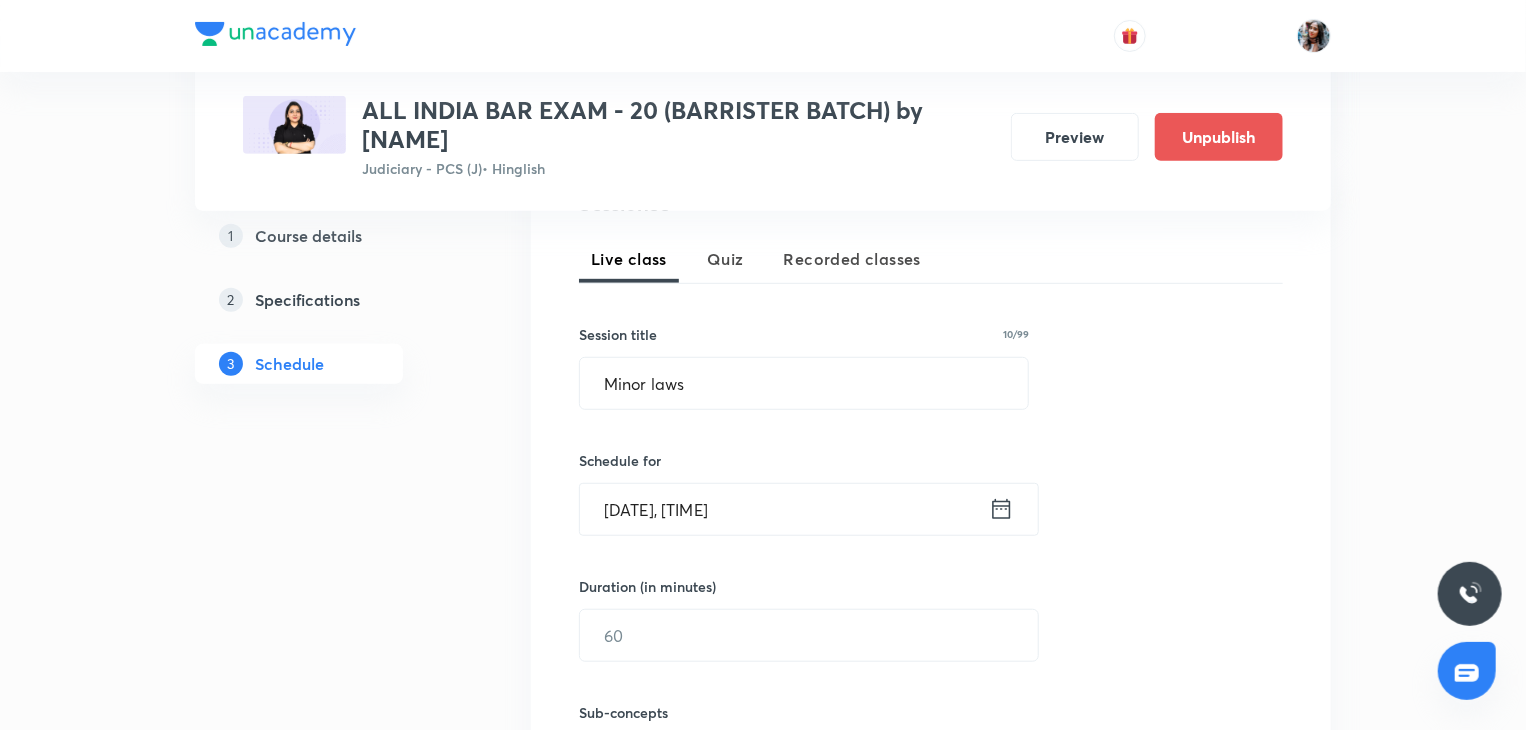 click on "Aug 5, 2025, 5:32 PM" at bounding box center [784, 509] 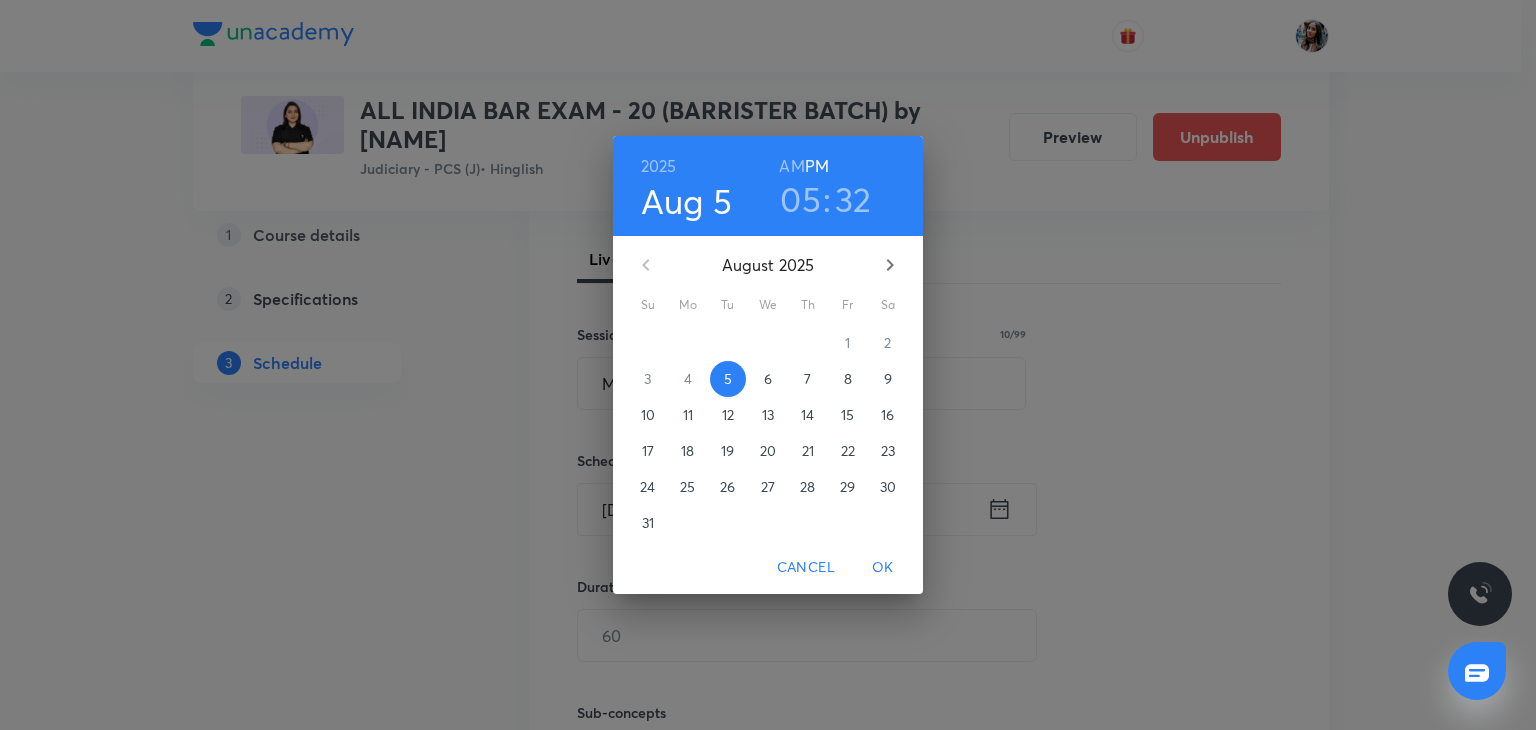click on "8" at bounding box center (848, 379) 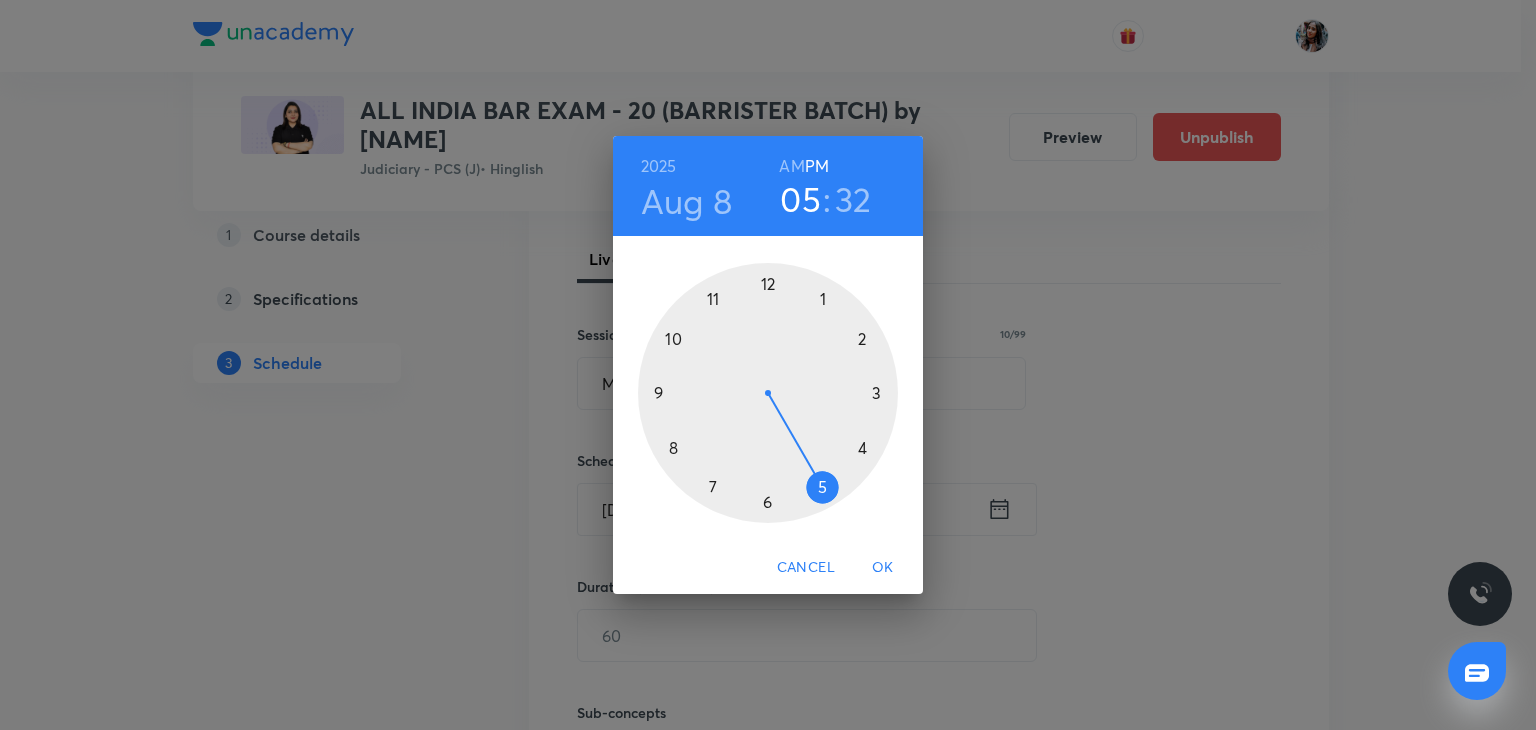 click on "32" at bounding box center [853, 199] 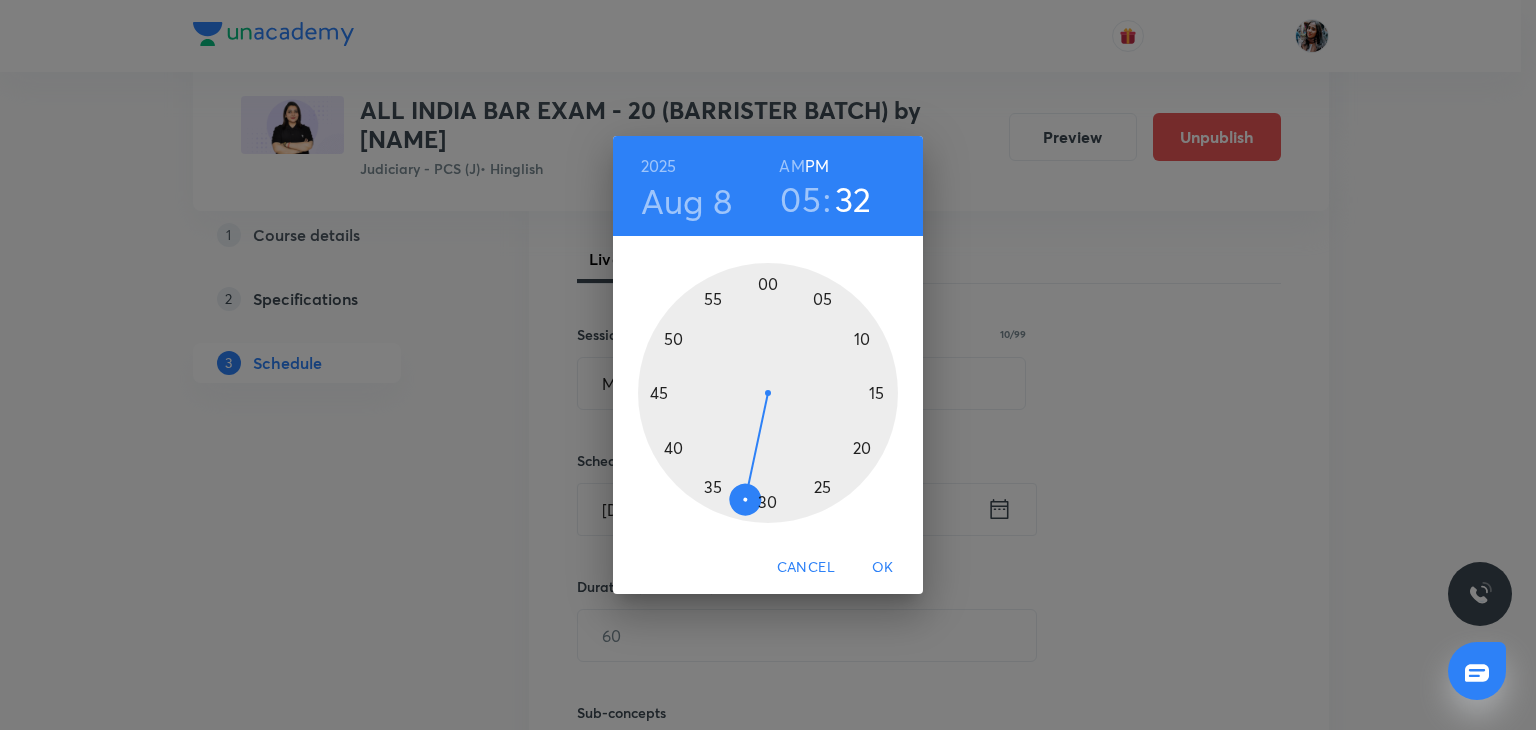 click at bounding box center [768, 393] 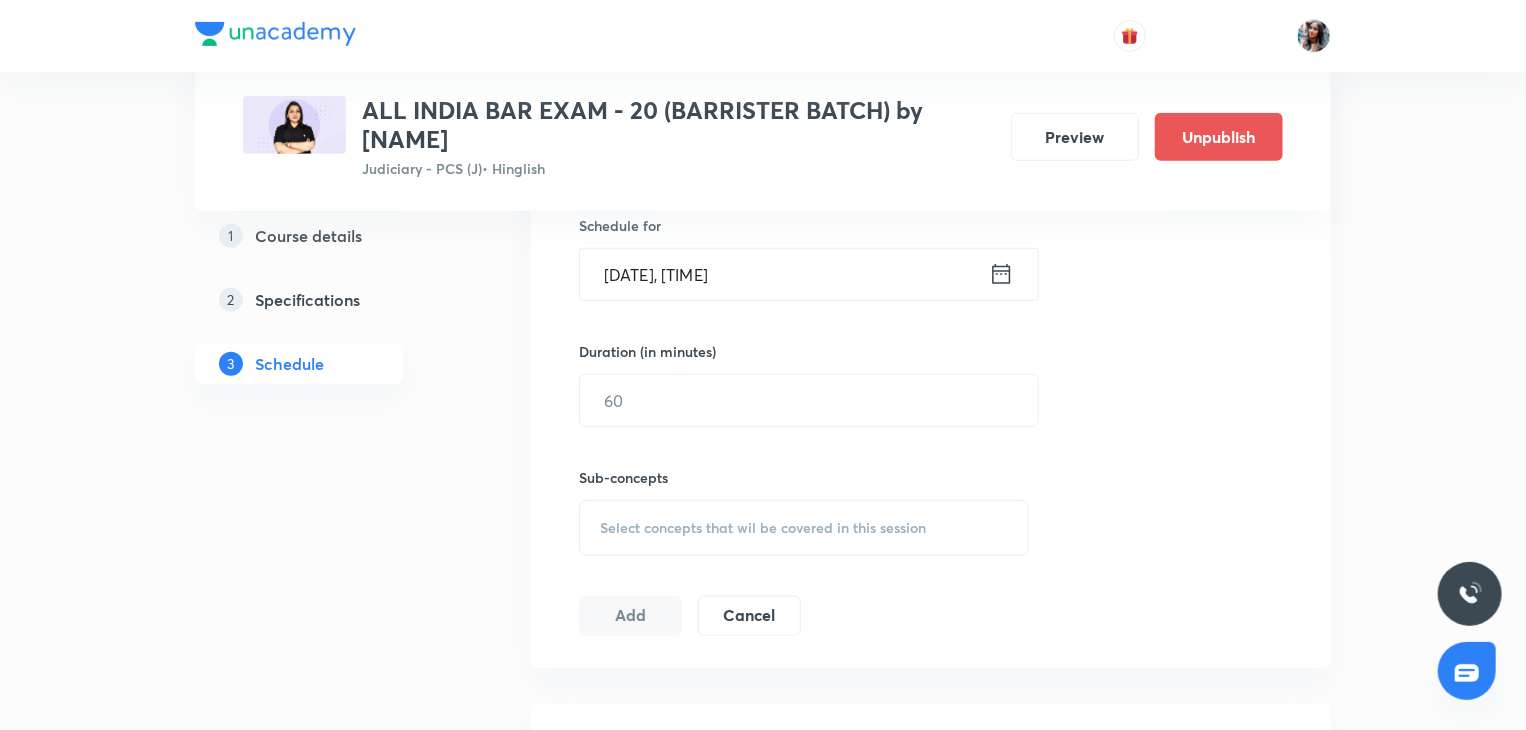scroll, scrollTop: 688, scrollLeft: 0, axis: vertical 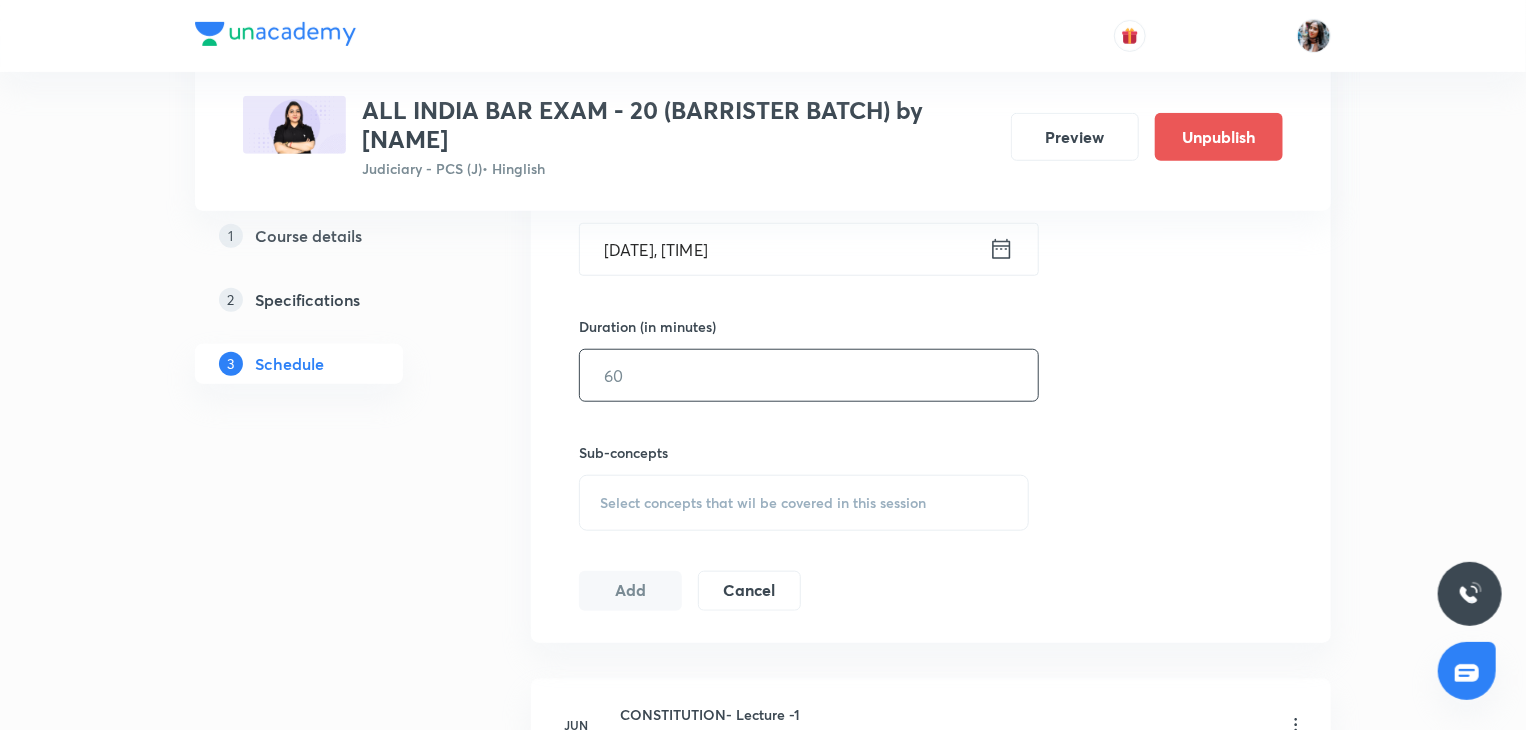 click at bounding box center [809, 375] 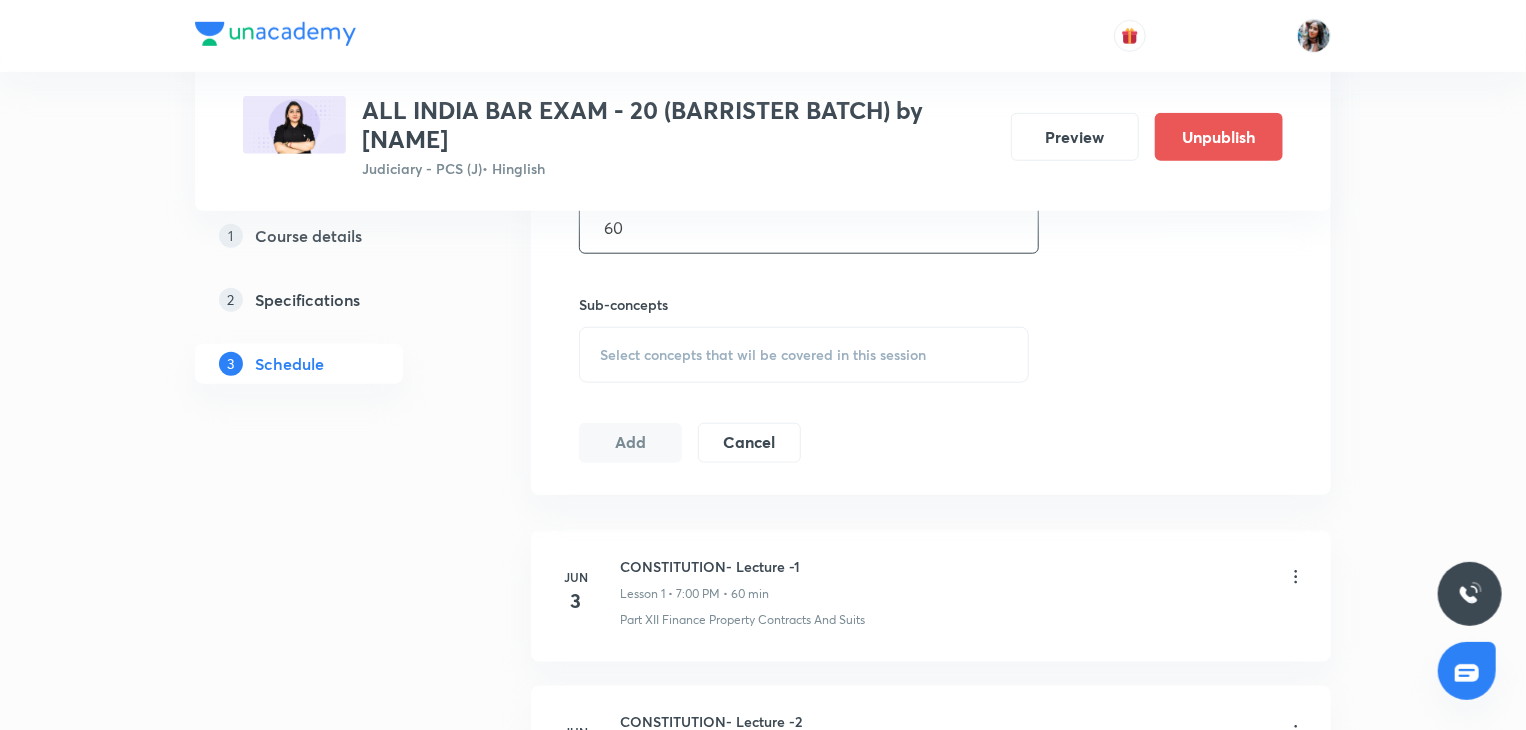 scroll, scrollTop: 839, scrollLeft: 0, axis: vertical 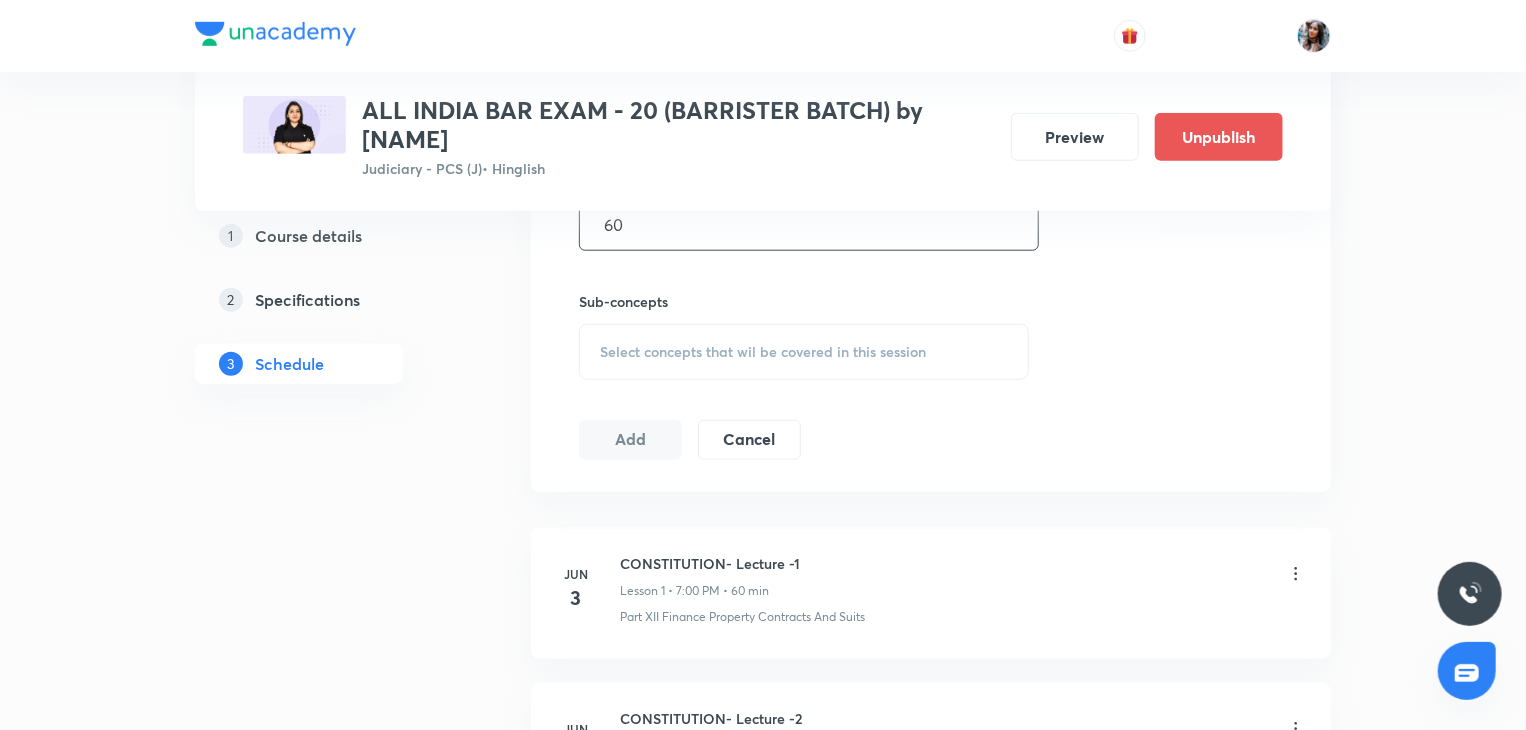 type on "60" 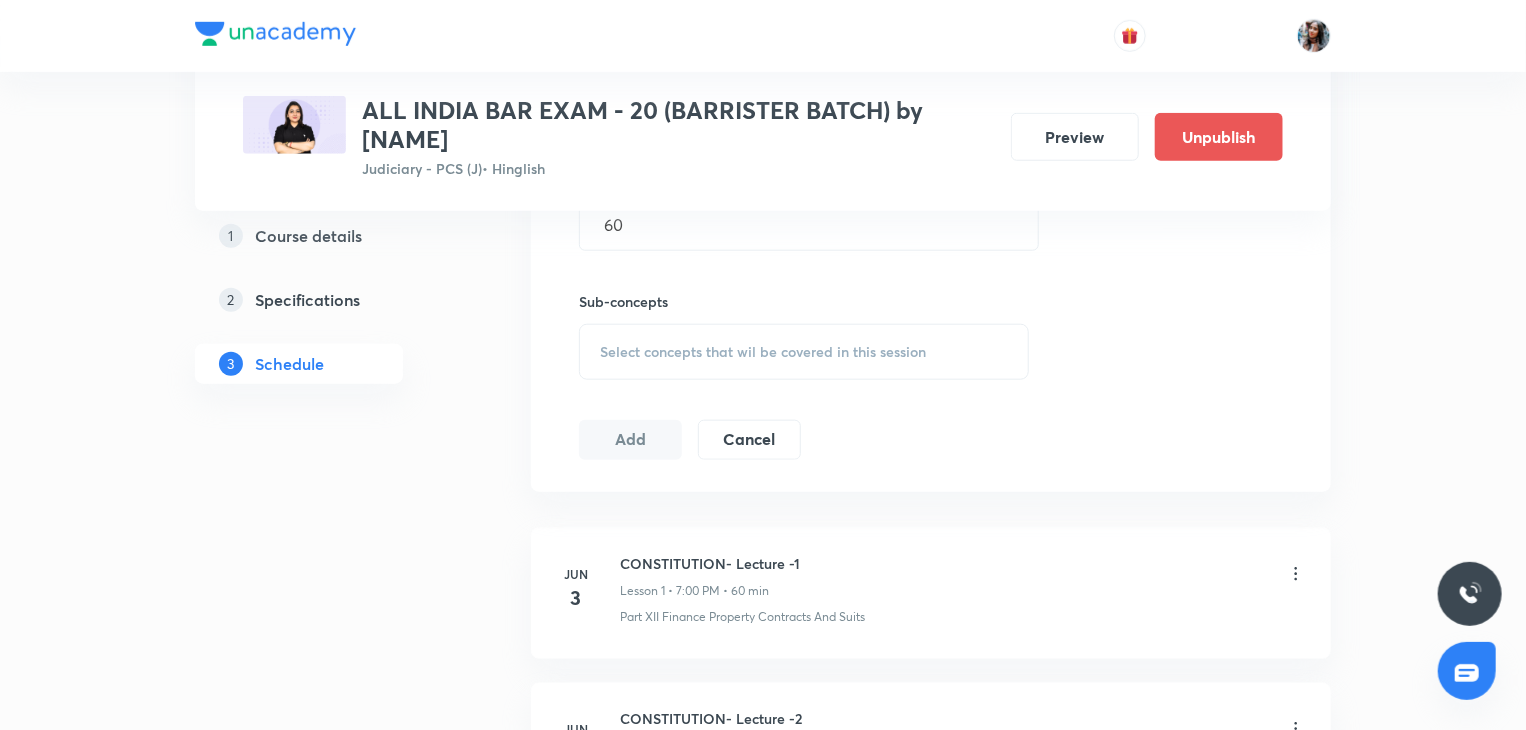 click on "Select concepts that wil be covered in this session" at bounding box center [763, 352] 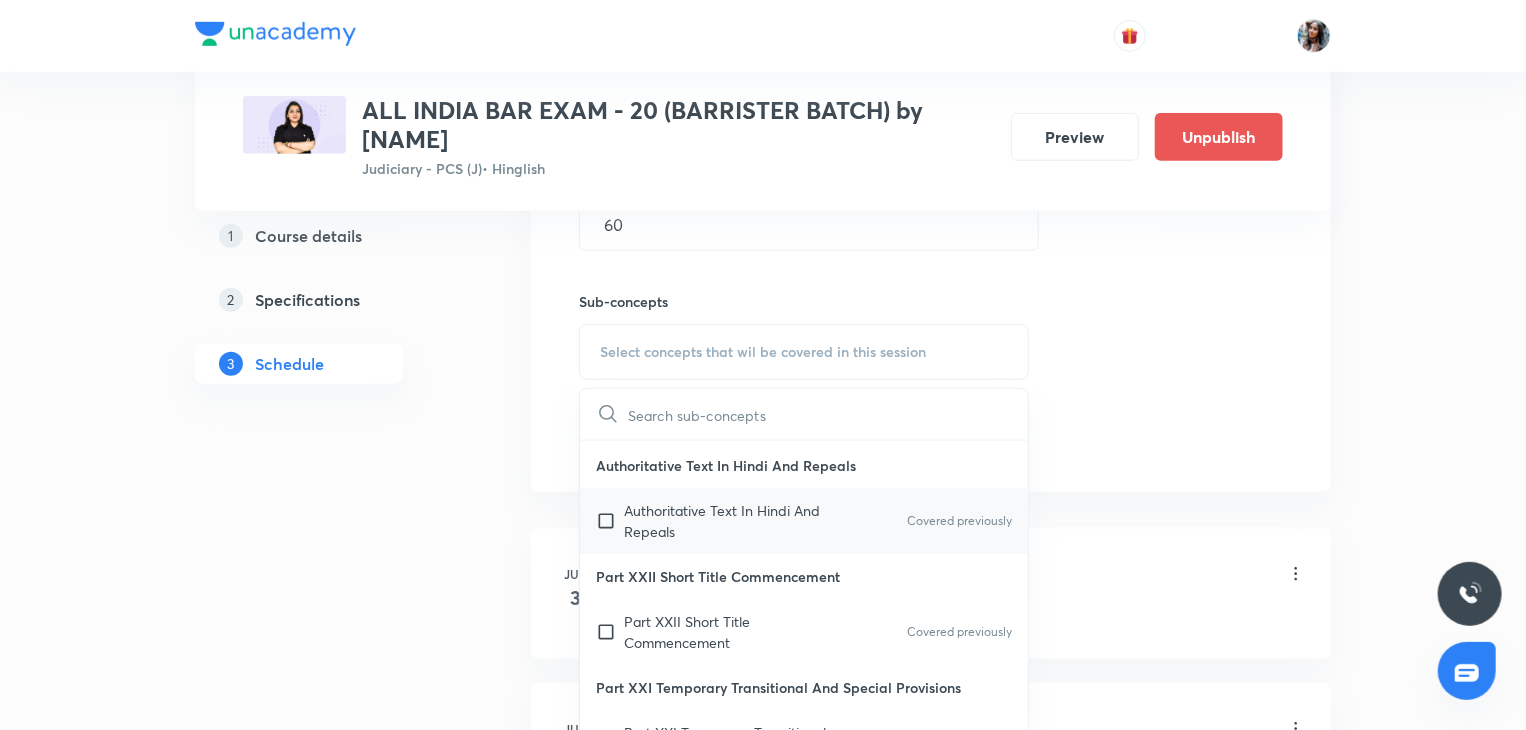 scroll, scrollTop: 179, scrollLeft: 0, axis: vertical 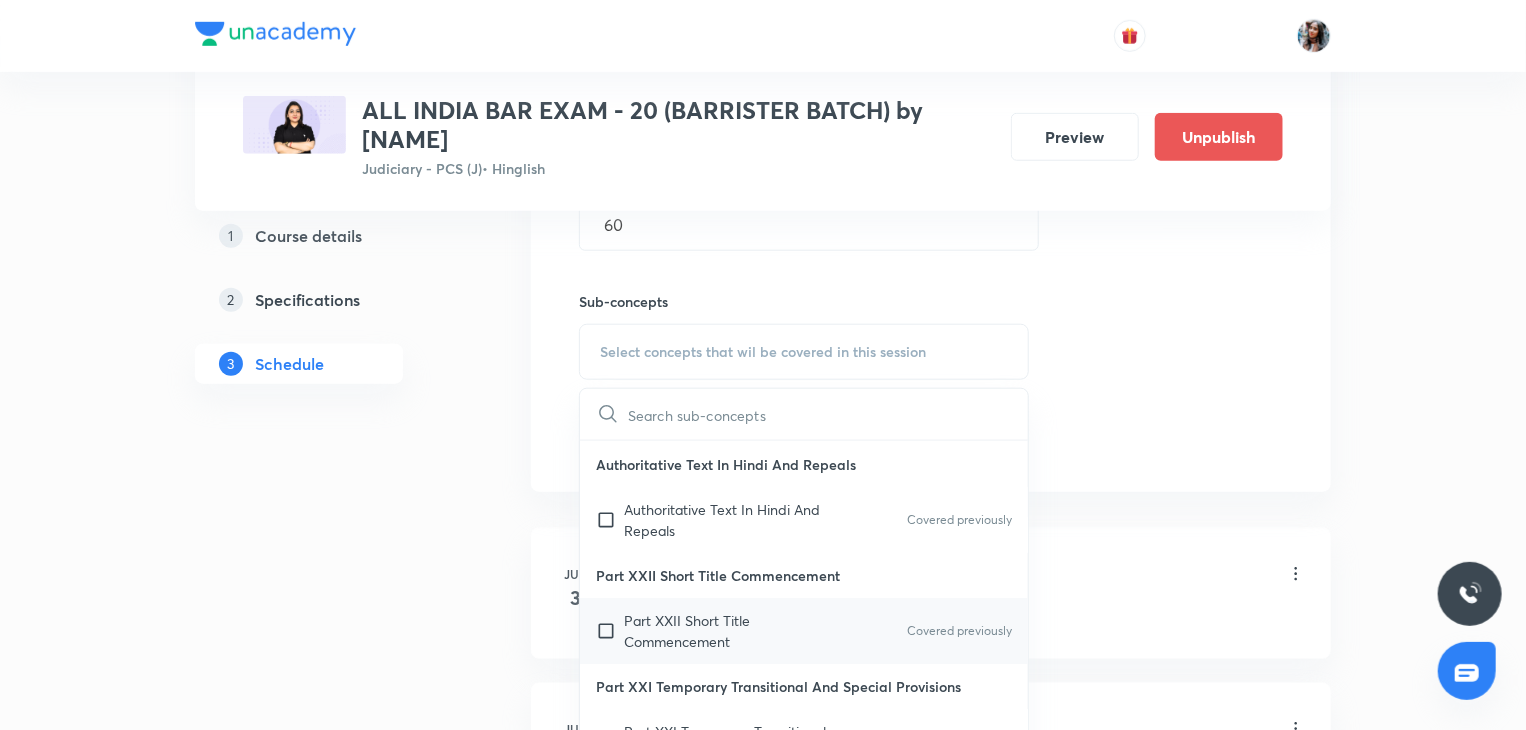 click on "Part XXII Short Title Commencement" at bounding box center (725, 631) 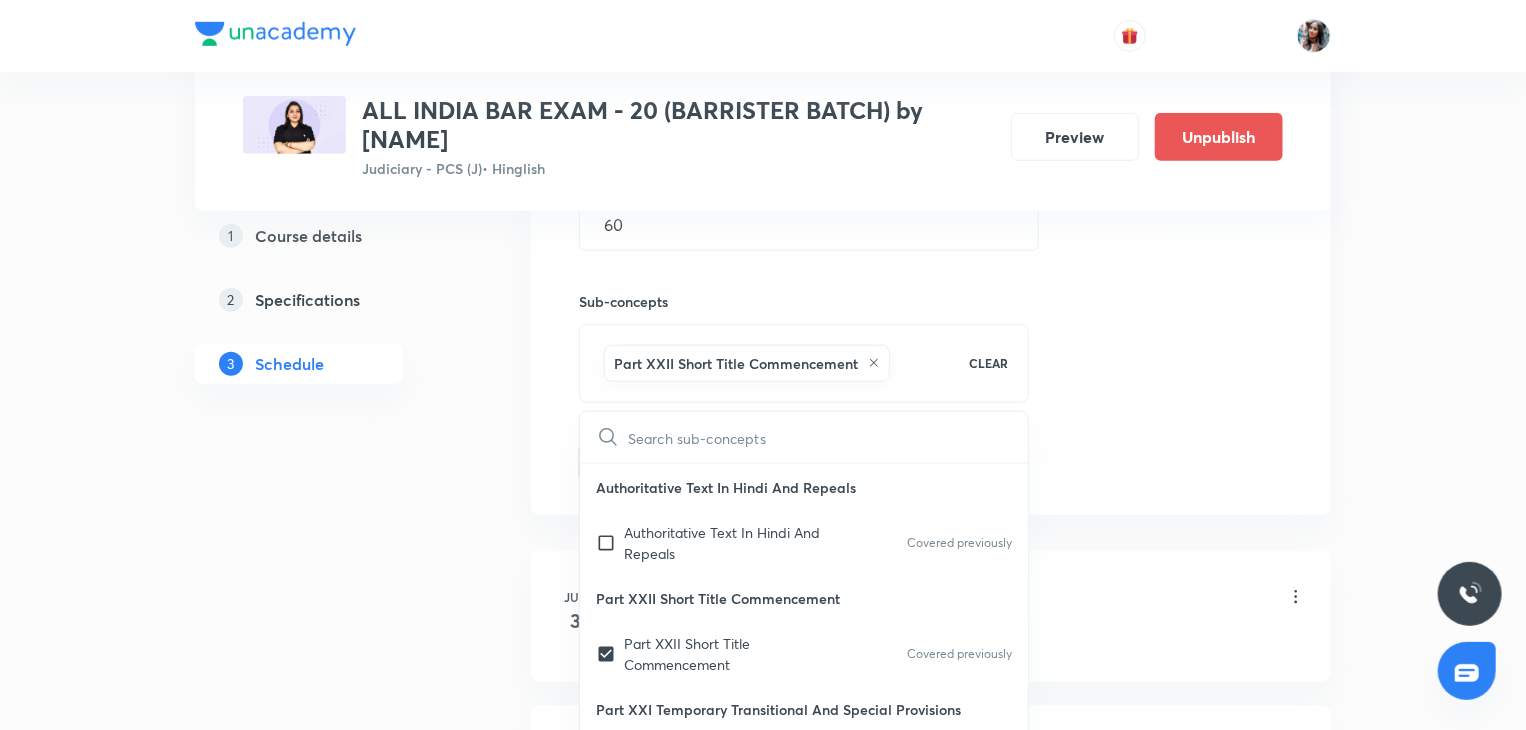 click on "Jun 3 CONSTITUTION- Lecture -1 Lesson 1 • 7:00 PM • 60 min Part XII Finance Property Contracts And Suits" at bounding box center [931, 616] 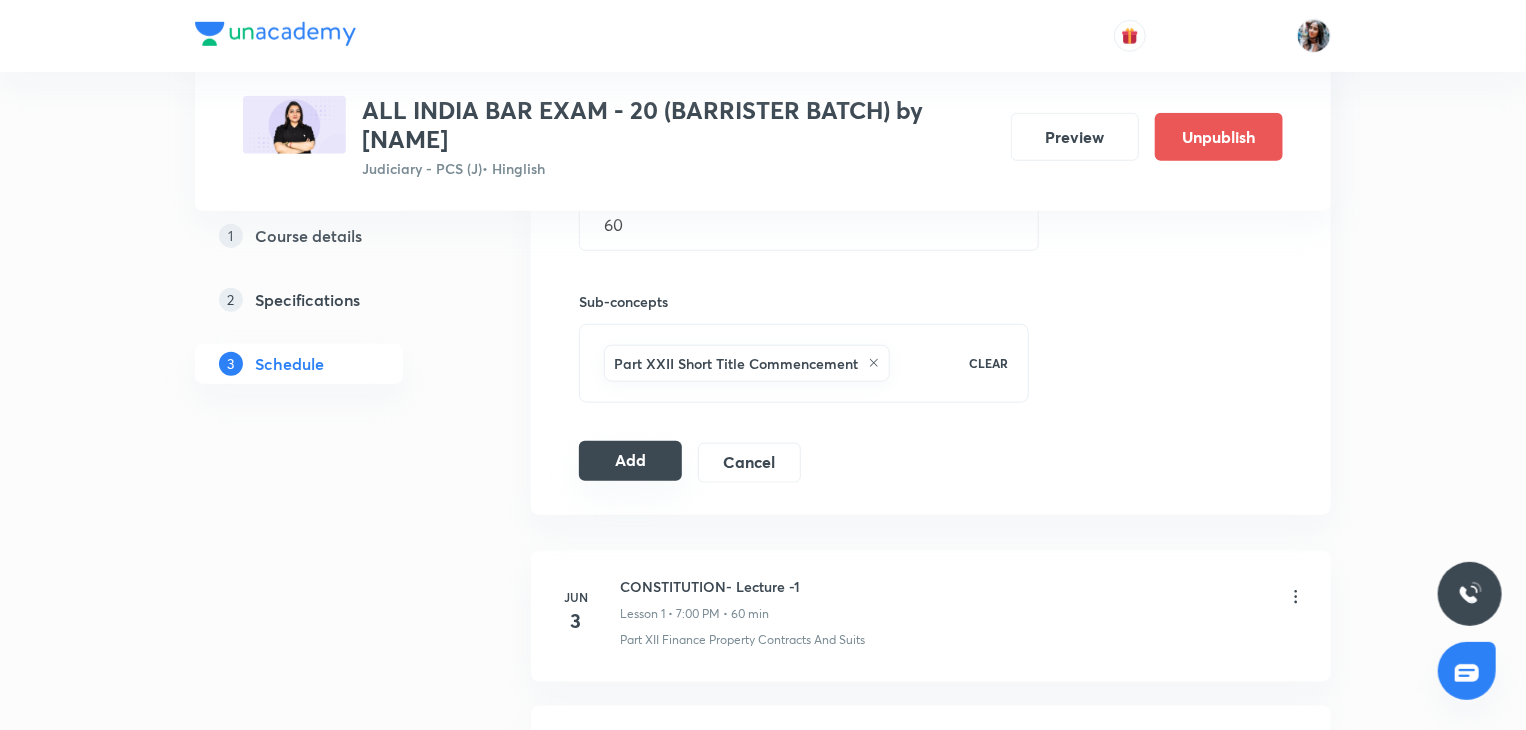 click on "Add" at bounding box center [630, 461] 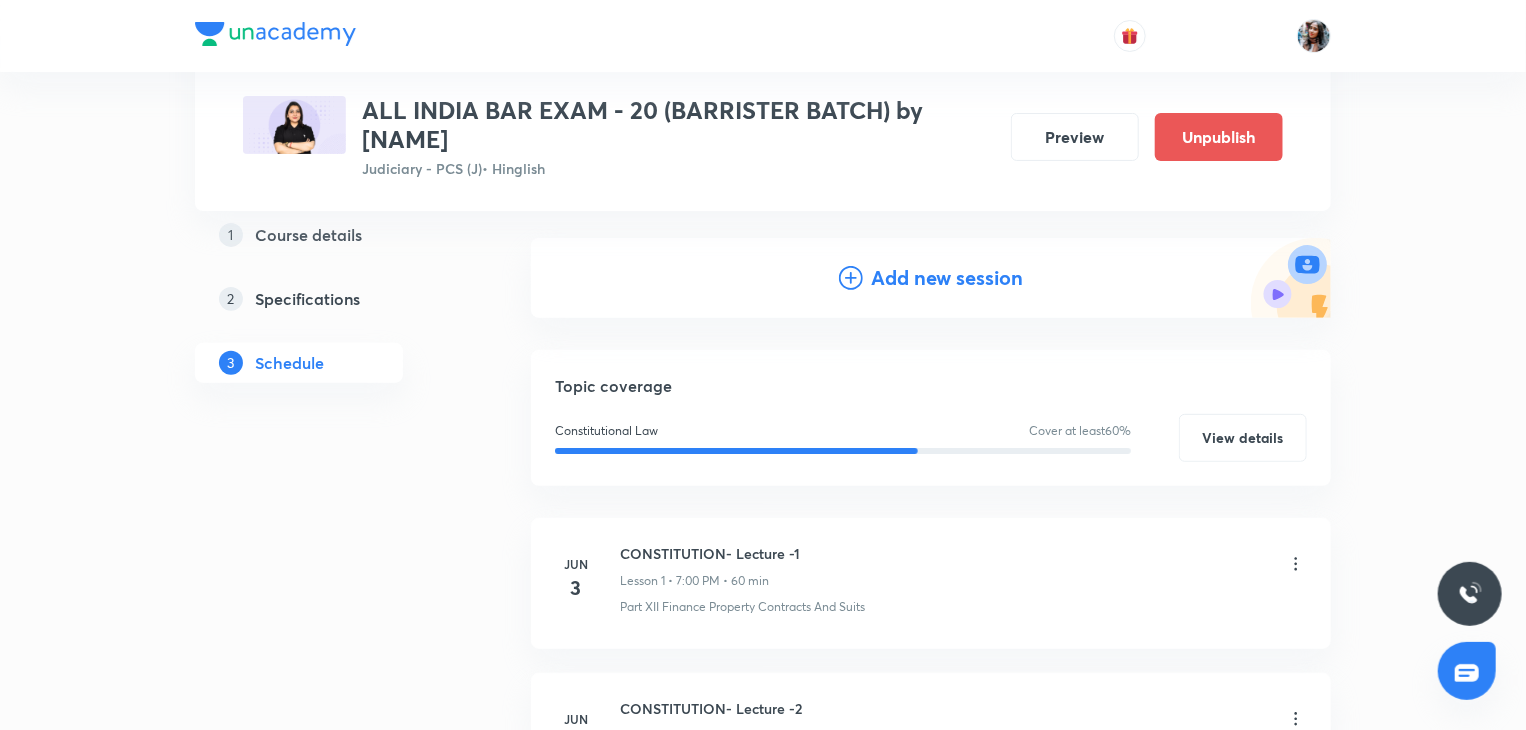 scroll, scrollTop: 0, scrollLeft: 0, axis: both 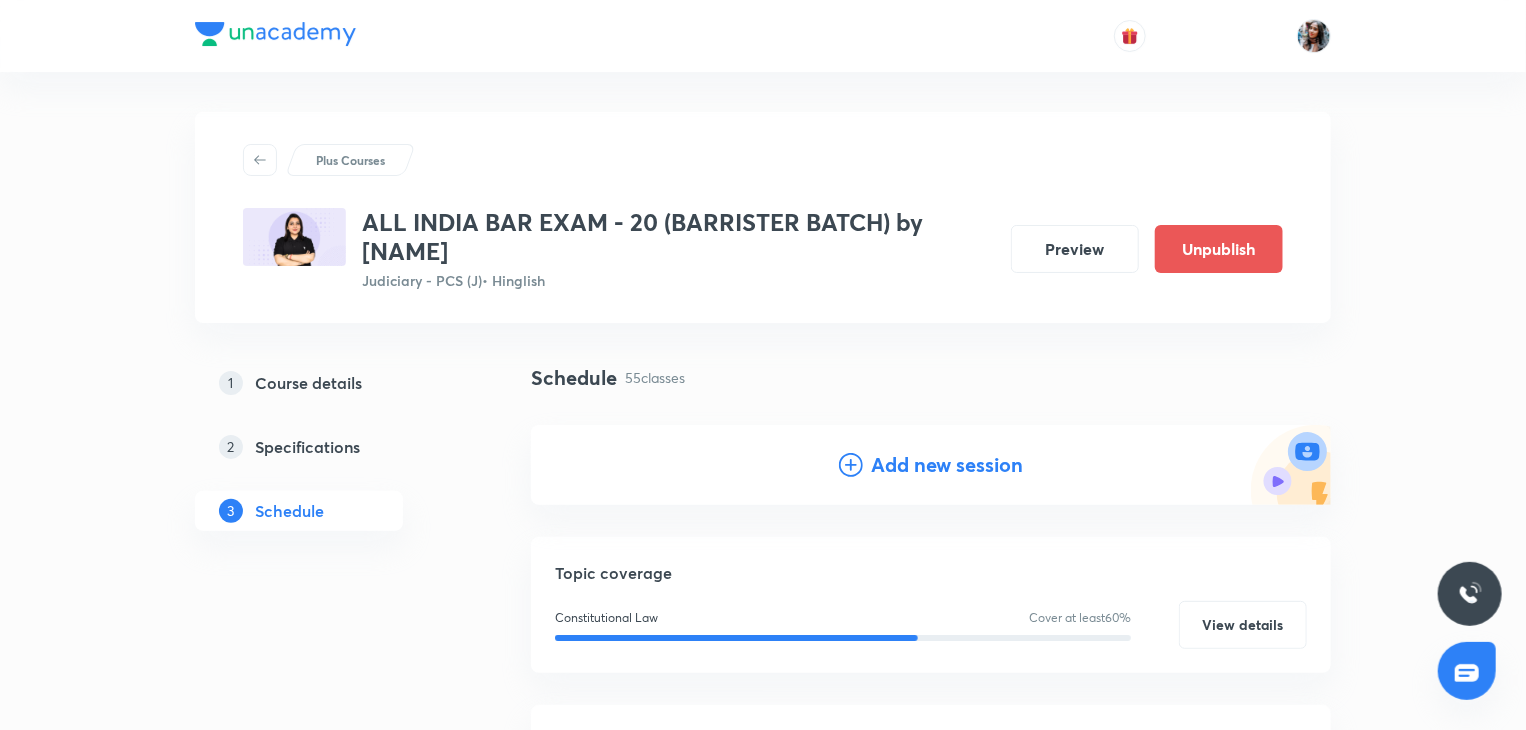 click on "Add new session" at bounding box center (947, 465) 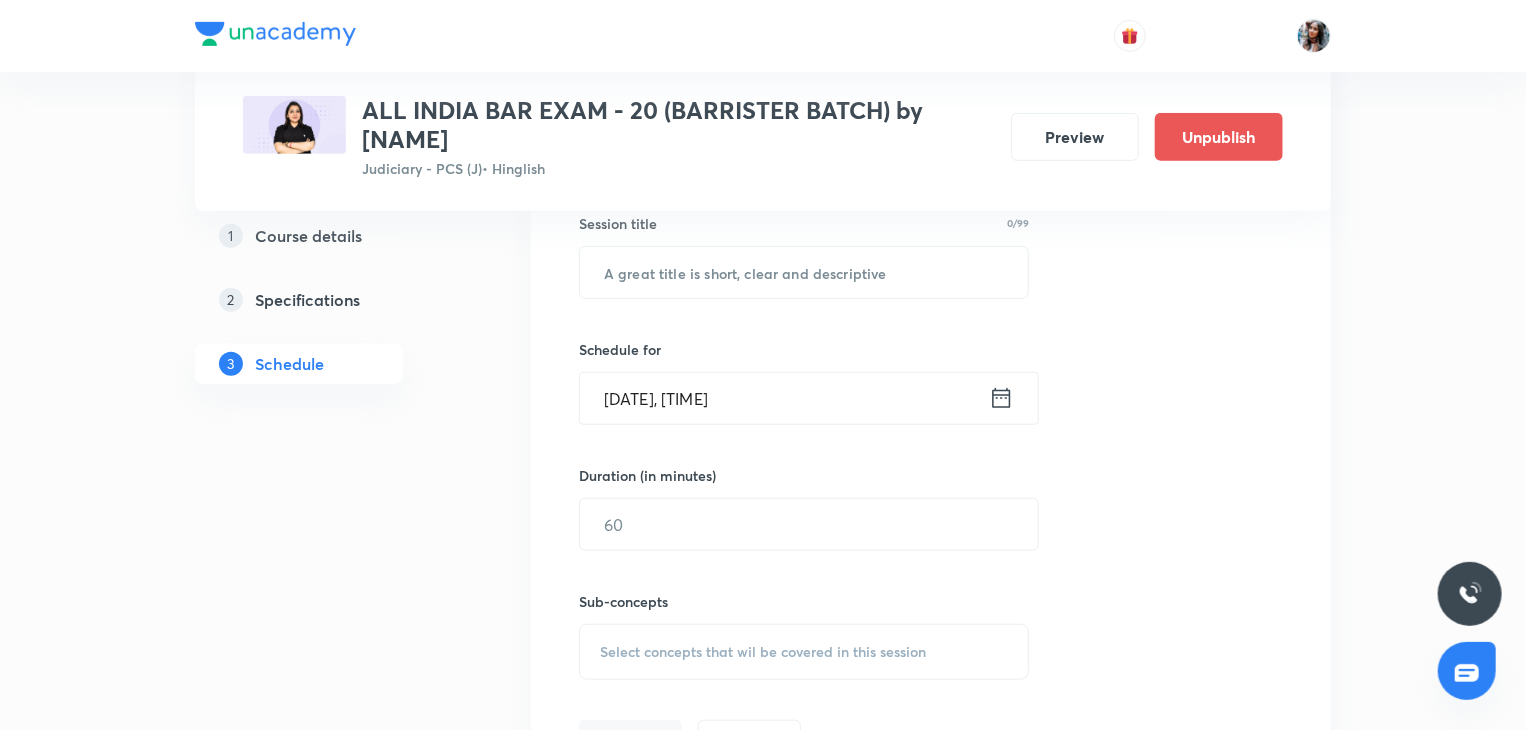 scroll, scrollTop: 544, scrollLeft: 0, axis: vertical 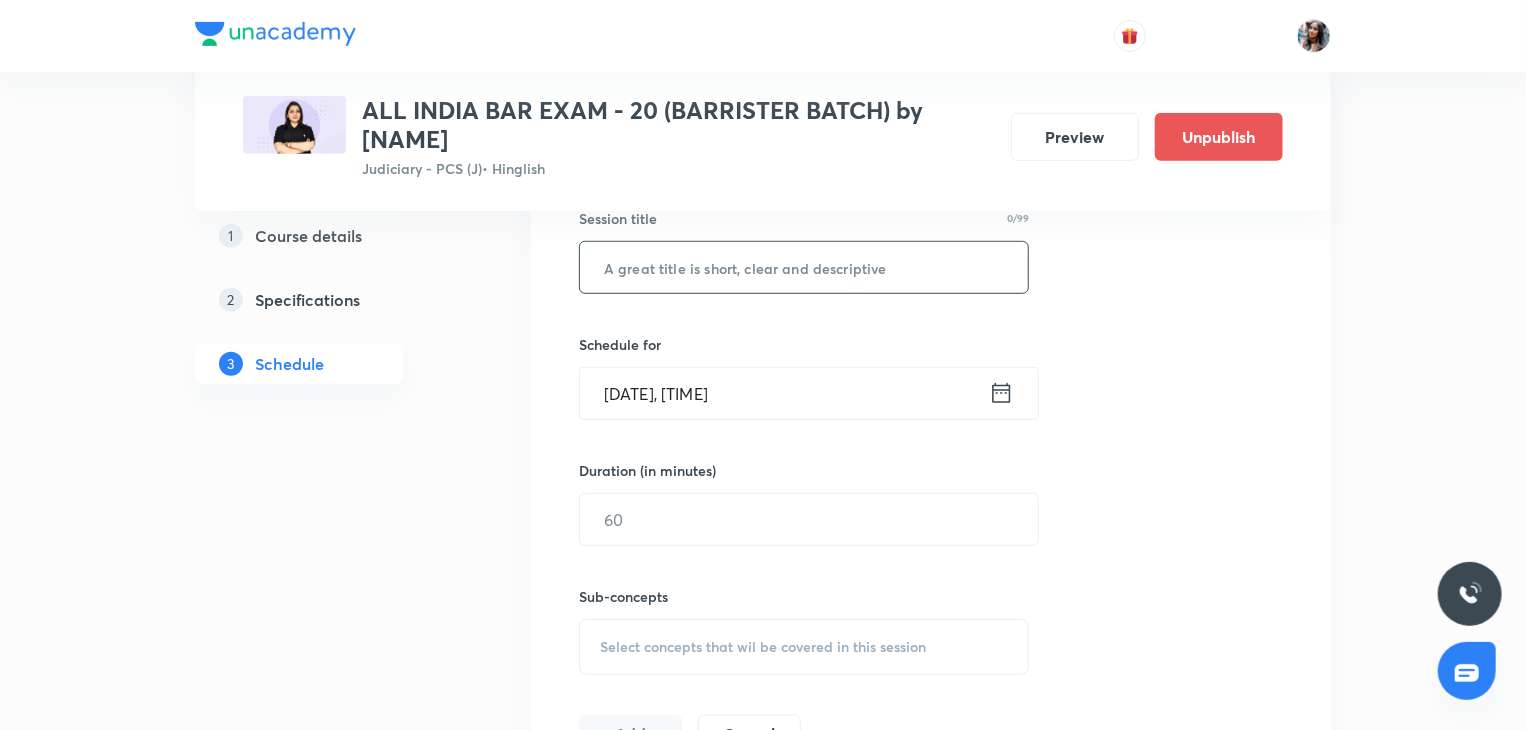 click at bounding box center [804, 267] 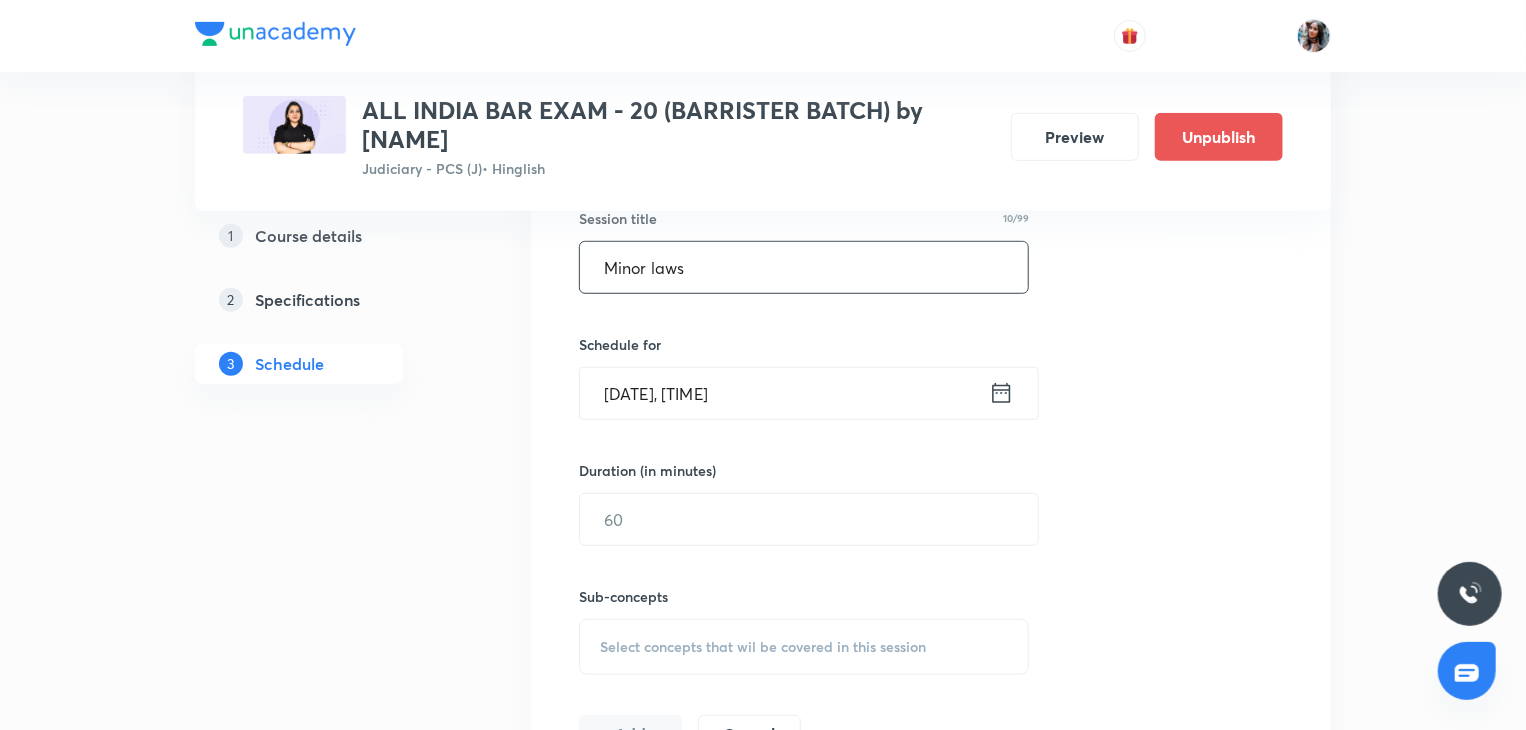 type on "Minor laws" 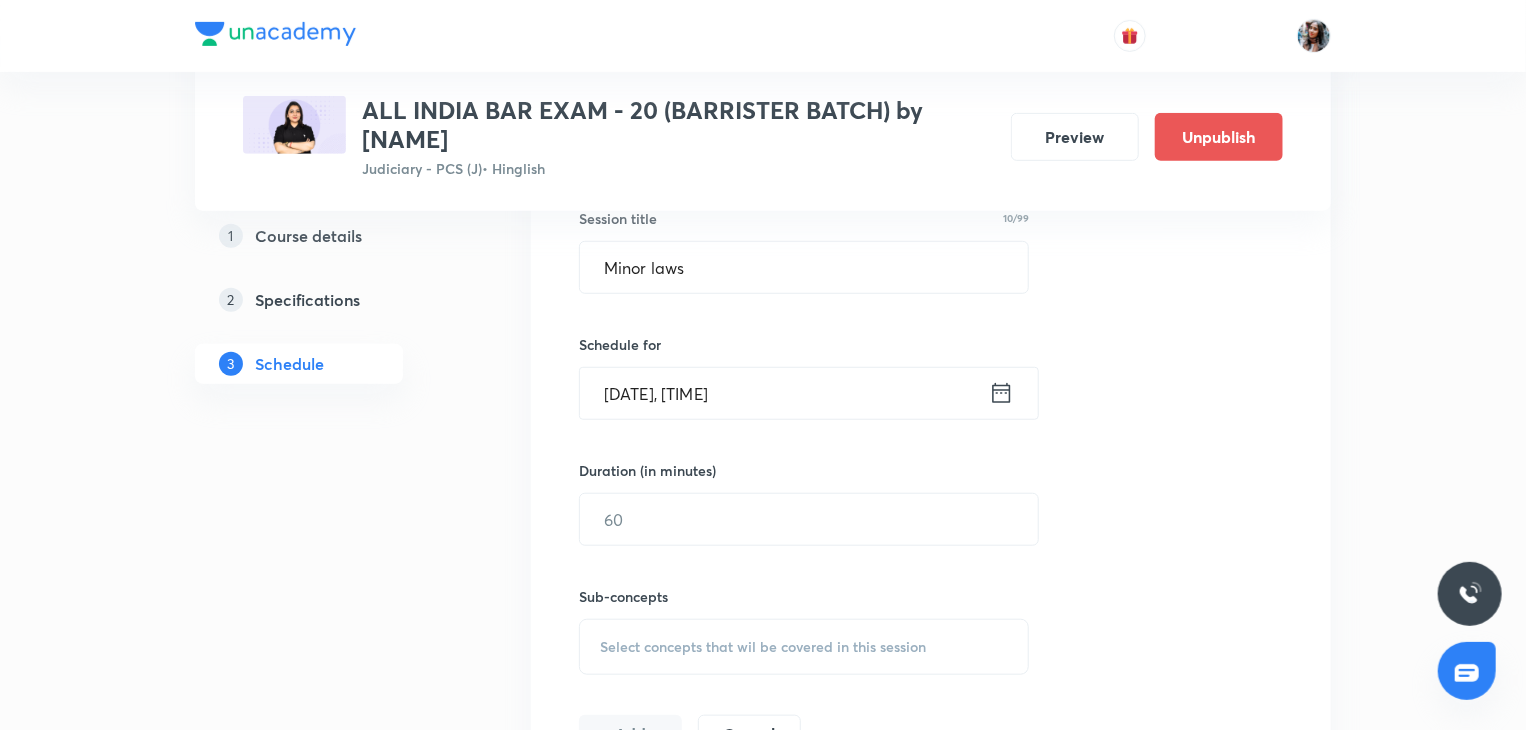 click on "Aug 5, 2025, 5:33 PM" at bounding box center (784, 393) 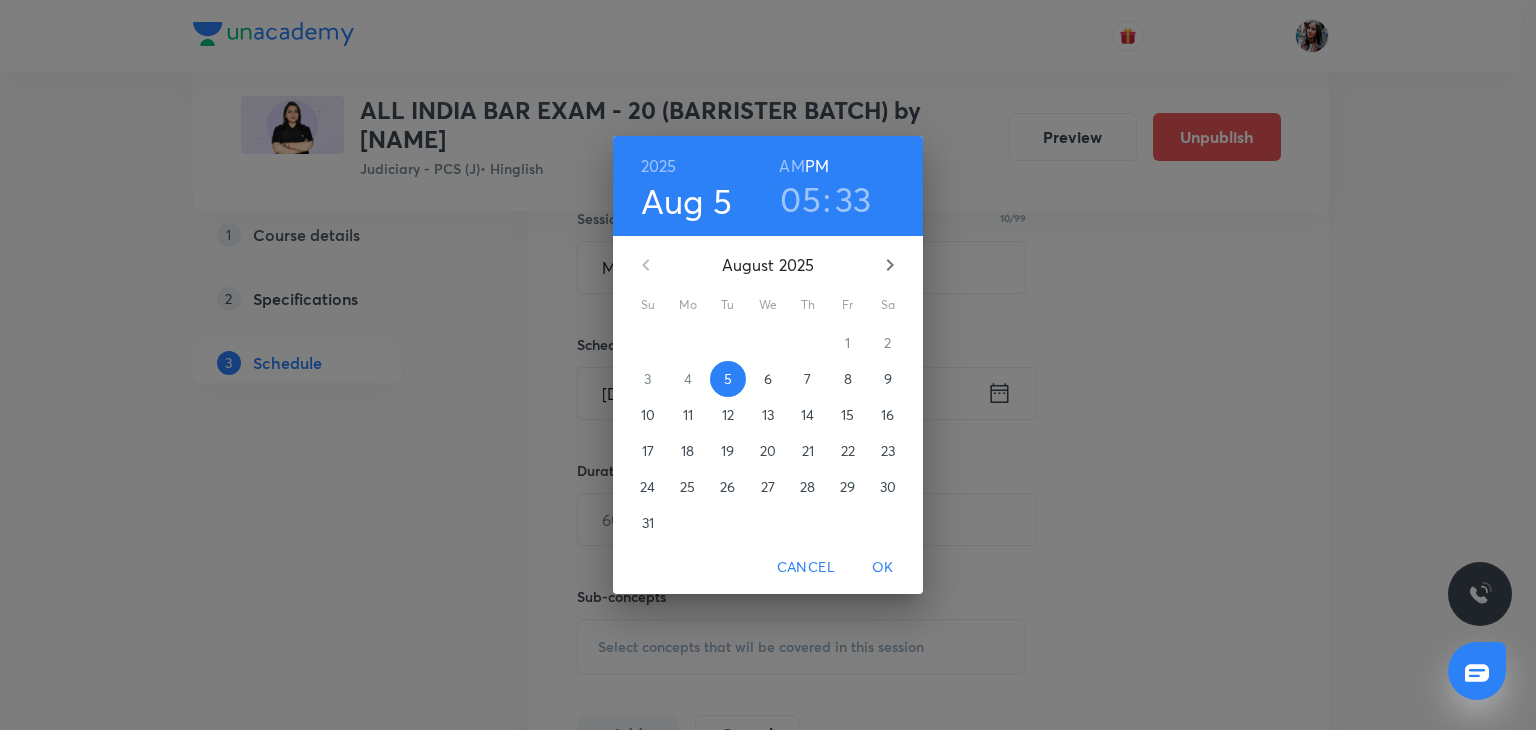 click on "11" at bounding box center [688, 415] 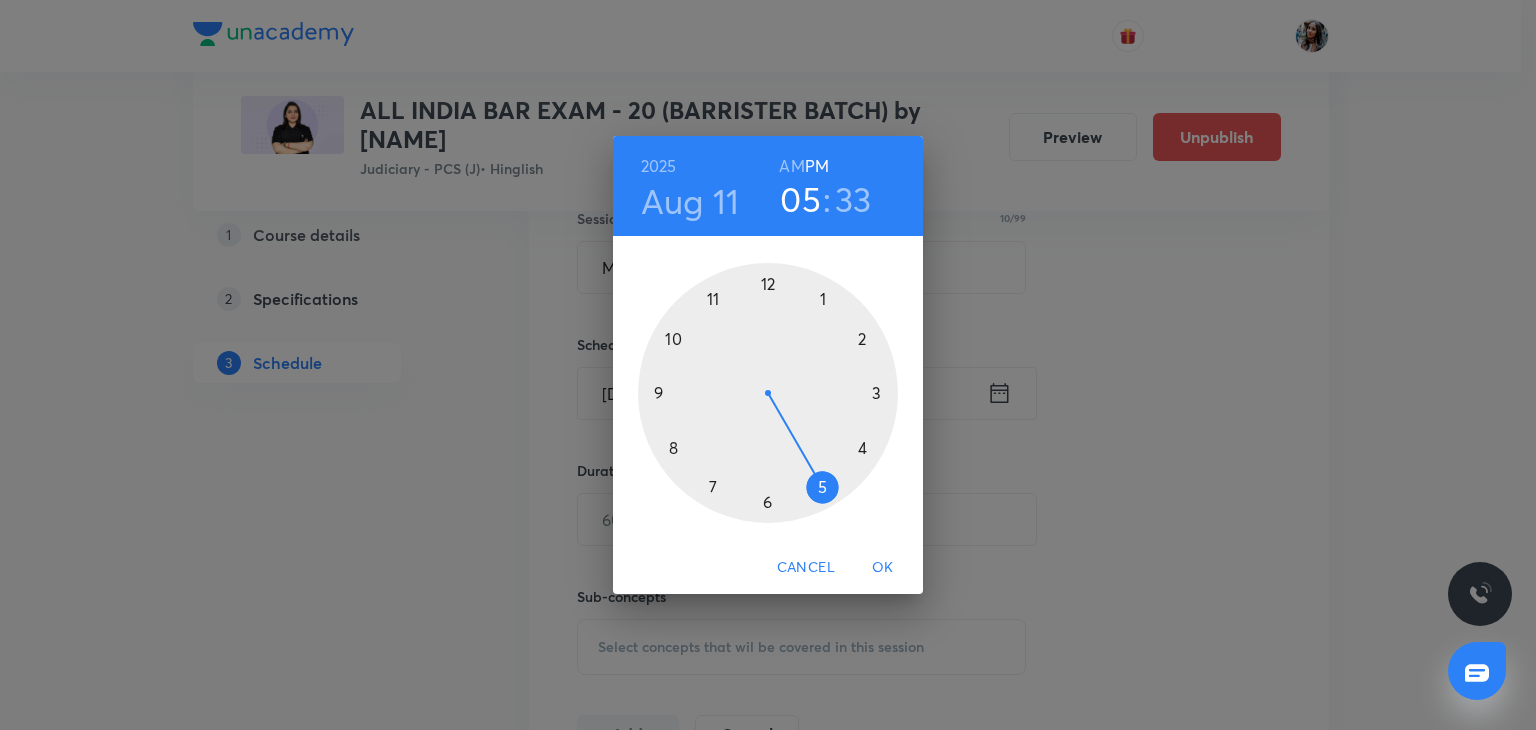 click on "33" at bounding box center (853, 199) 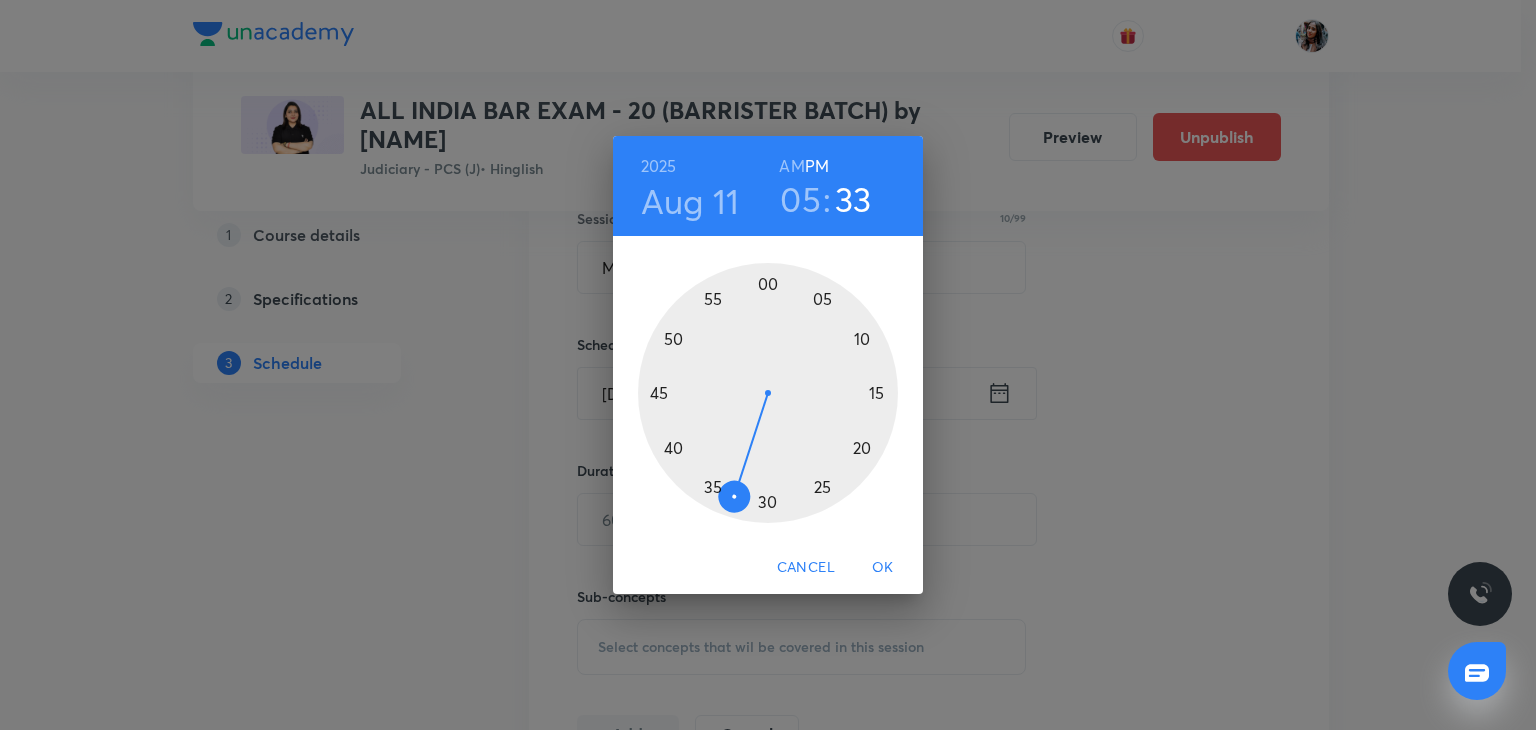 click at bounding box center (768, 393) 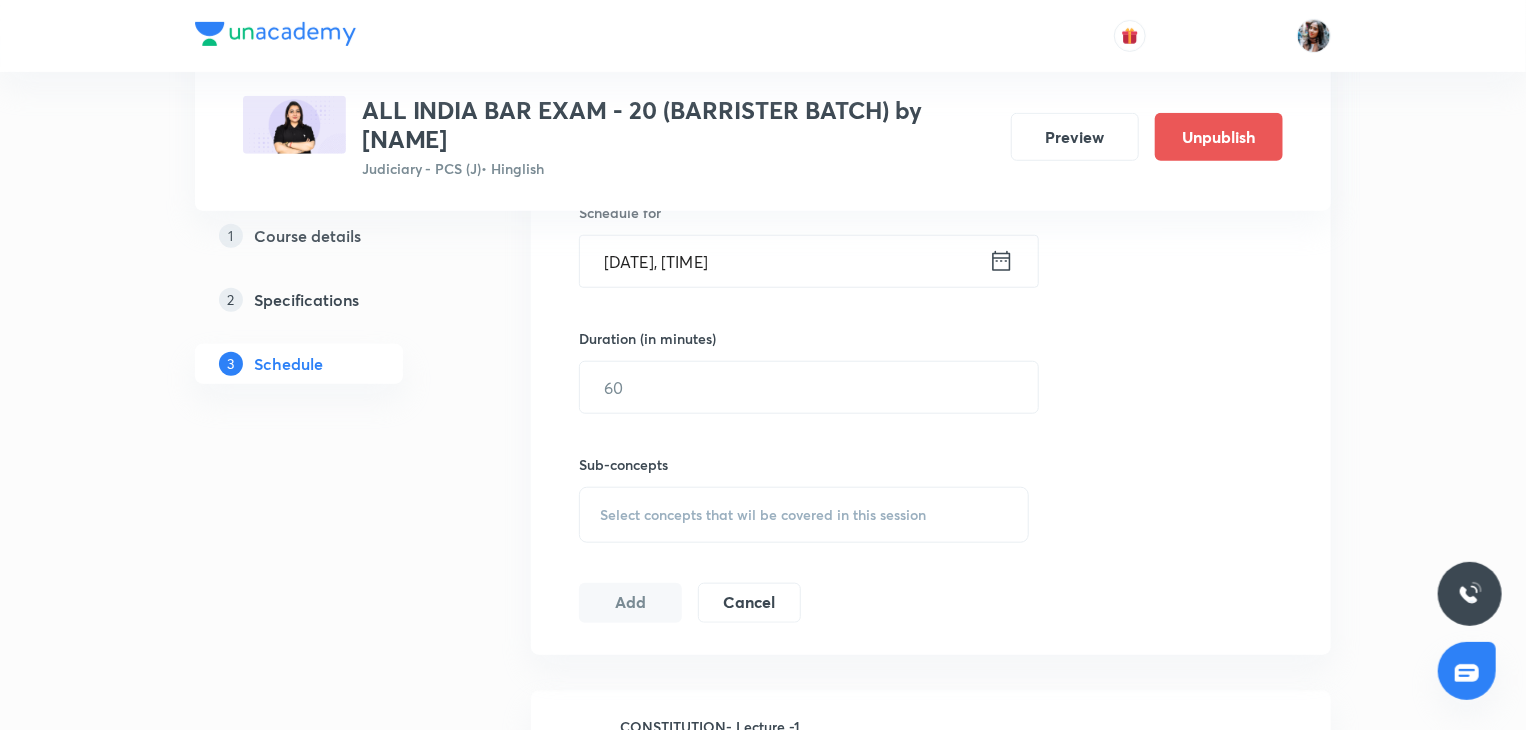 scroll, scrollTop: 684, scrollLeft: 0, axis: vertical 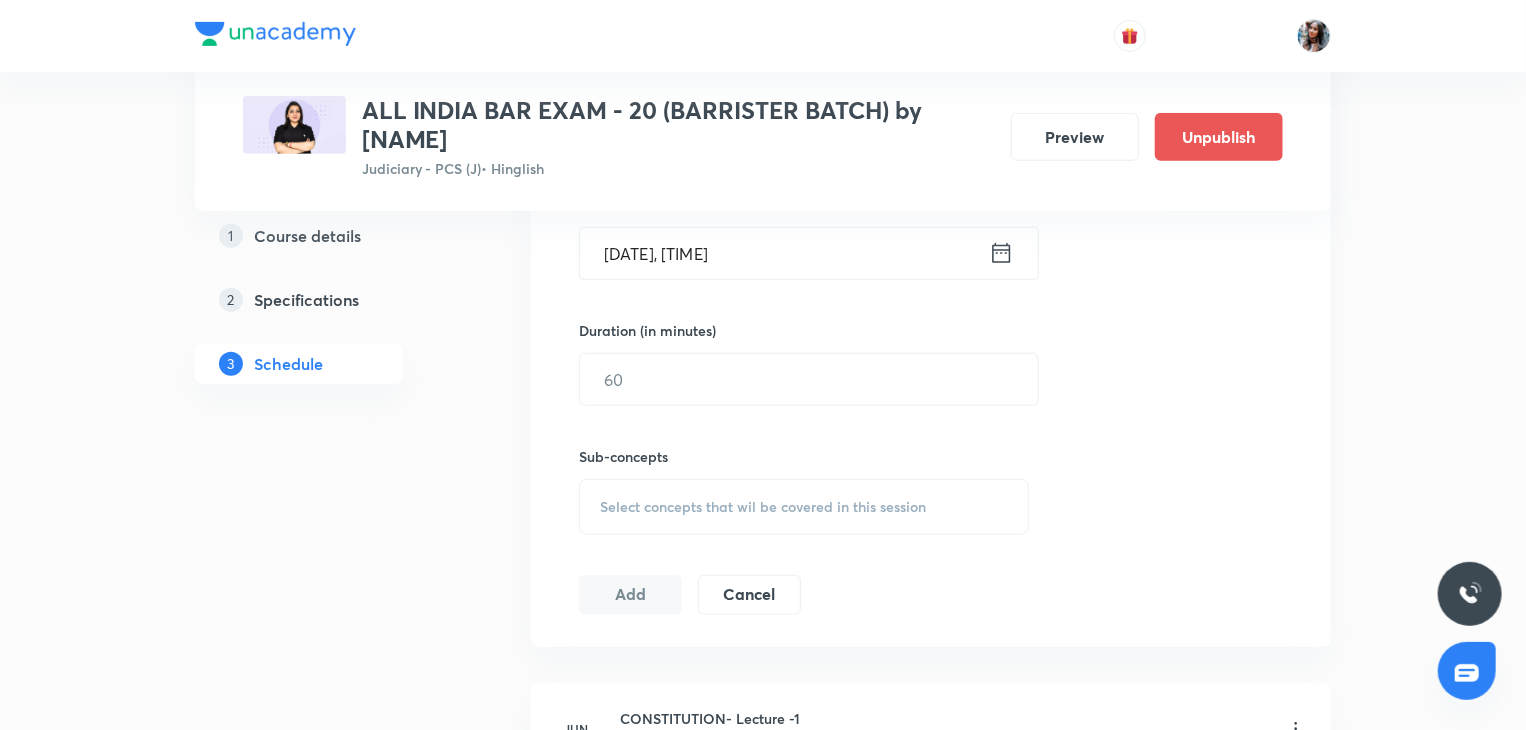 click on "Duration (in minutes) ​" at bounding box center (761, 363) 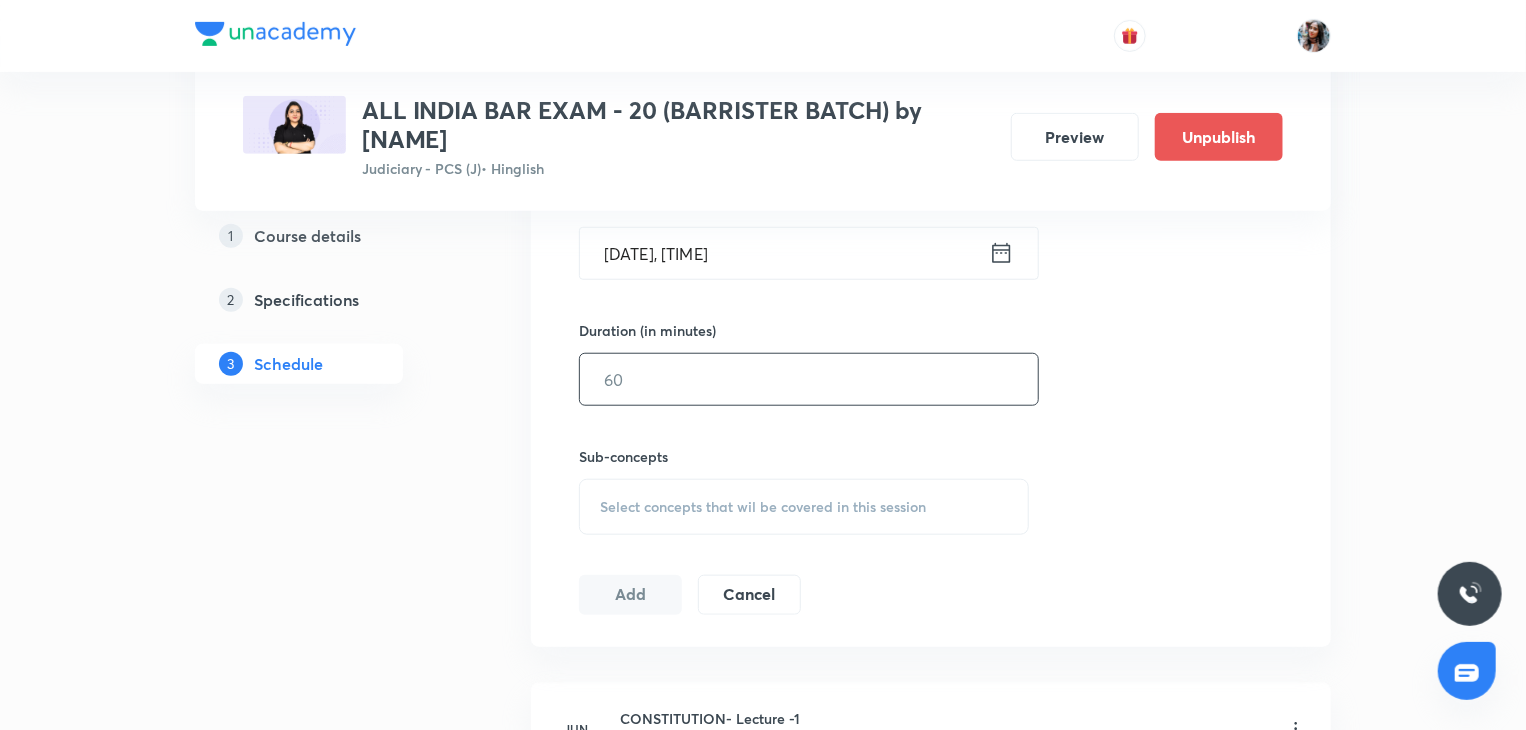 click at bounding box center (809, 379) 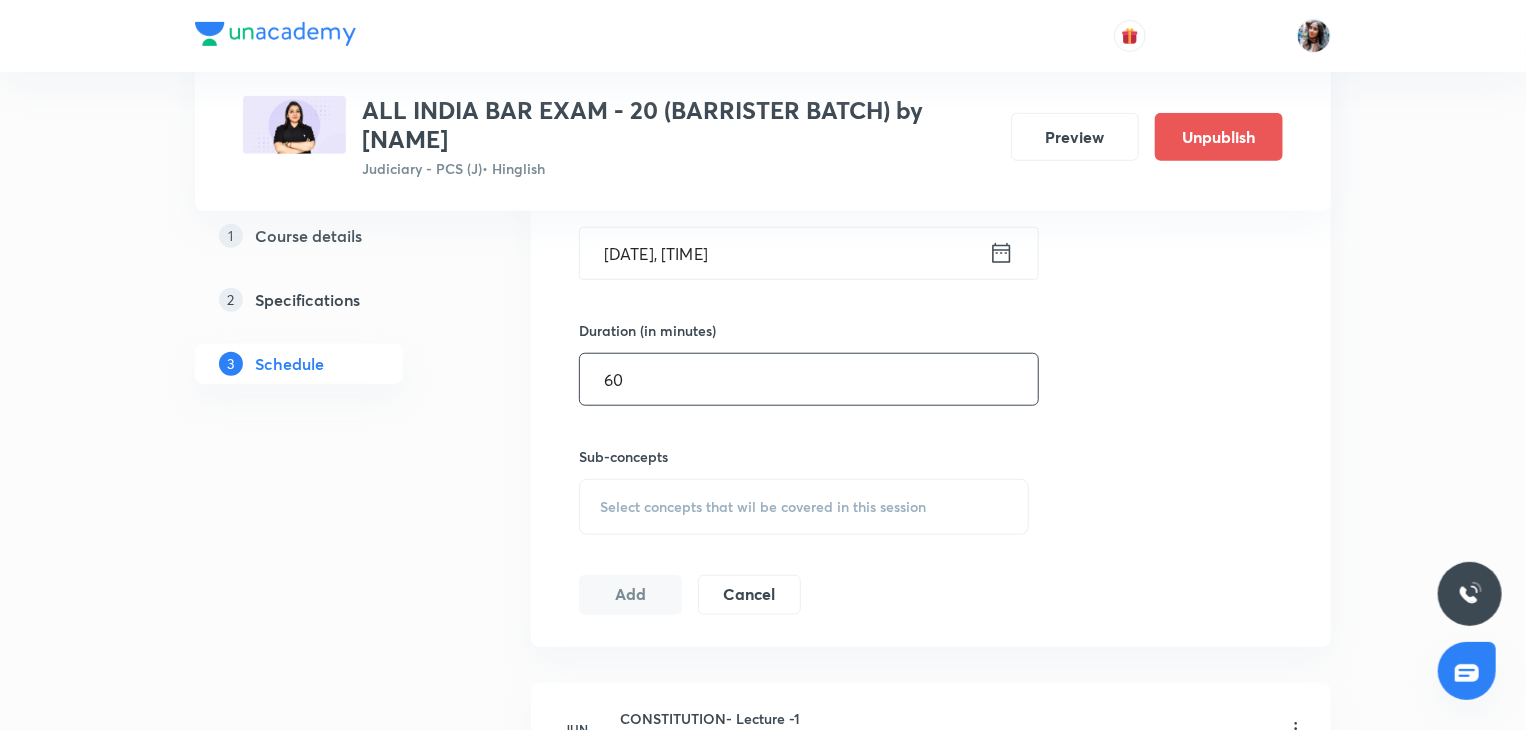 type on "60" 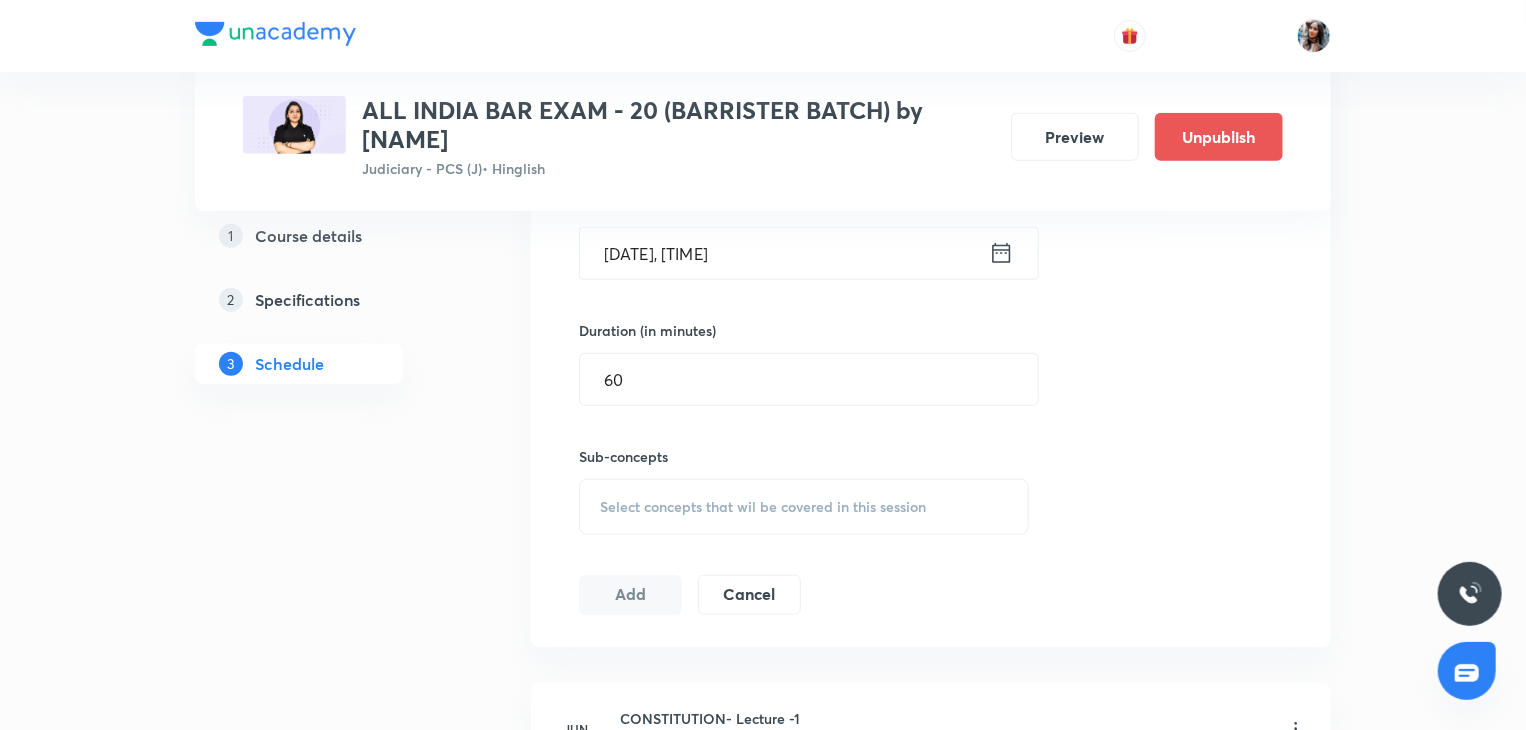 click on "Select concepts that wil be covered in this session" at bounding box center [763, 507] 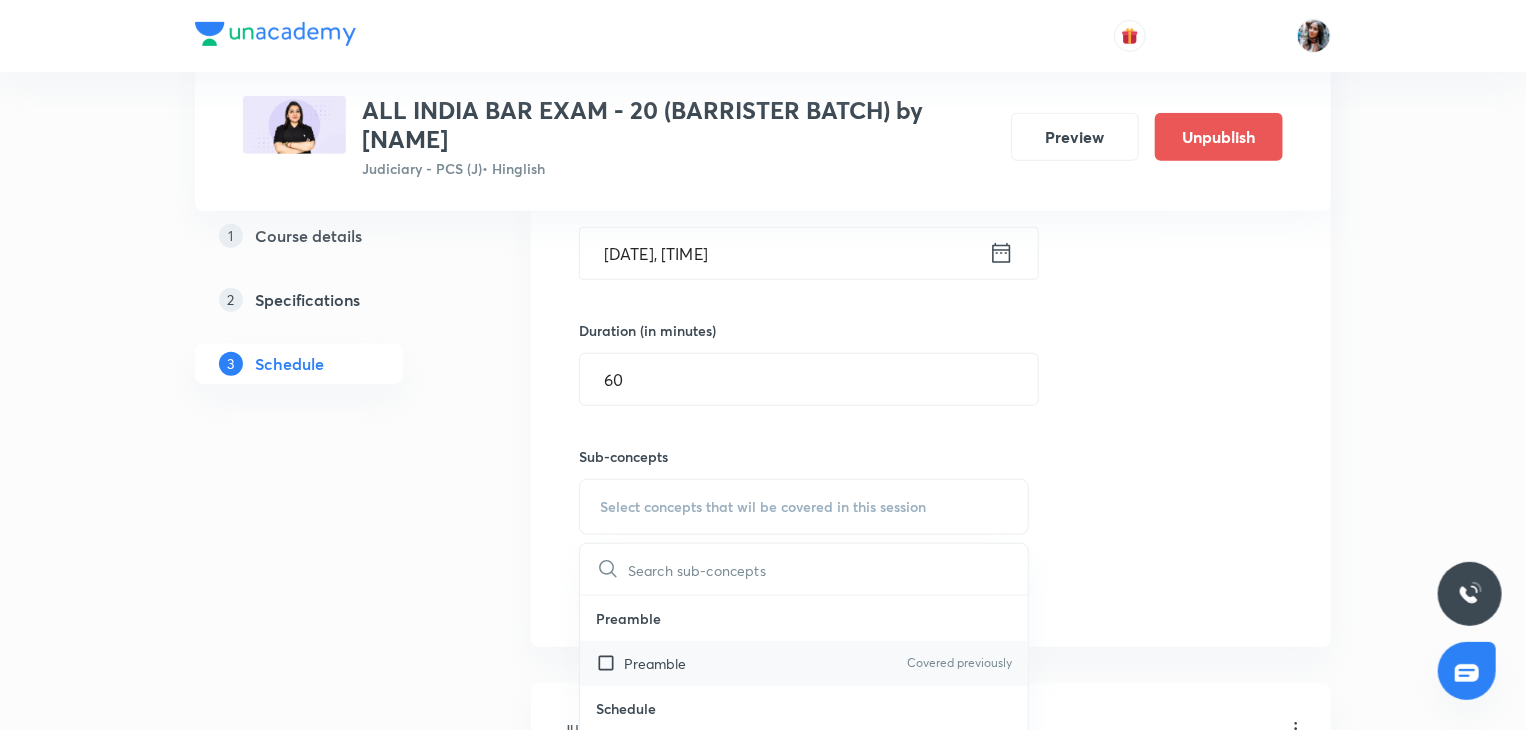 click on "Preamble Covered previously" at bounding box center (804, 663) 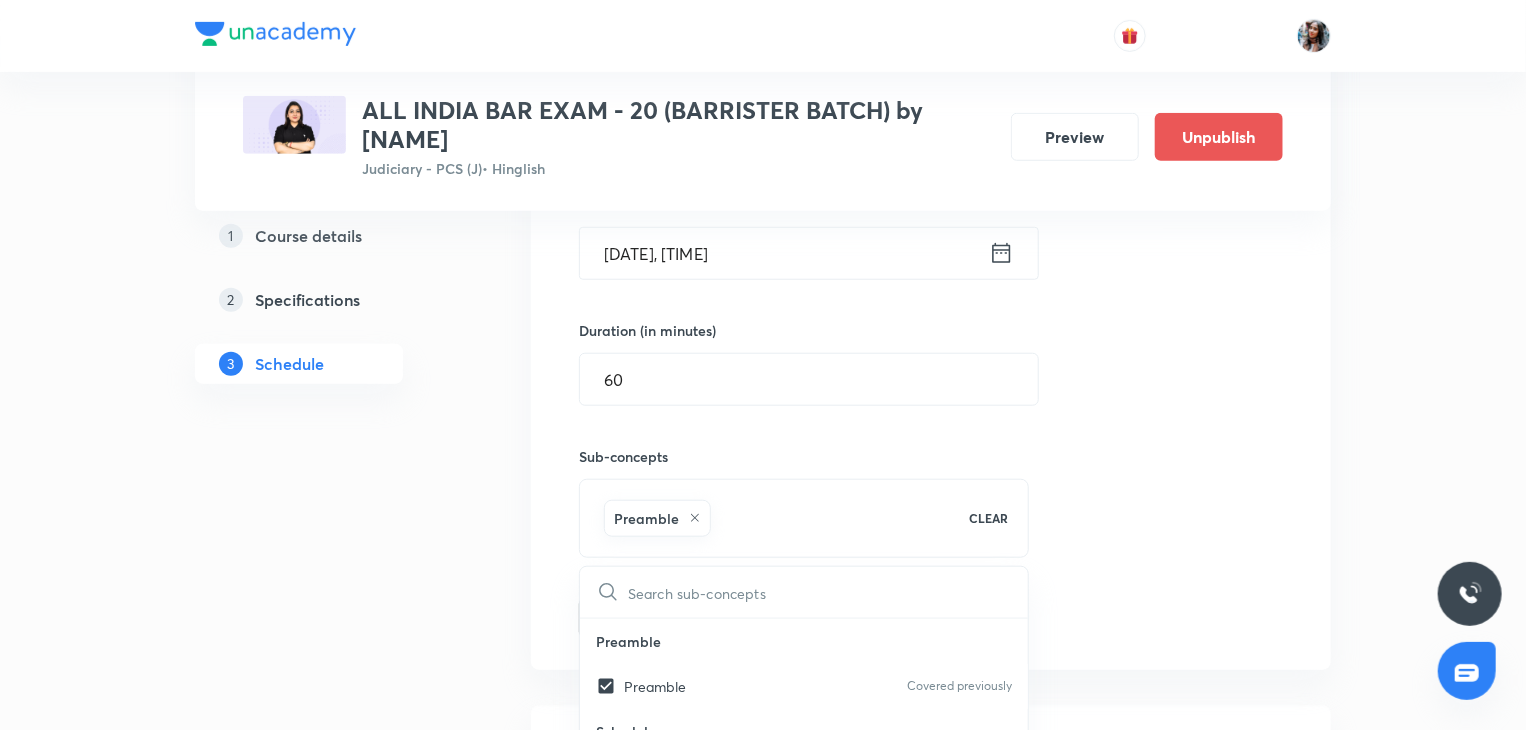 click on "Plus Courses ALL INDIA BAR EXAM - 20 (BARRISTER BATCH) by Apurva vats Judiciary - PCS (J)  • Hinglish Preview Unpublish 1 Course details 2 Specifications 3 Schedule Schedule 55  classes Topic coverage Constitutional Law Cover at least  60 % View details Session  56 Live class Quiz Recorded classes Session title 10/99 Minor laws ​ Schedule for Aug 11, 2025, 5:00 PM ​ Duration (in minutes) 60 ​ Sub-concepts Preamble CLEAR ​ Preamble Preamble Covered previously Schedule Schedule Covered previously Authoritative Text In Hindi And Repeals Authoritative Text In Hindi And Repeals Covered previously Part XXII Short Title Commencement Part XXII Short Title Commencement Covered previously Part XXI Temporary Transitional And Special Provisions Part XXI Temporary Transitional And Special Provisions Covered previously Part XX Amendment Of The Constitution Part XX Amendment Of The Constitution Covered previously Part XIX Miscellaneous Part XIX Miscellaneous Covered previously Part XVIII Emergency Provisions Add 3" at bounding box center [763, 4414] 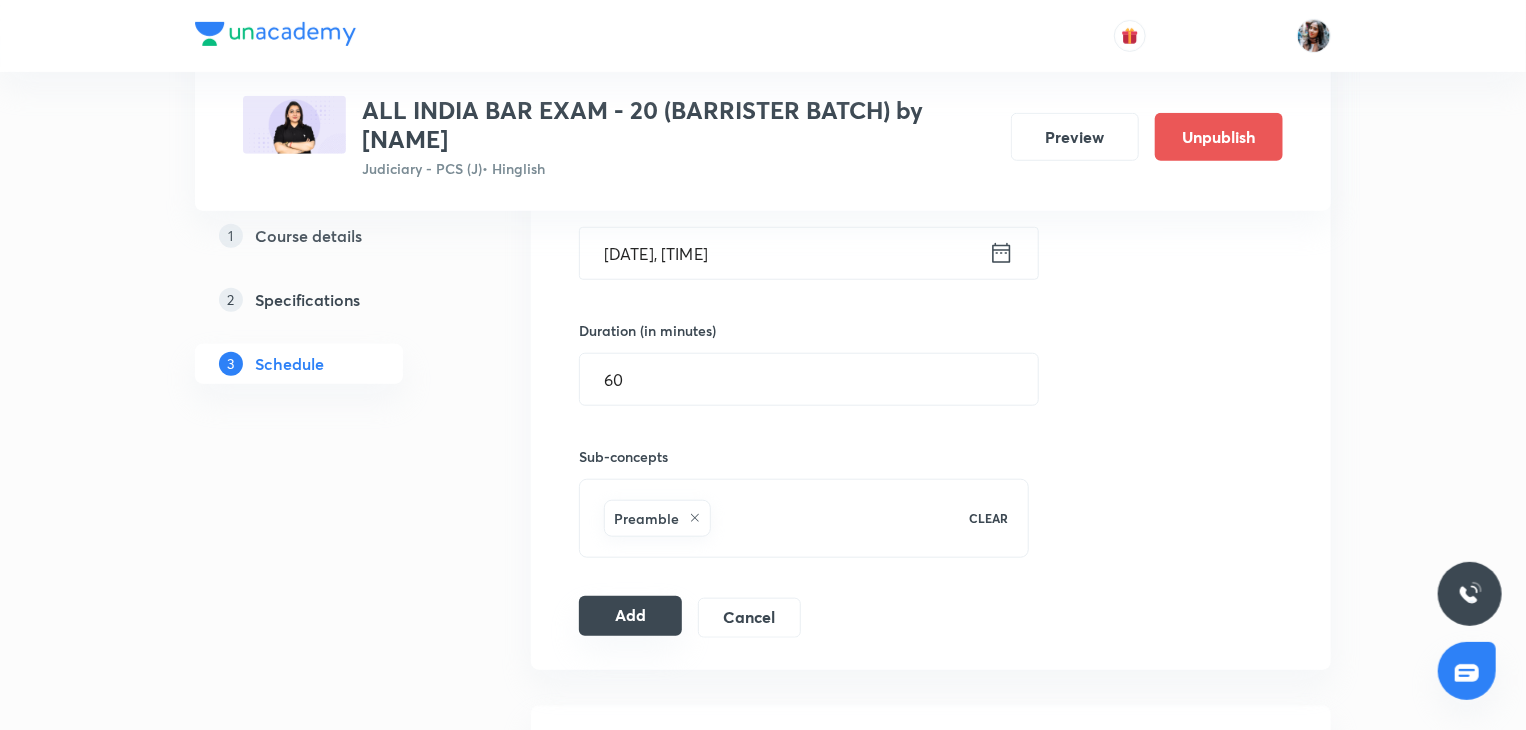 click on "Add" at bounding box center (630, 616) 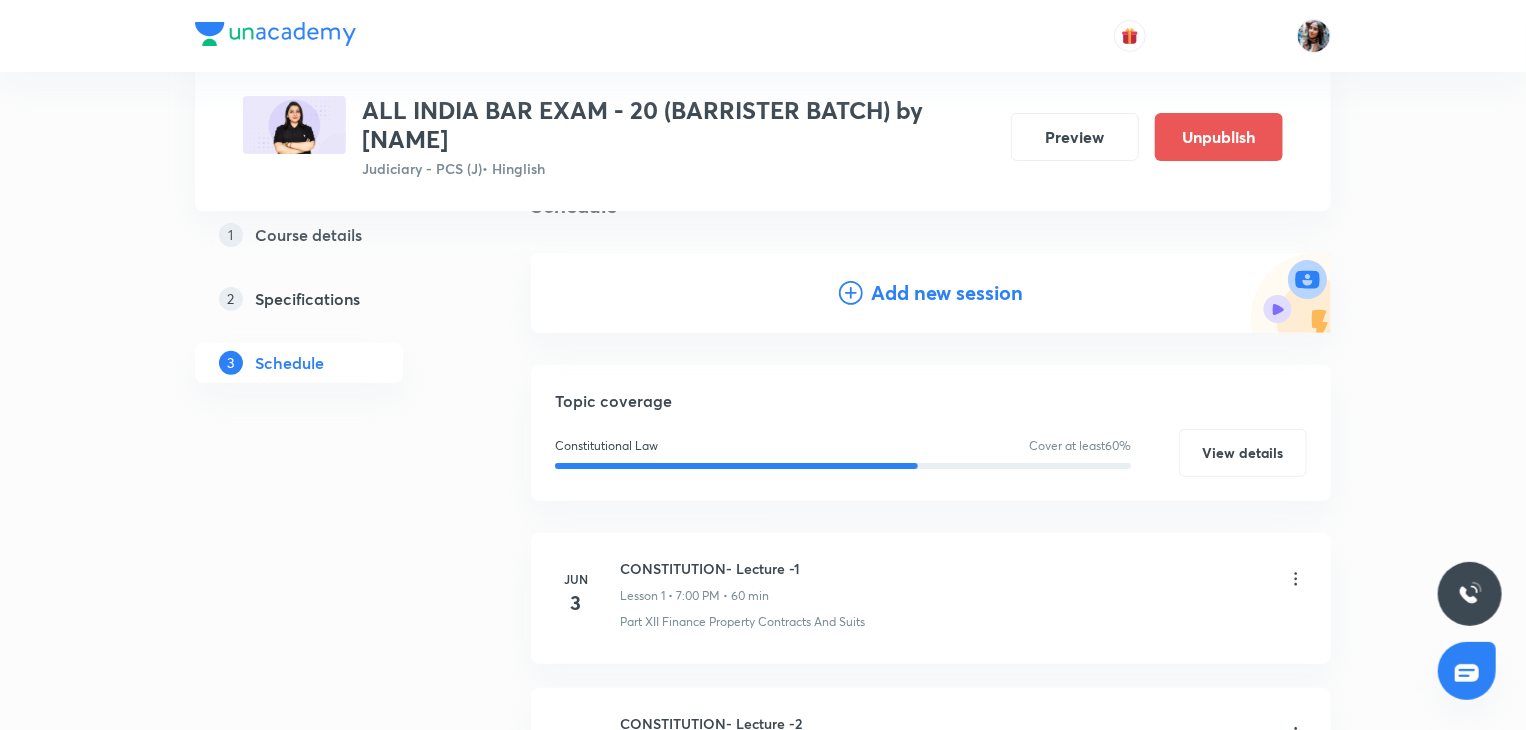 scroll, scrollTop: 0, scrollLeft: 0, axis: both 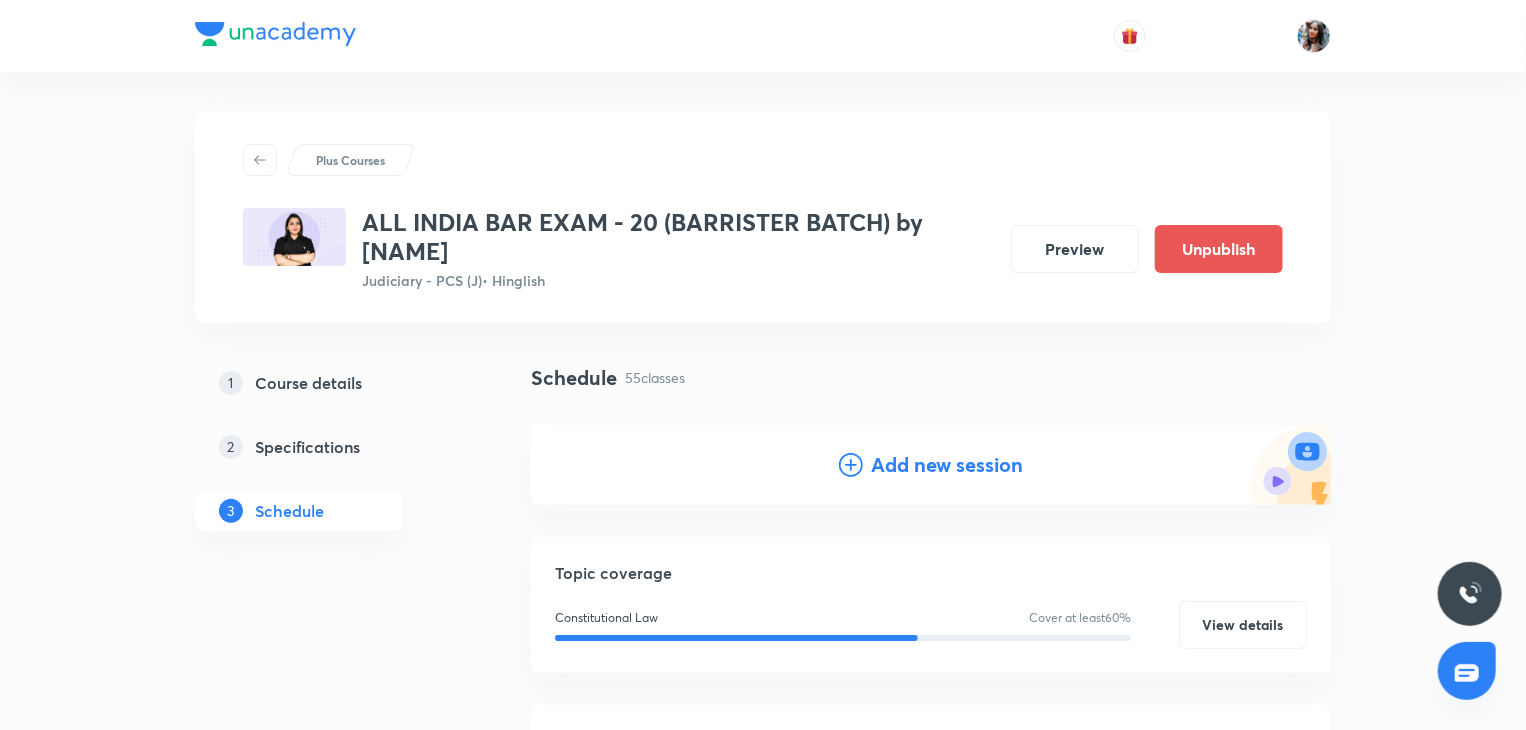 click on "Add new session" at bounding box center (947, 465) 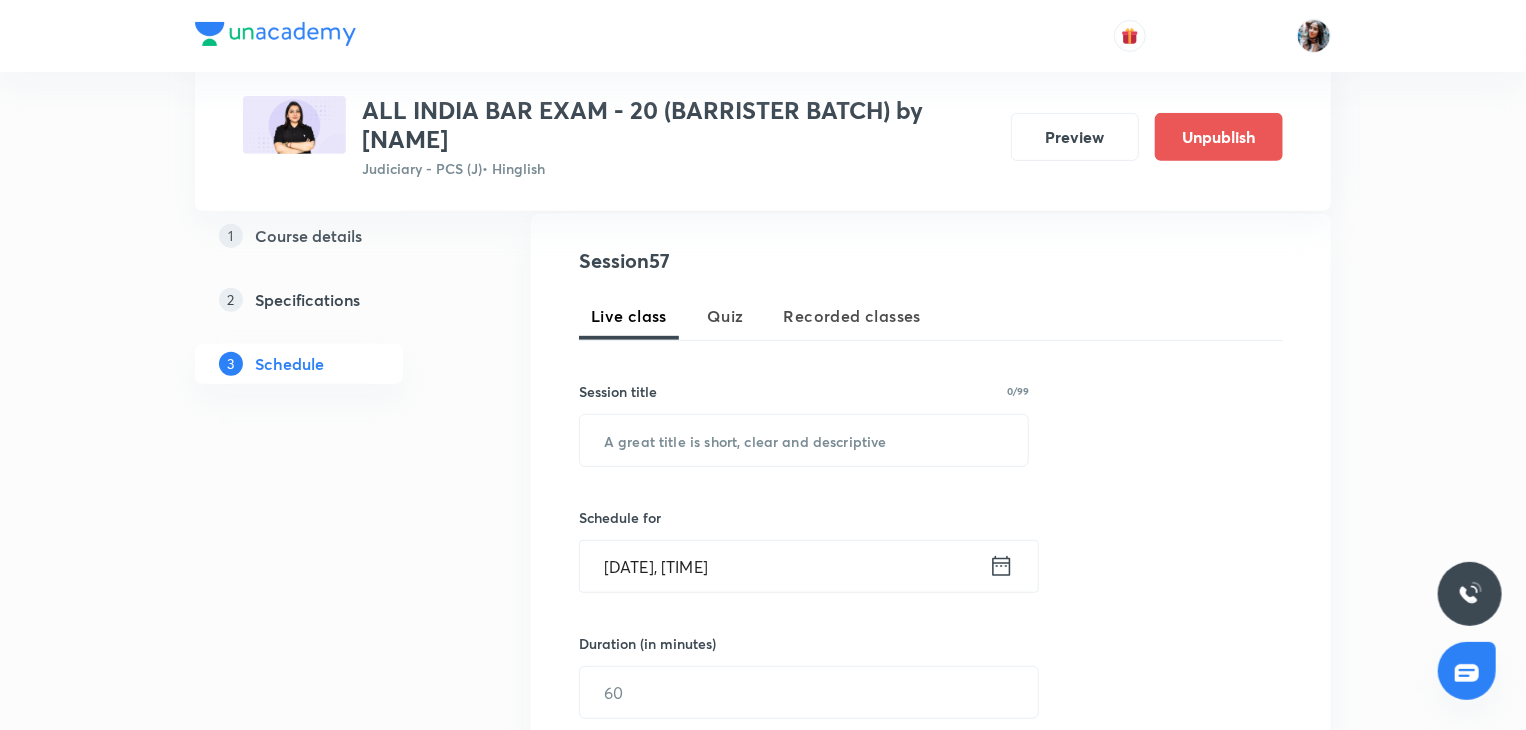 scroll, scrollTop: 374, scrollLeft: 0, axis: vertical 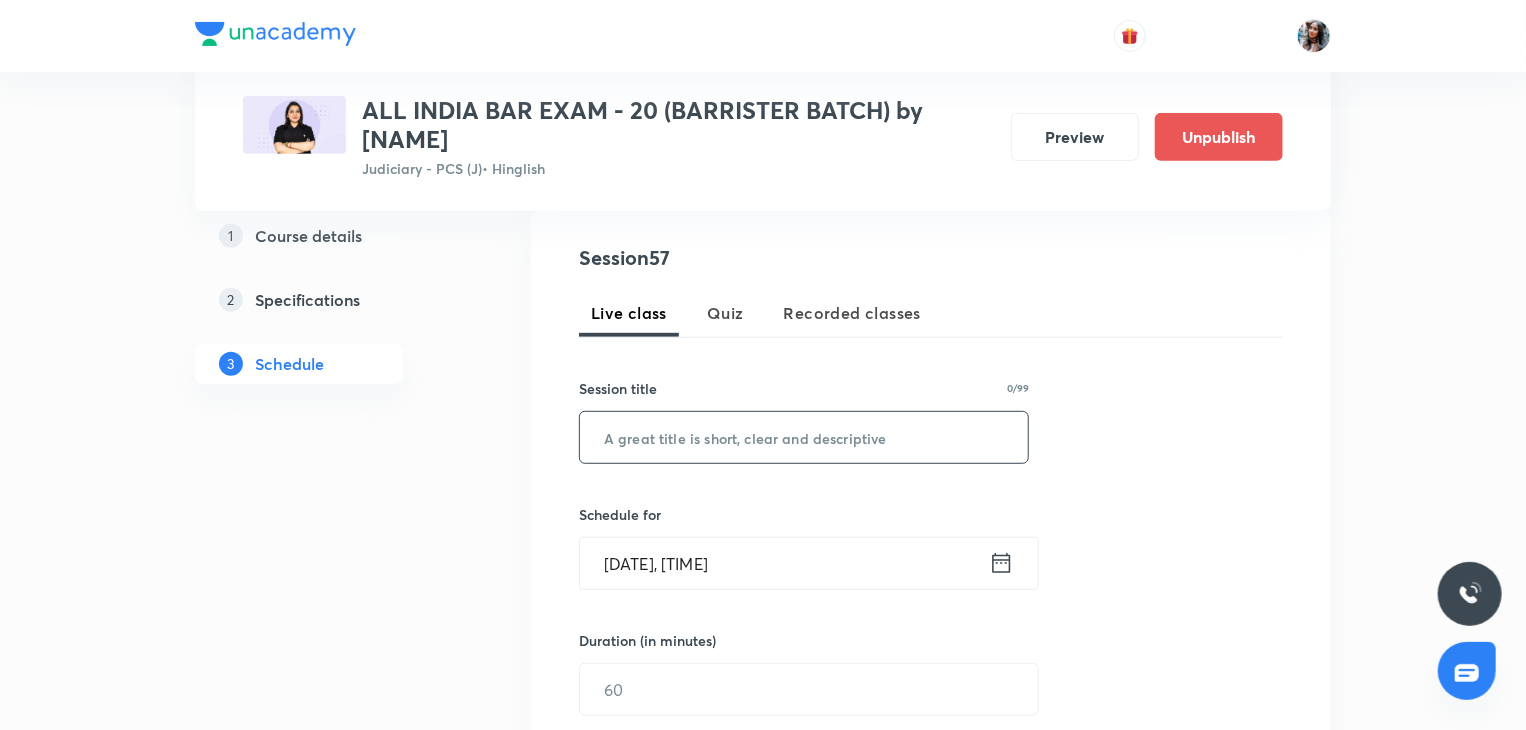 paste on "Minor laws" 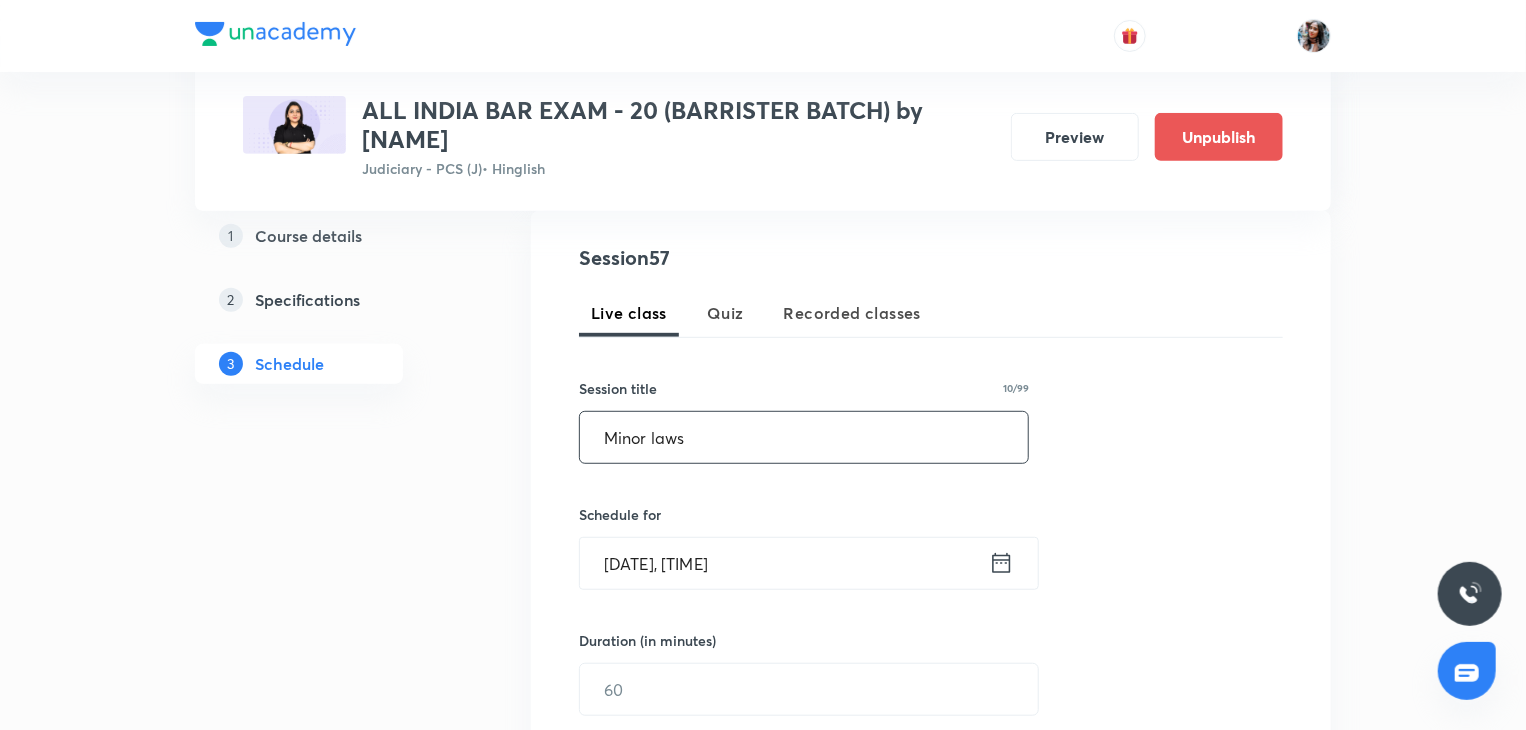 type on "Minor laws" 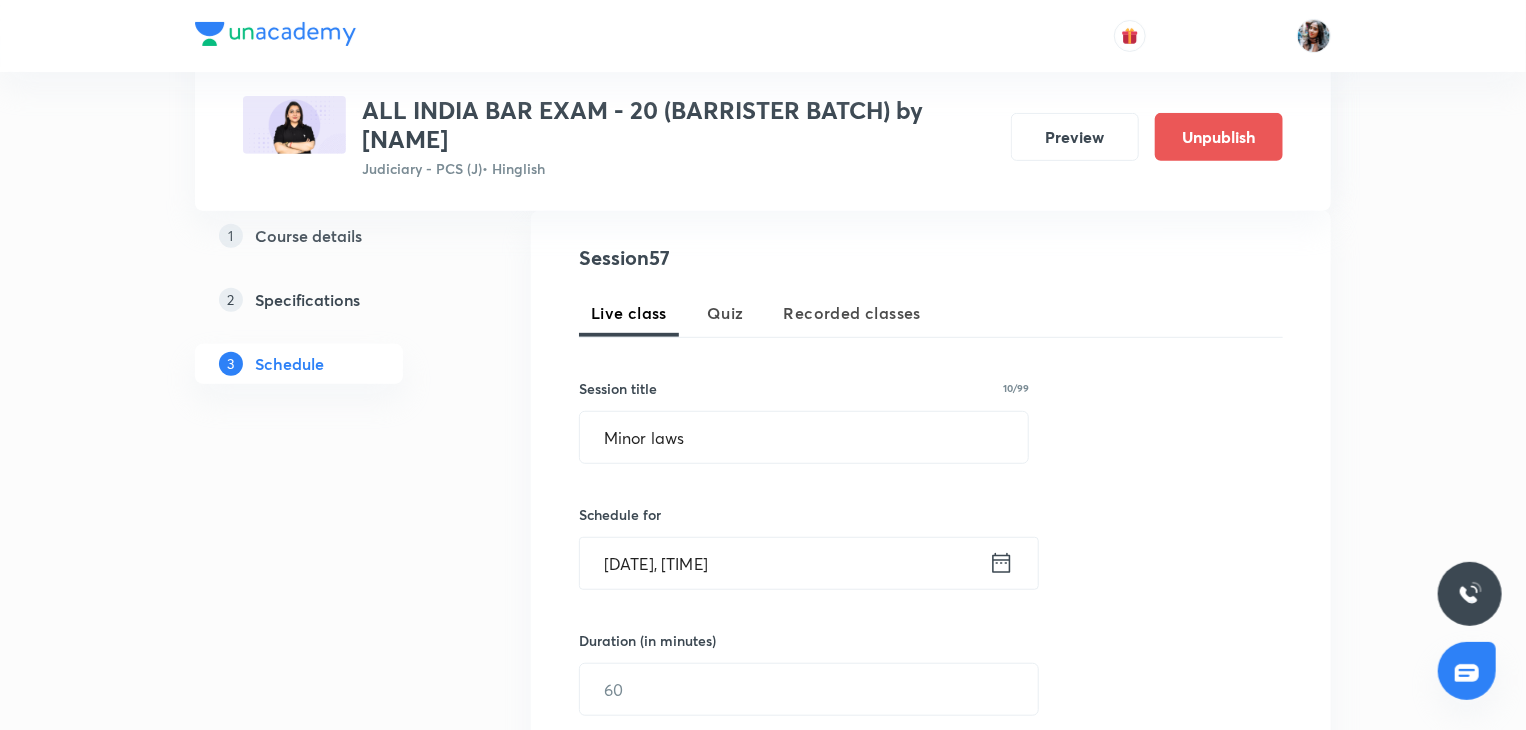 click on "Aug 5, 2025, 5:33 PM" at bounding box center (784, 563) 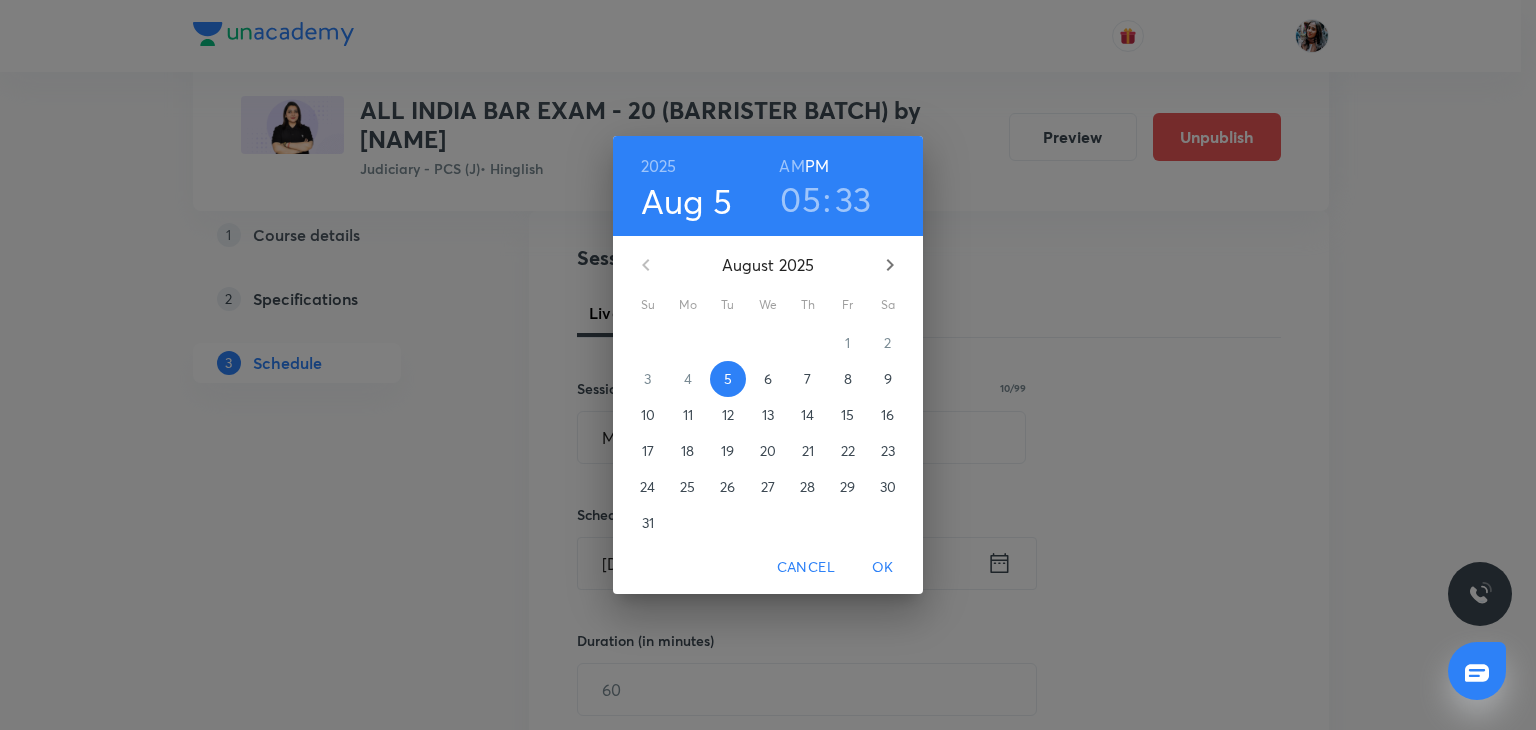click on "12" at bounding box center (728, 415) 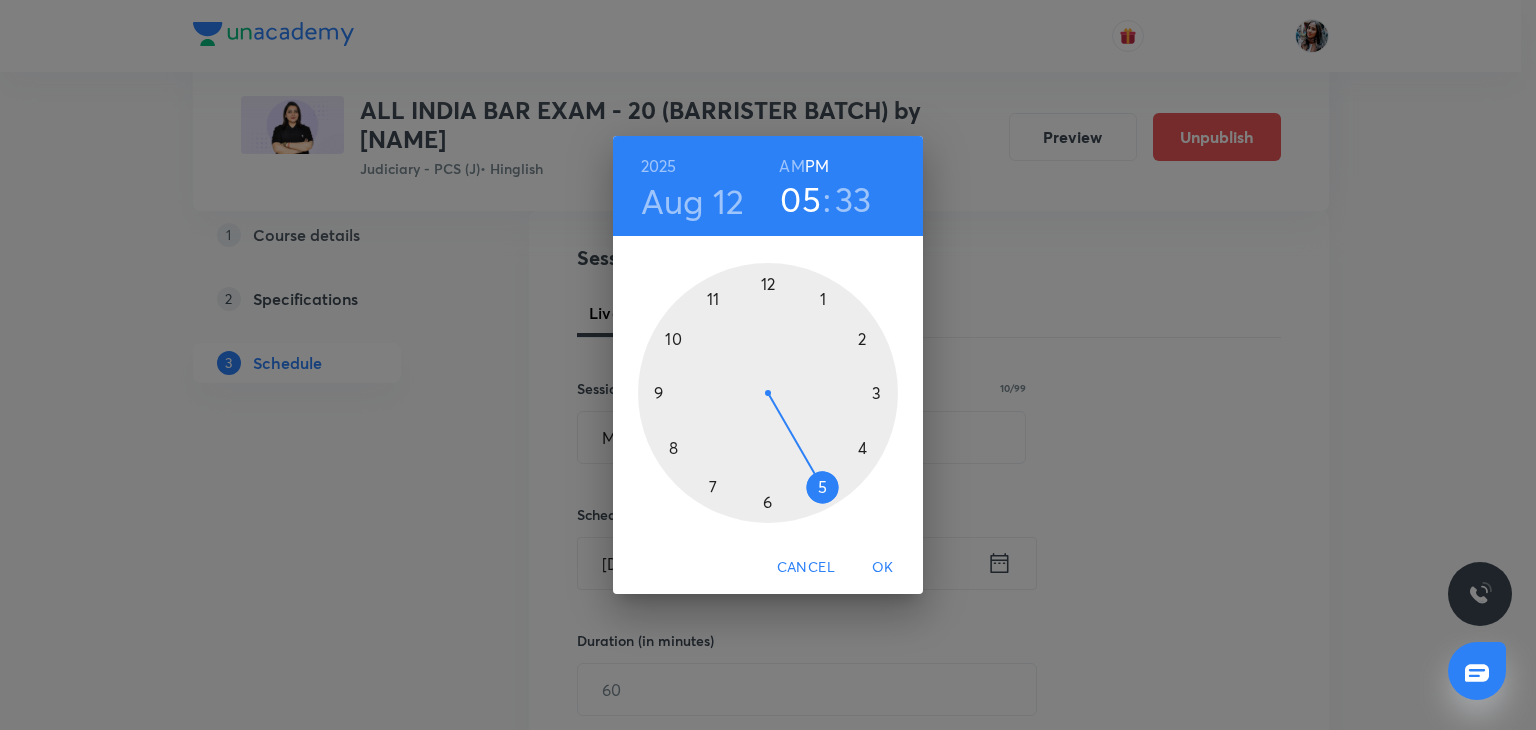 click on "33" at bounding box center [853, 199] 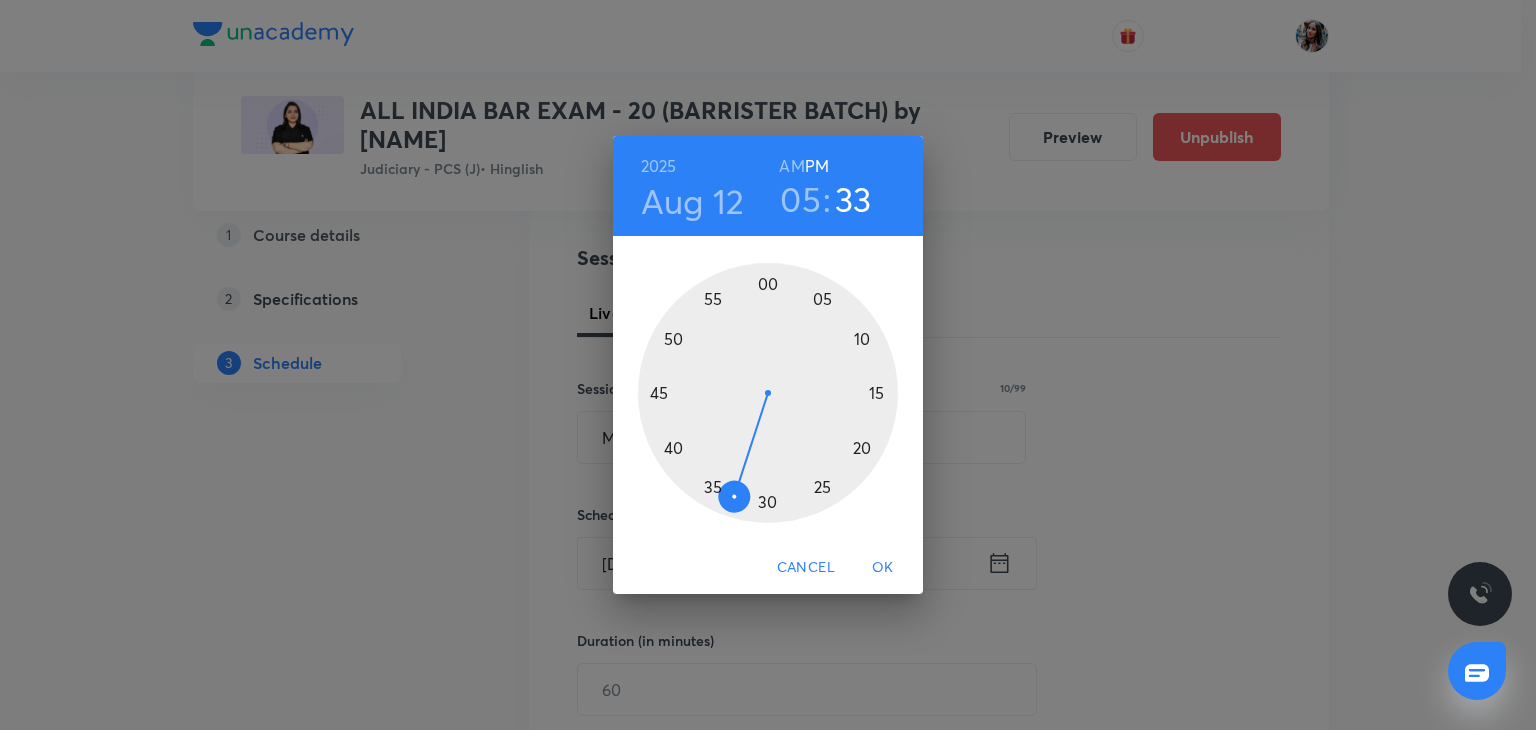 click at bounding box center [768, 393] 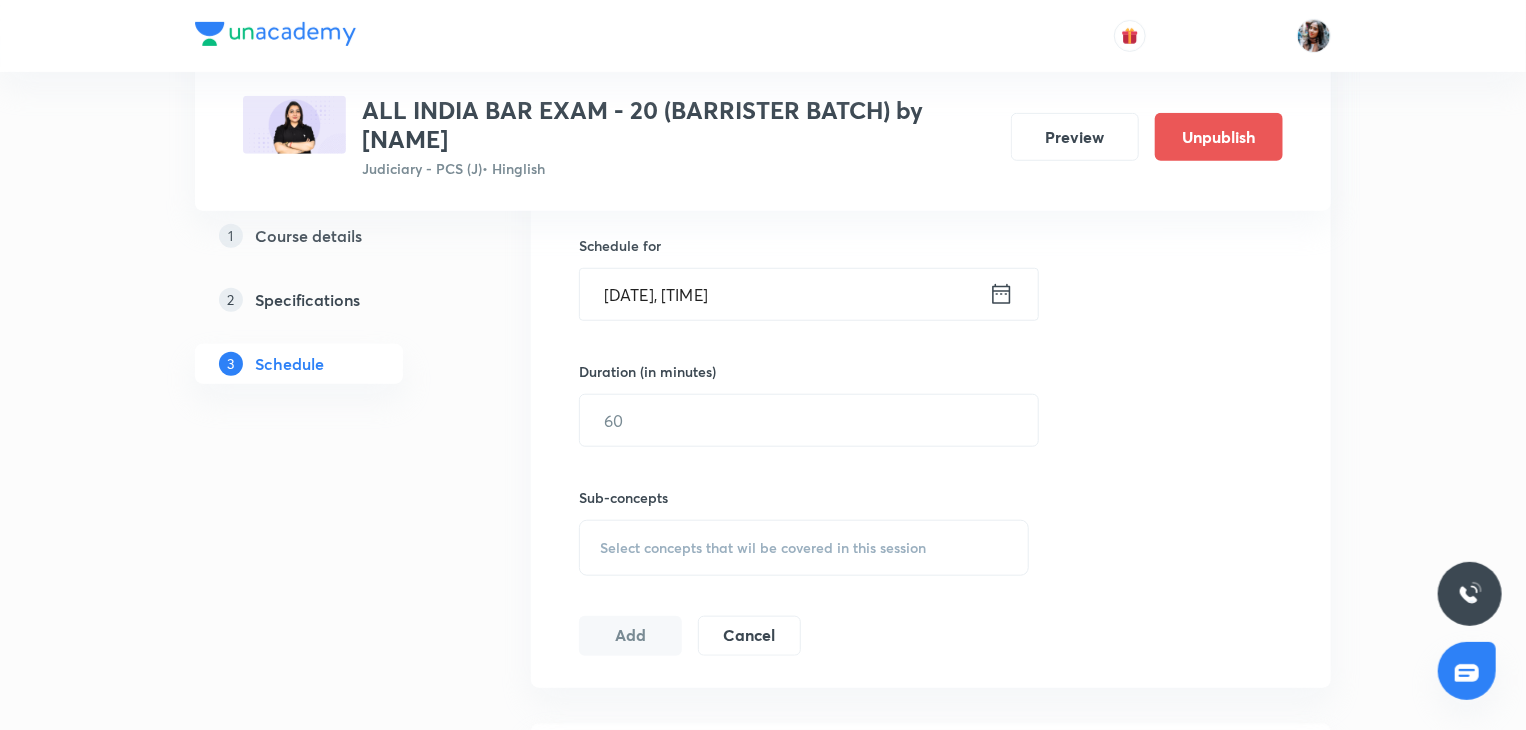 scroll, scrollTop: 620, scrollLeft: 0, axis: vertical 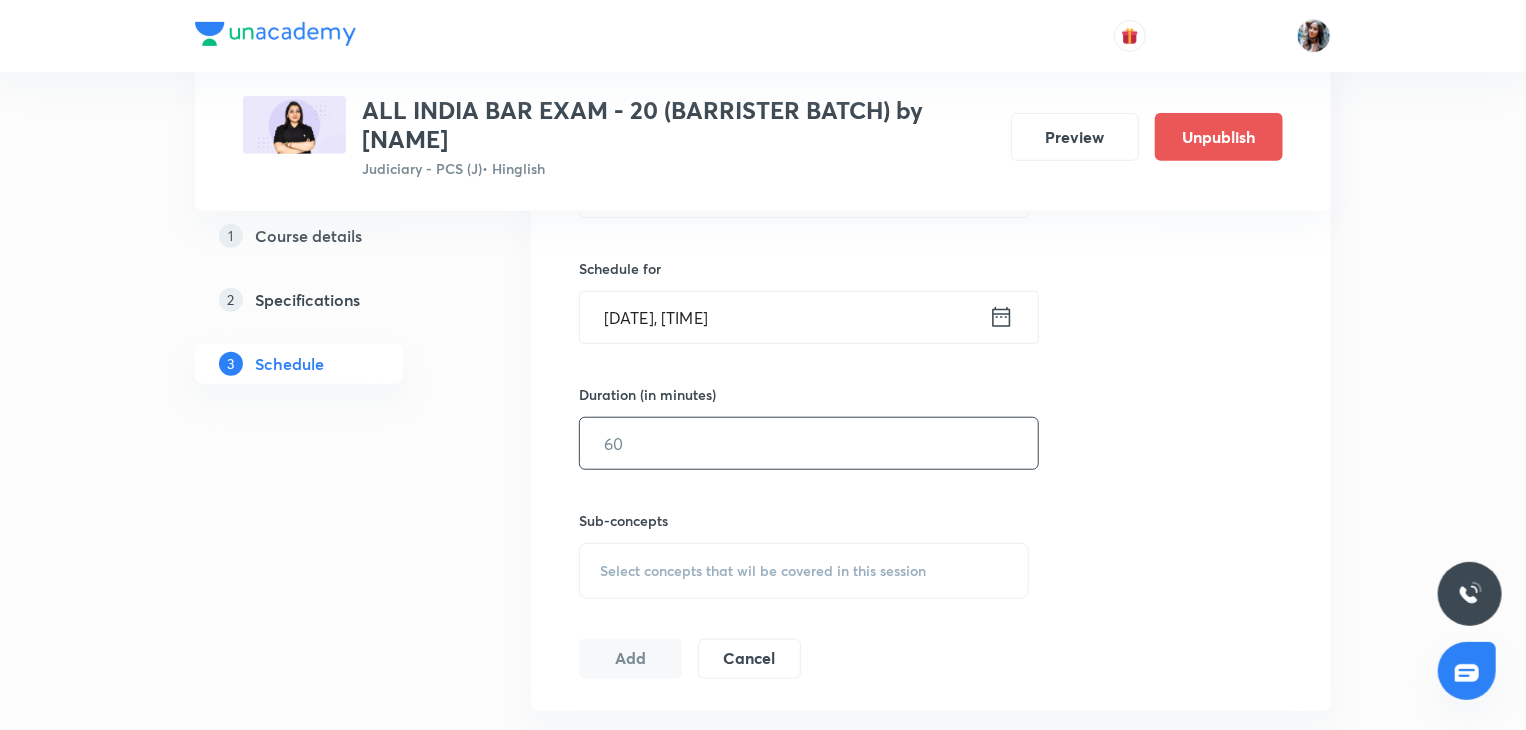 click at bounding box center (809, 443) 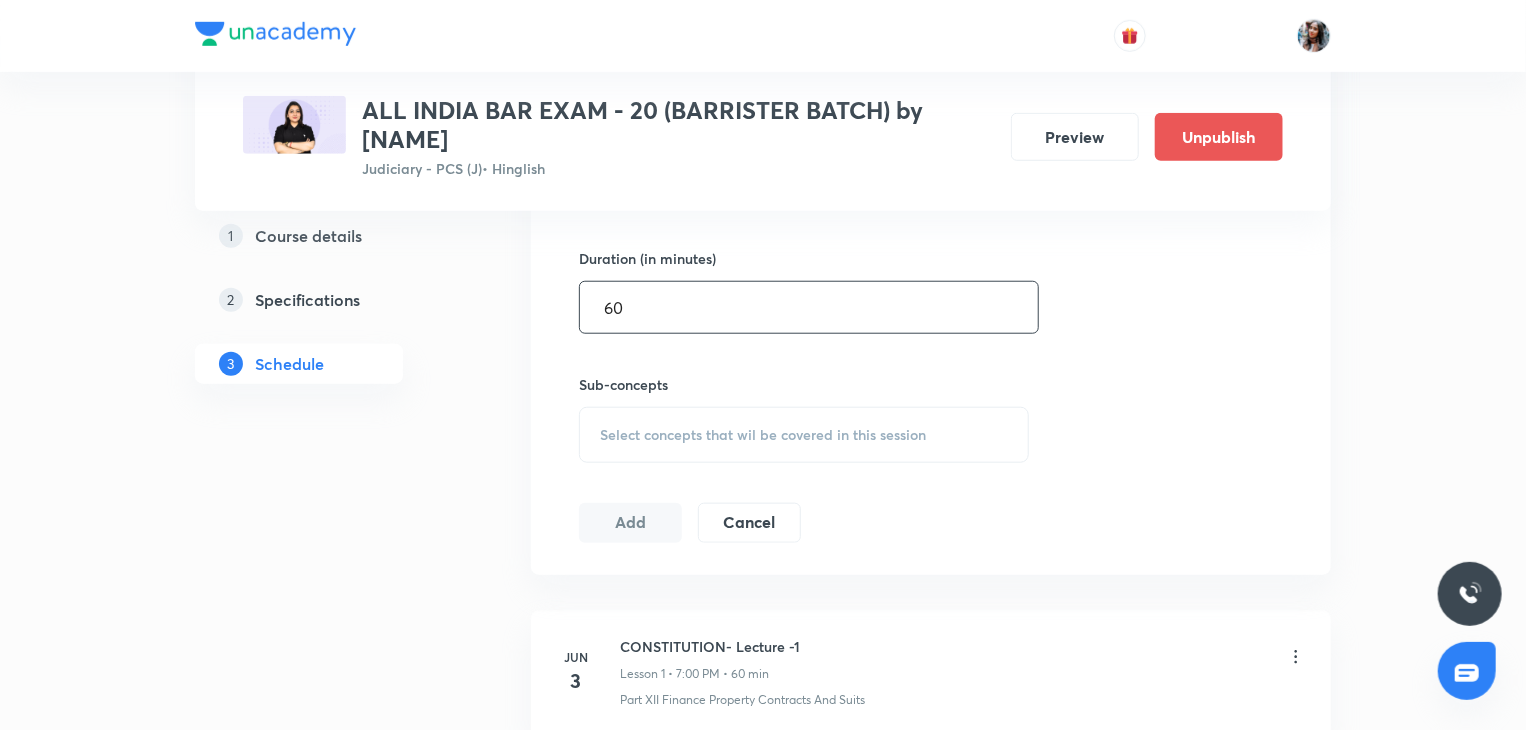 scroll, scrollTop: 756, scrollLeft: 0, axis: vertical 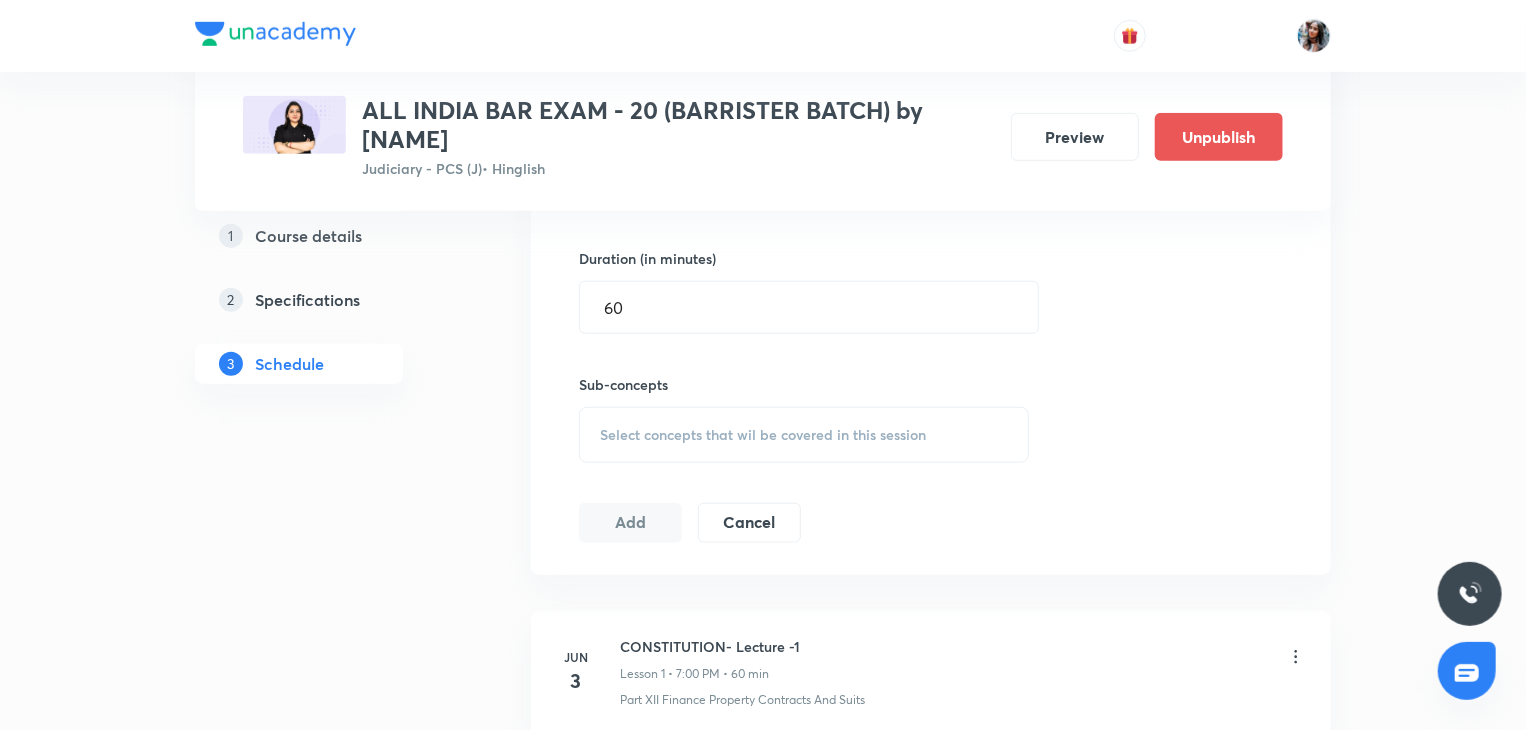 click on "Select concepts that wil be covered in this session" at bounding box center [763, 435] 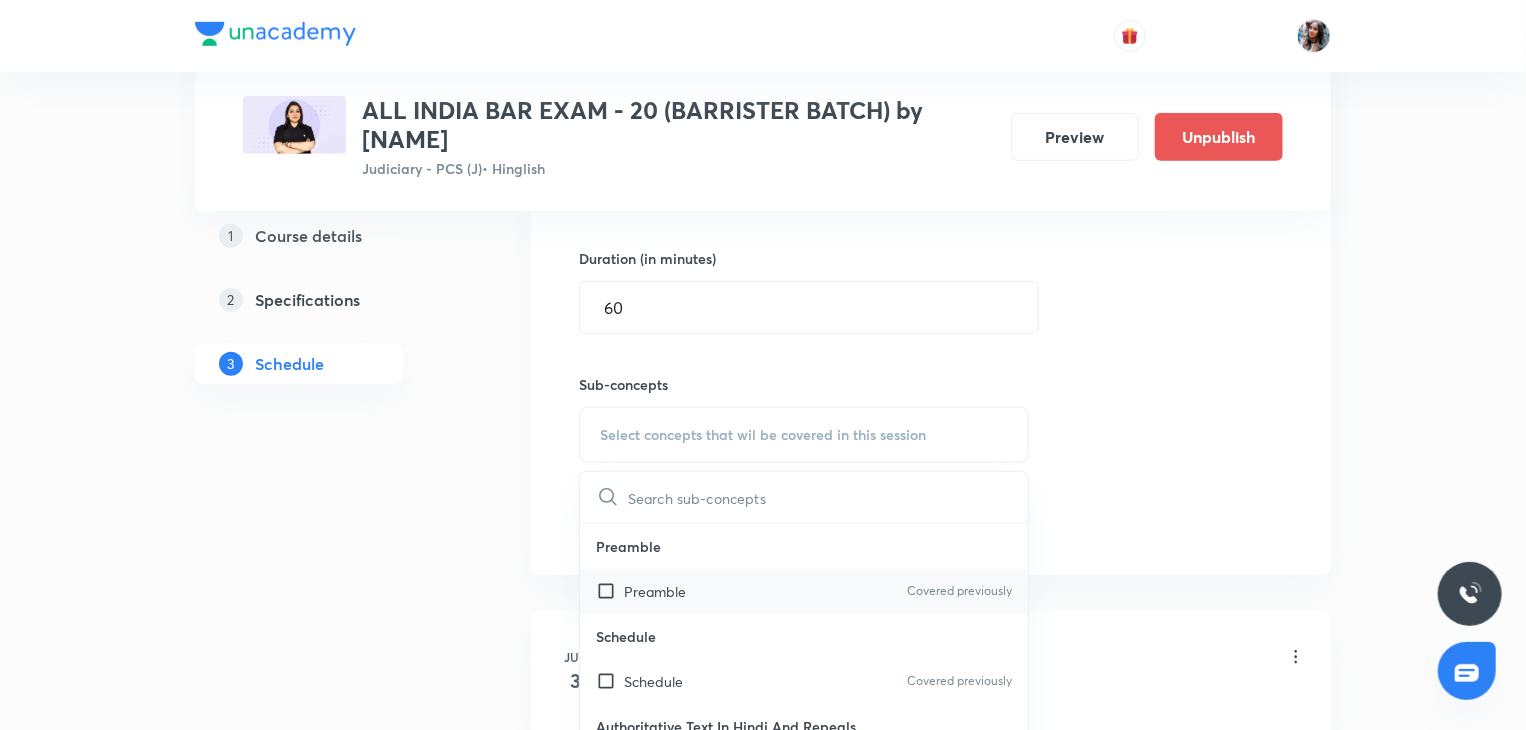 click on "Preamble Covered previously" at bounding box center (804, 591) 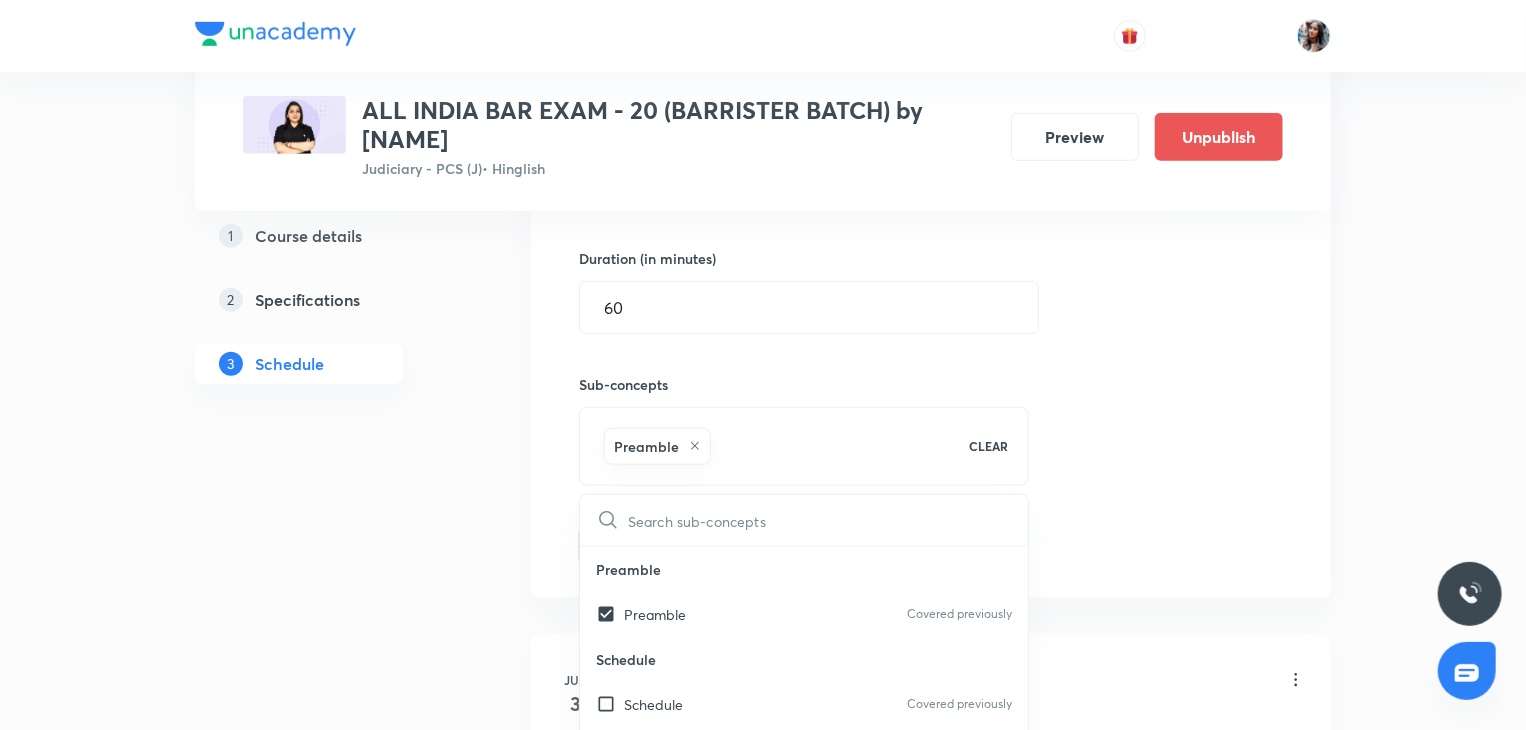 click on "1 Course details 2 Specifications 3 Schedule" at bounding box center (331, 4545) 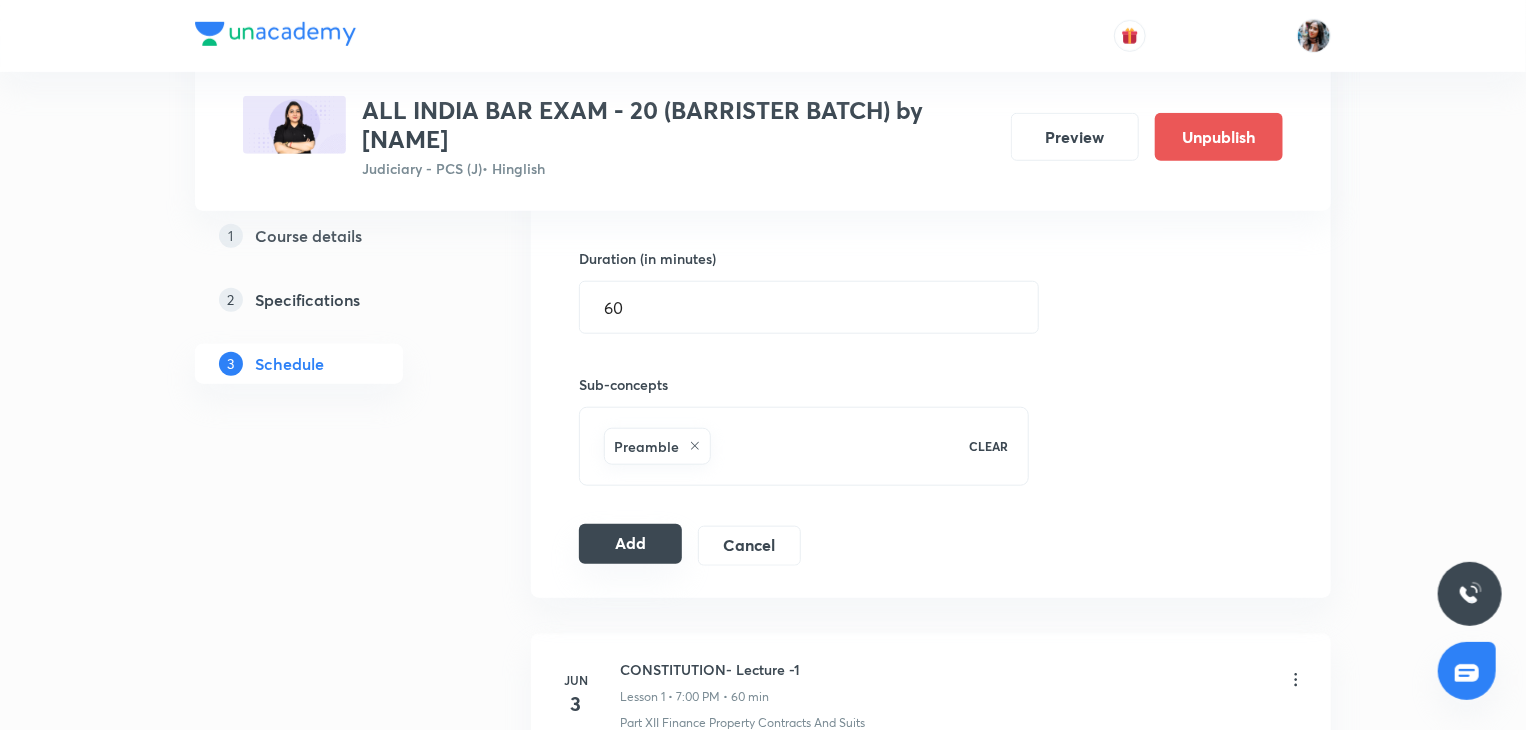 click on "Add" at bounding box center (630, 544) 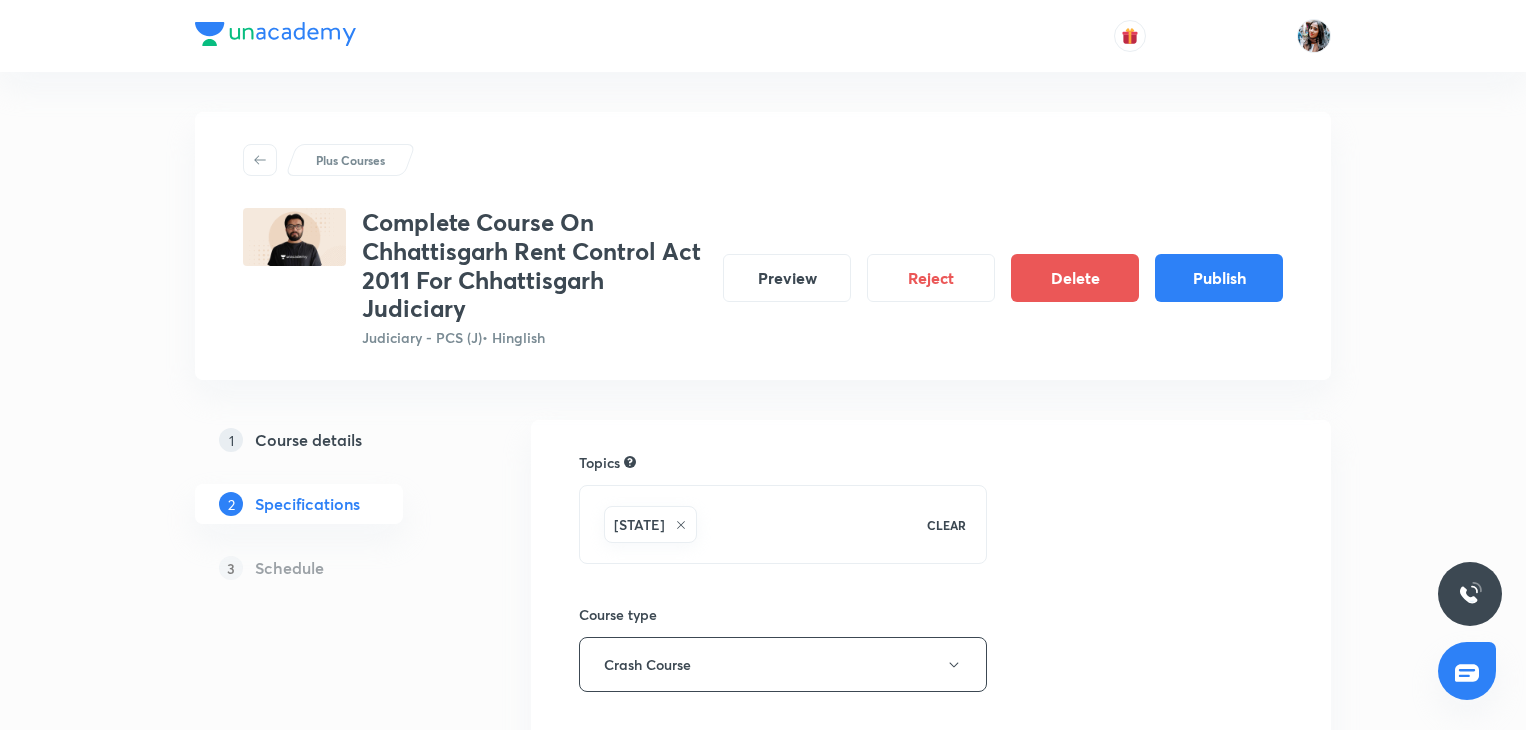 scroll, scrollTop: 0, scrollLeft: 0, axis: both 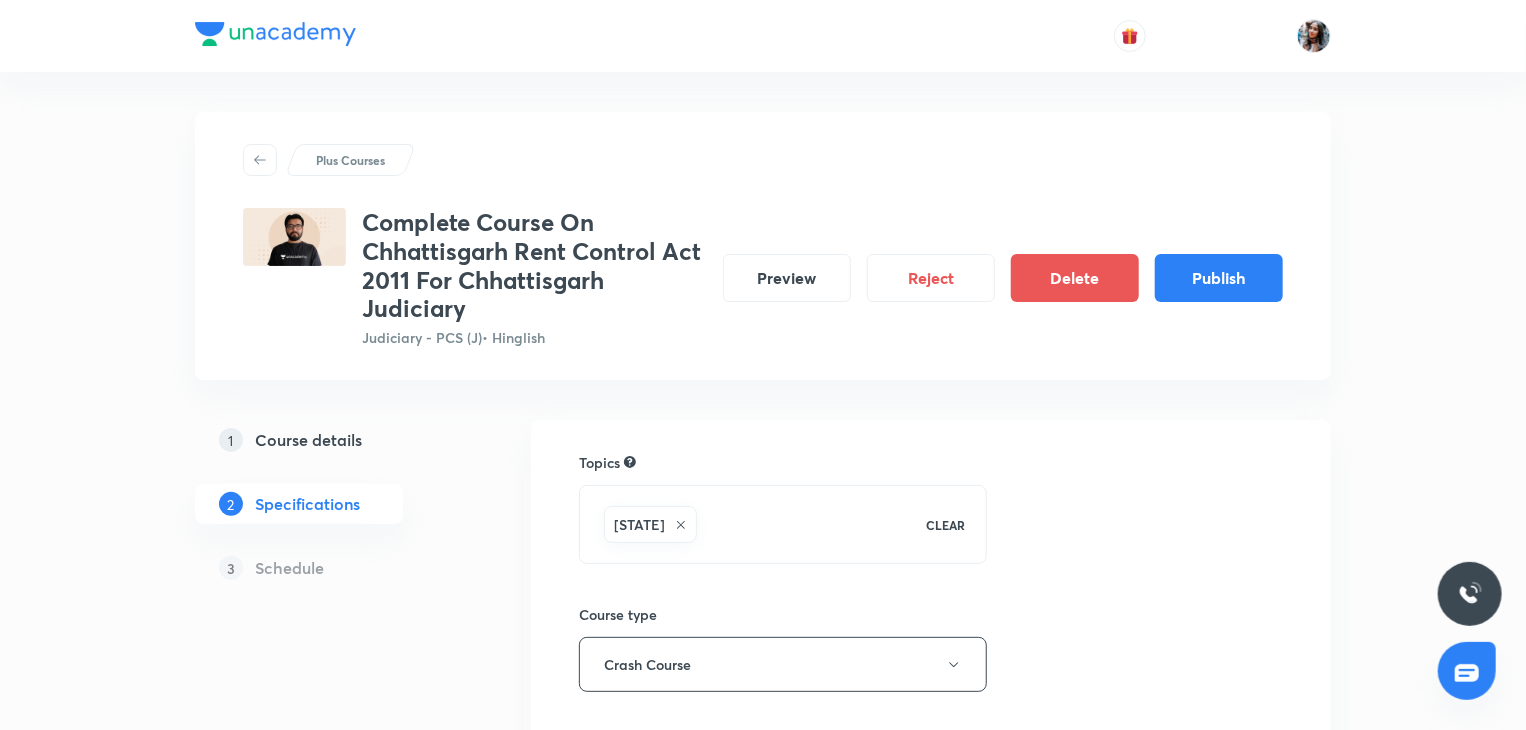 click on "1 Course details" at bounding box center [331, 440] 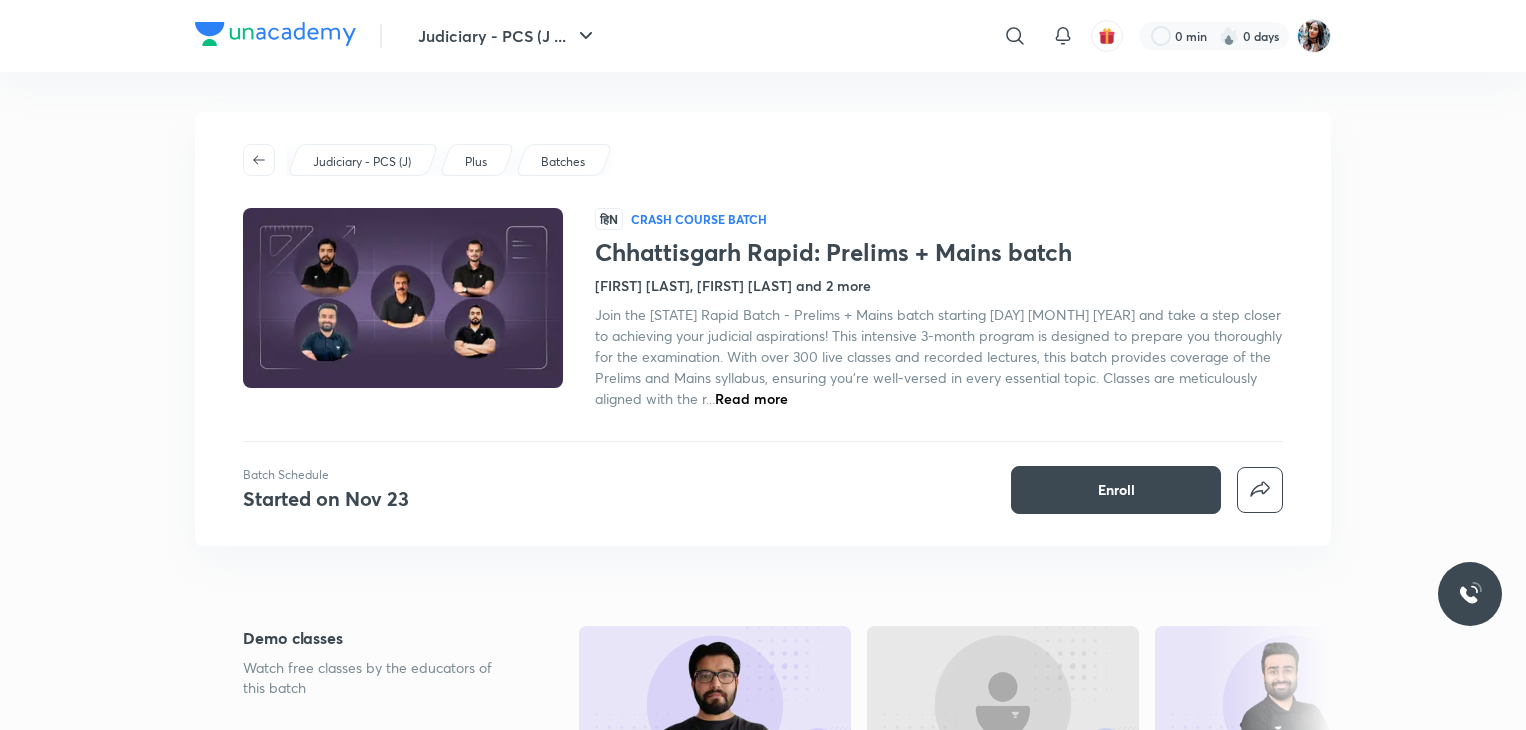scroll, scrollTop: 0, scrollLeft: 0, axis: both 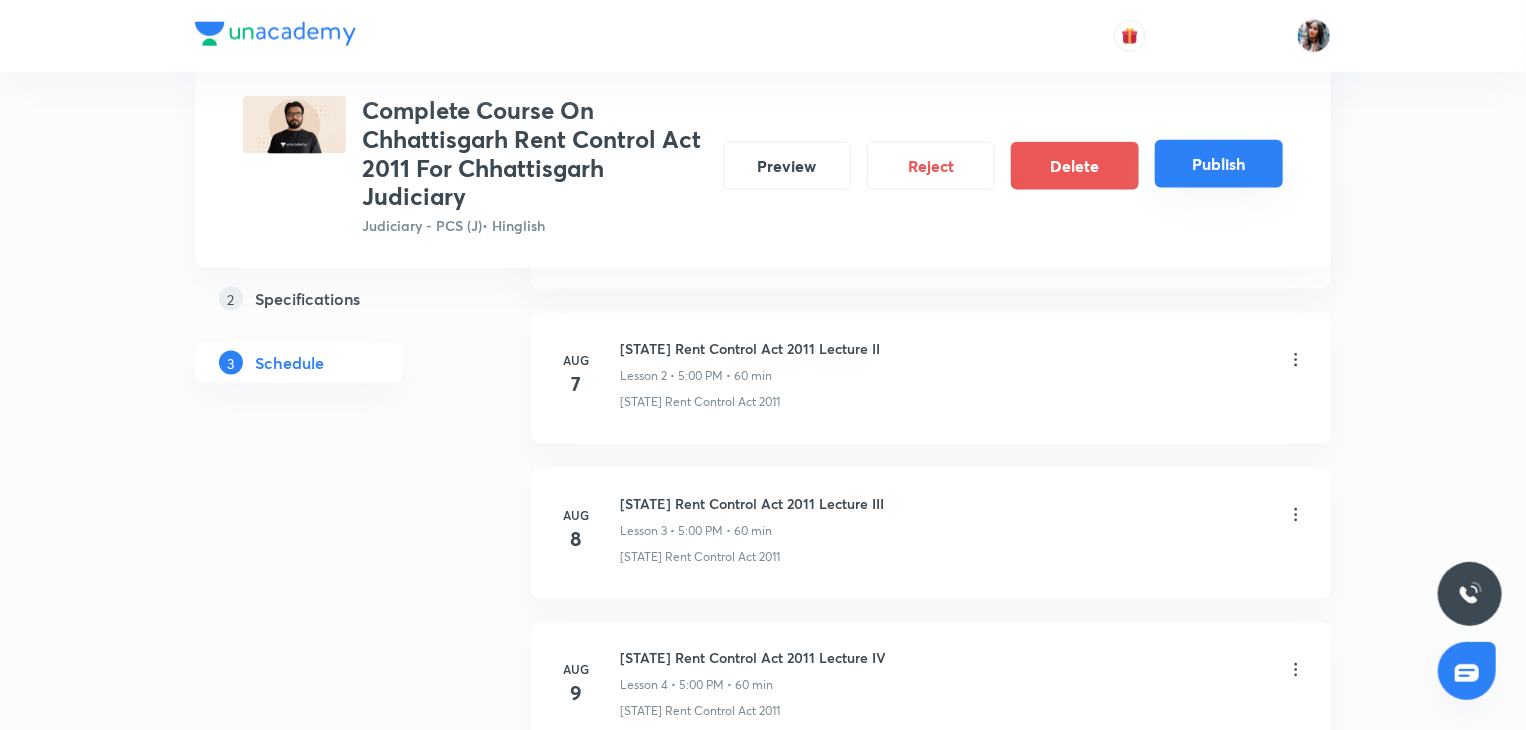 click on "Publish" at bounding box center (1219, 164) 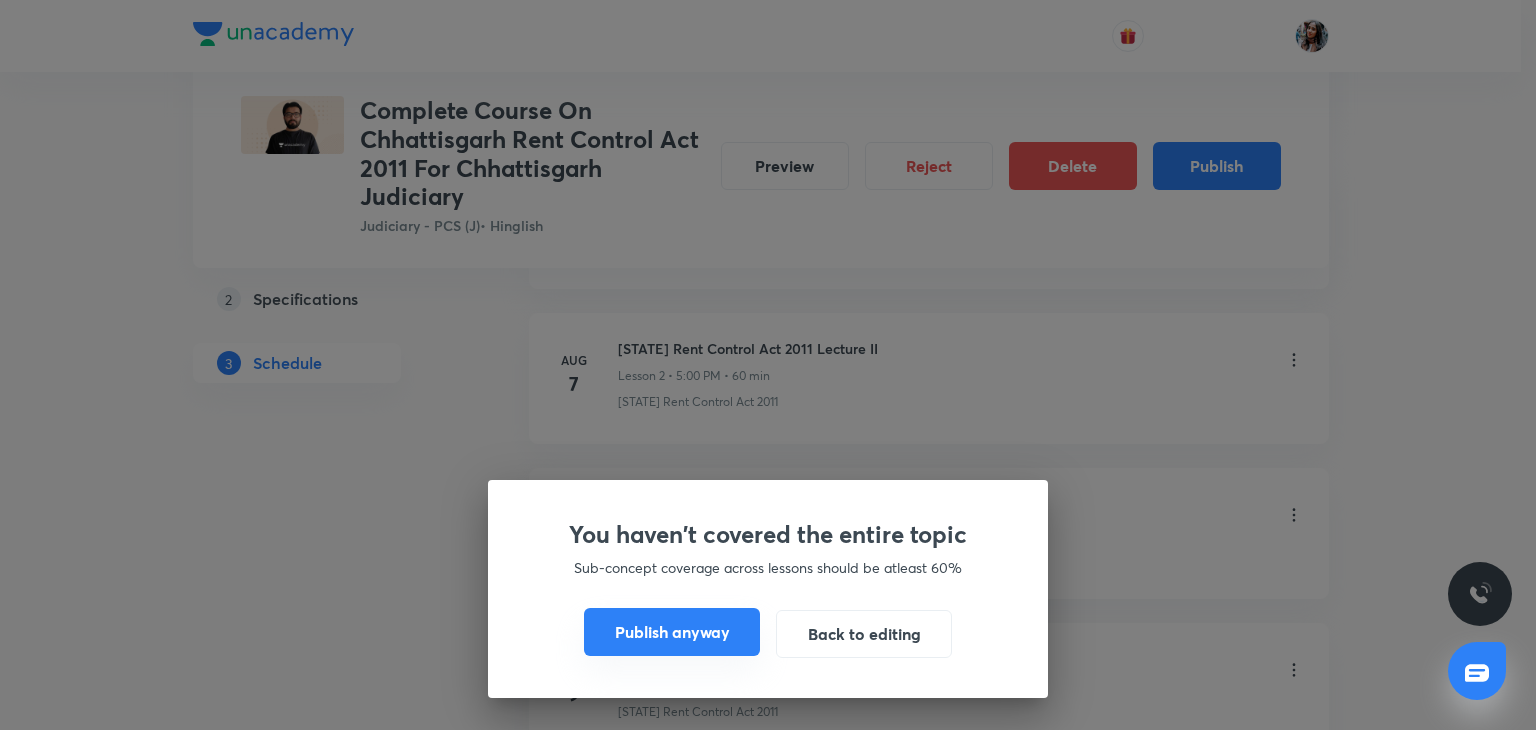 click on "Publish anyway" at bounding box center (672, 632) 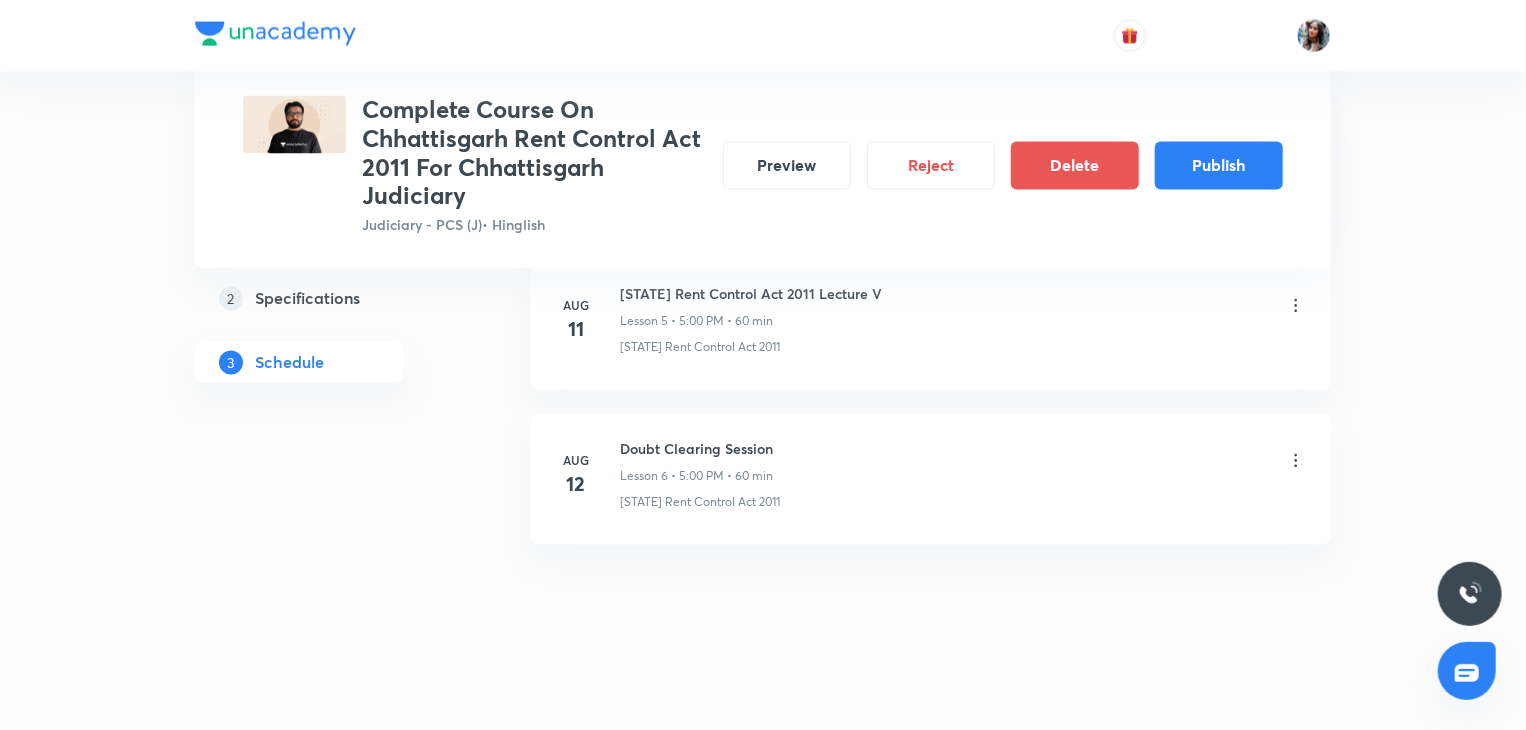 scroll, scrollTop: 1727, scrollLeft: 0, axis: vertical 